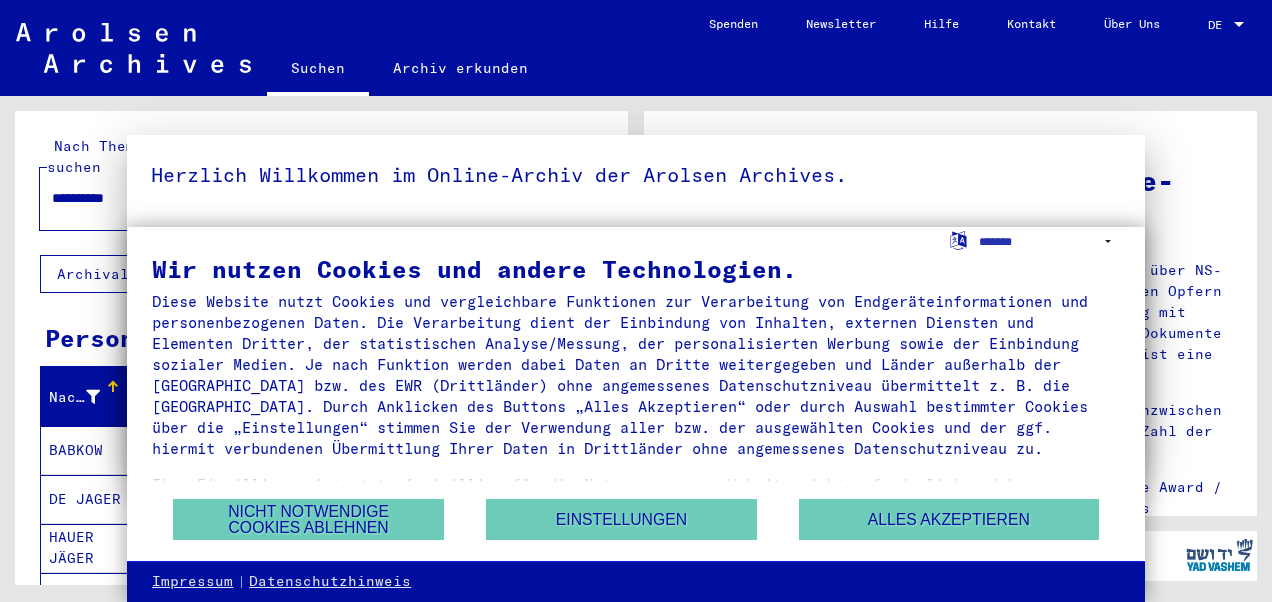 scroll, scrollTop: 0, scrollLeft: 0, axis: both 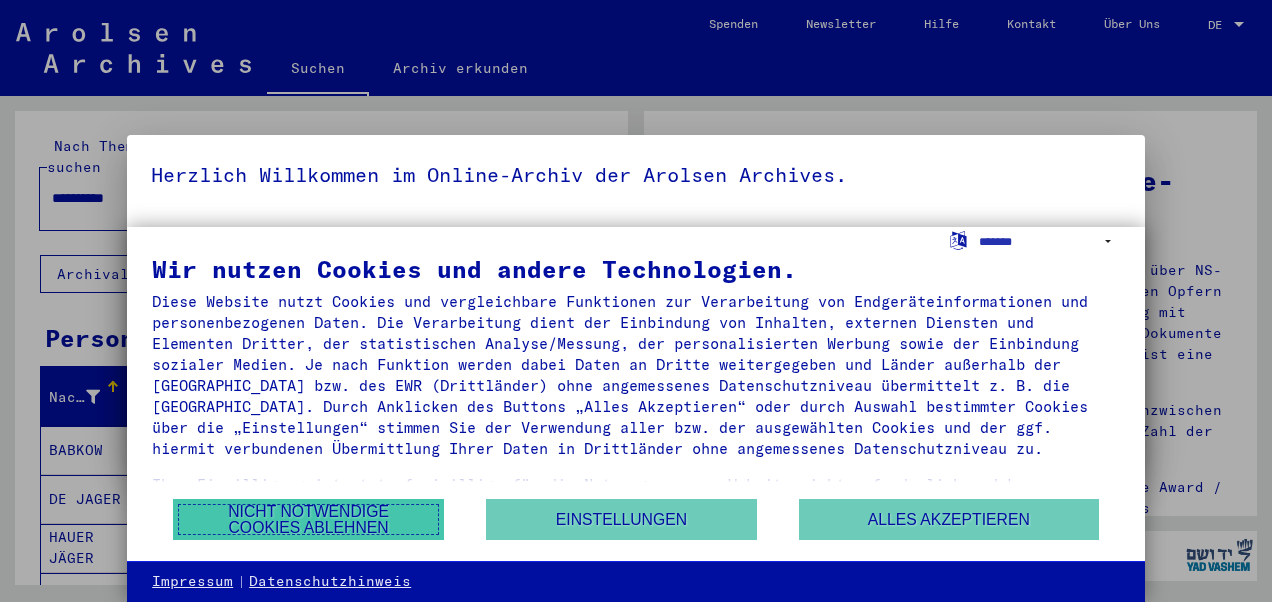 click on "Nicht notwendige Cookies ablehnen" at bounding box center (308, 519) 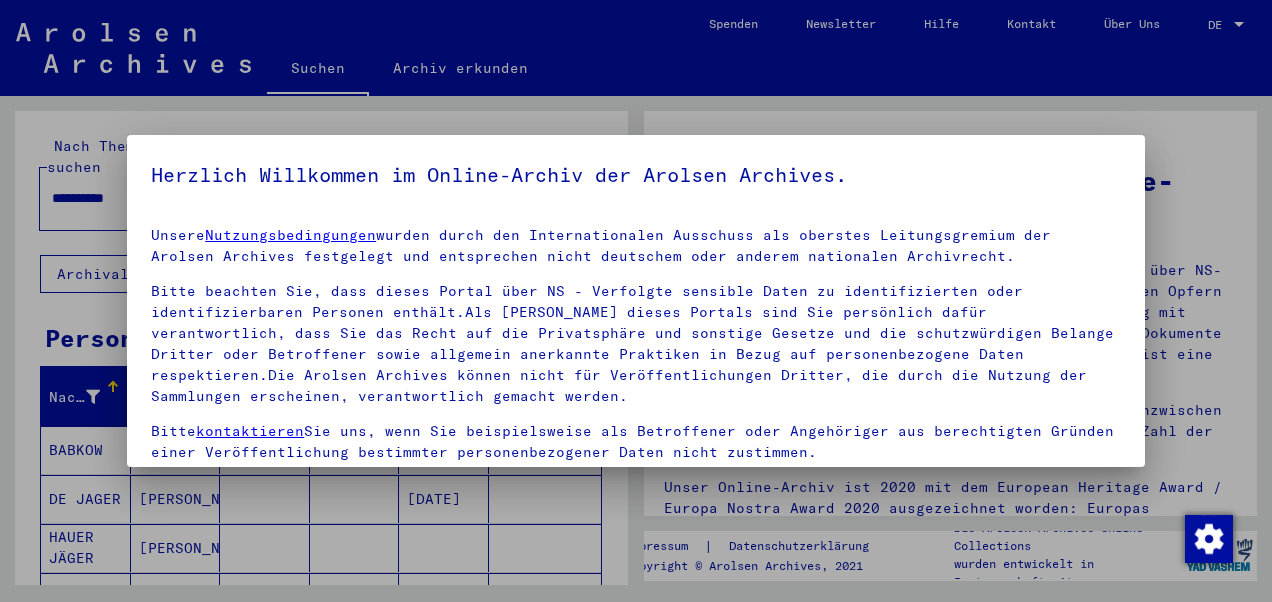 scroll, scrollTop: 154, scrollLeft: 0, axis: vertical 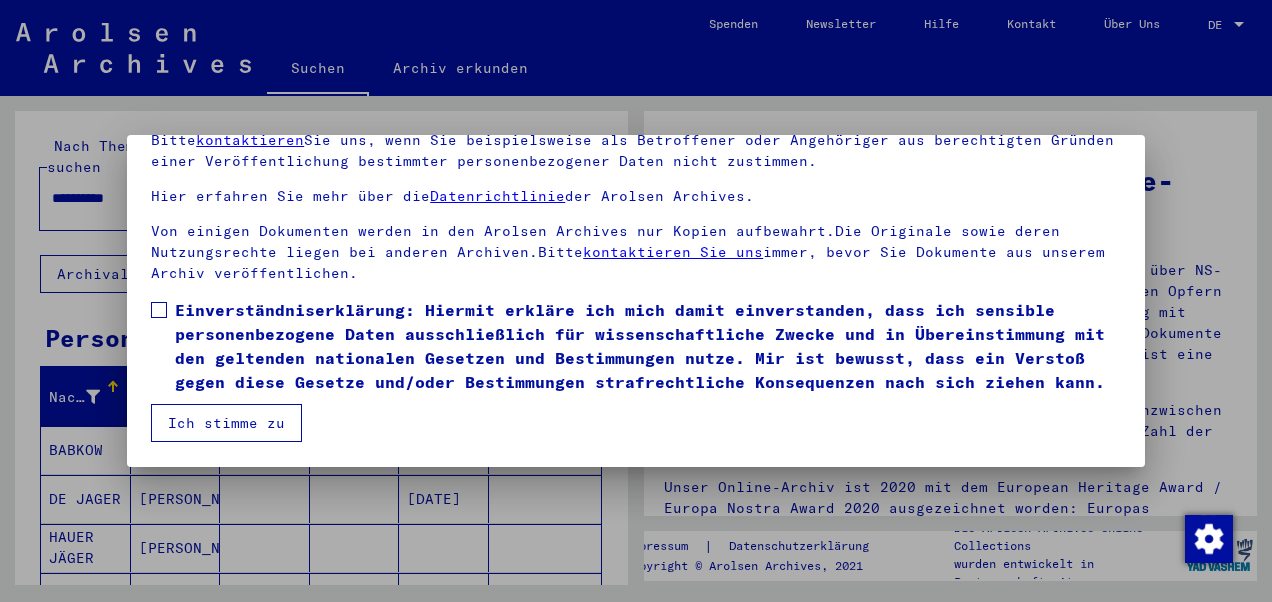 click on "Ich stimme zu" at bounding box center (226, 423) 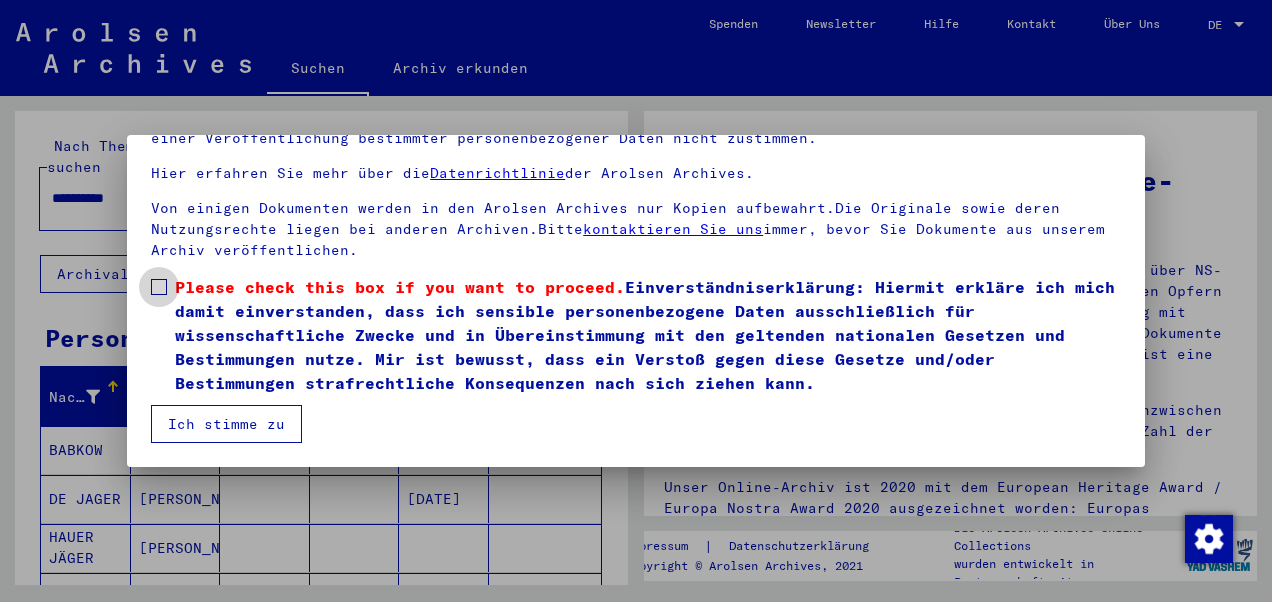 click at bounding box center (159, 287) 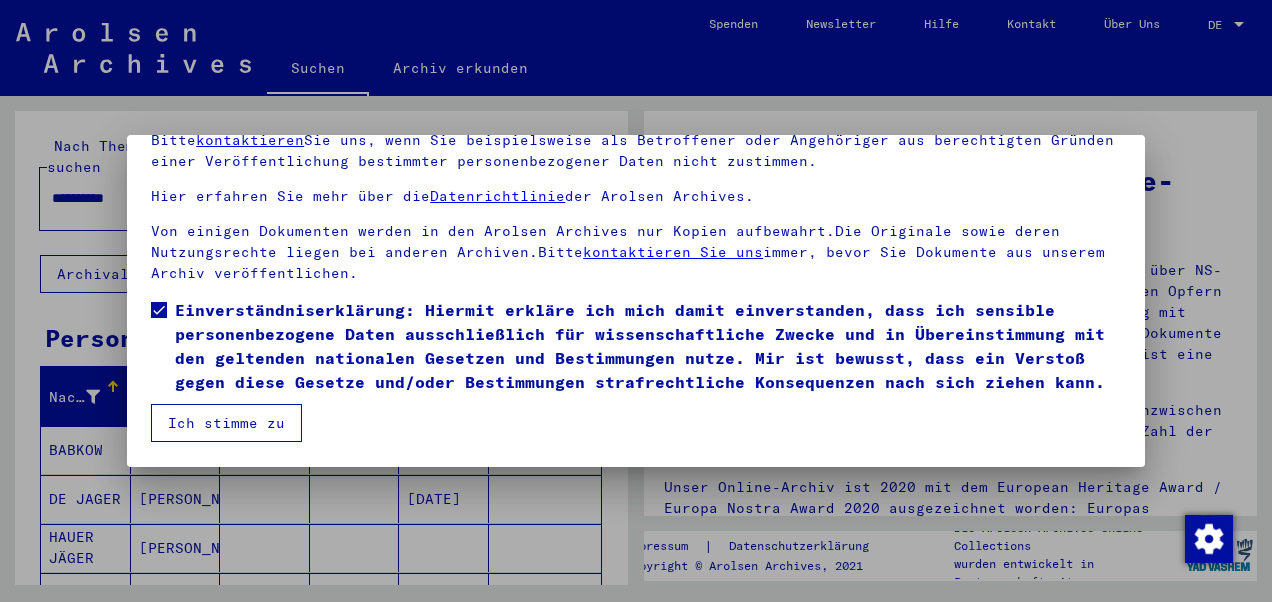 click on "Ich stimme zu" at bounding box center [226, 423] 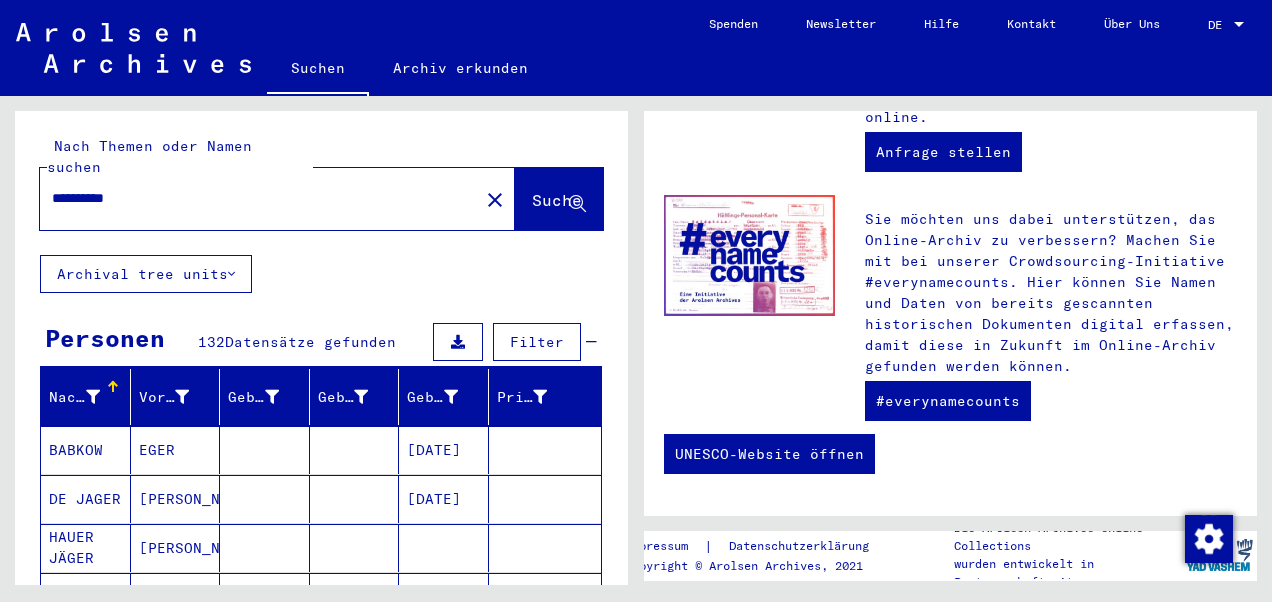 scroll, scrollTop: 970, scrollLeft: 0, axis: vertical 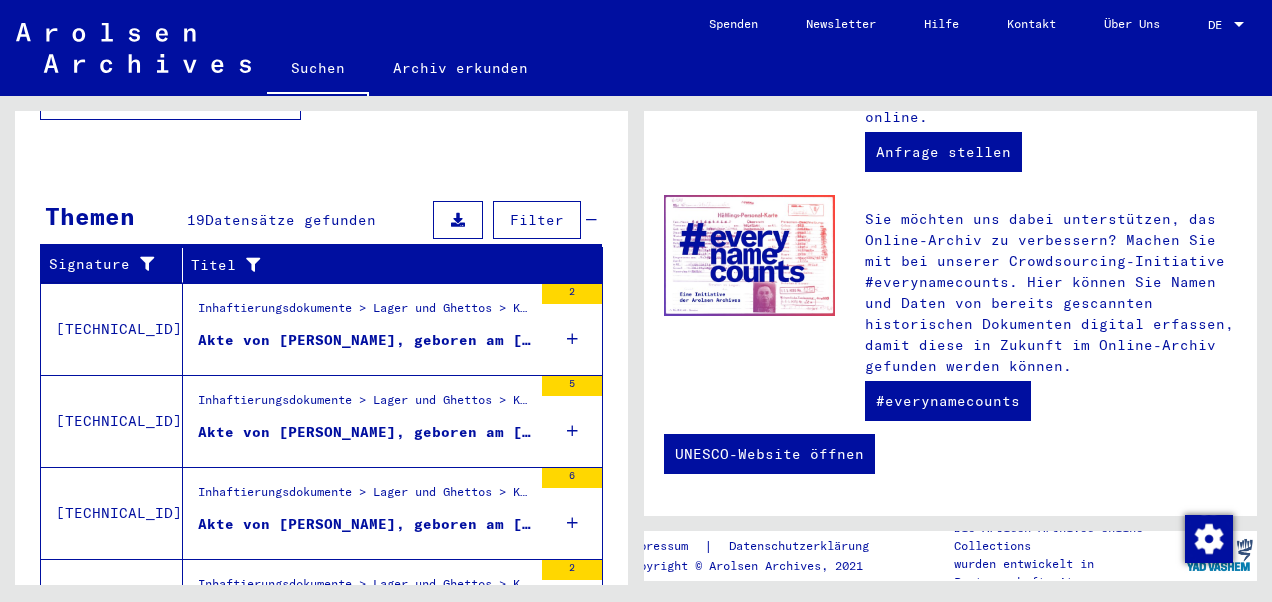 click on "Akte von [PERSON_NAME], geboren am [DEMOGRAPHIC_DATA]" at bounding box center (365, 340) 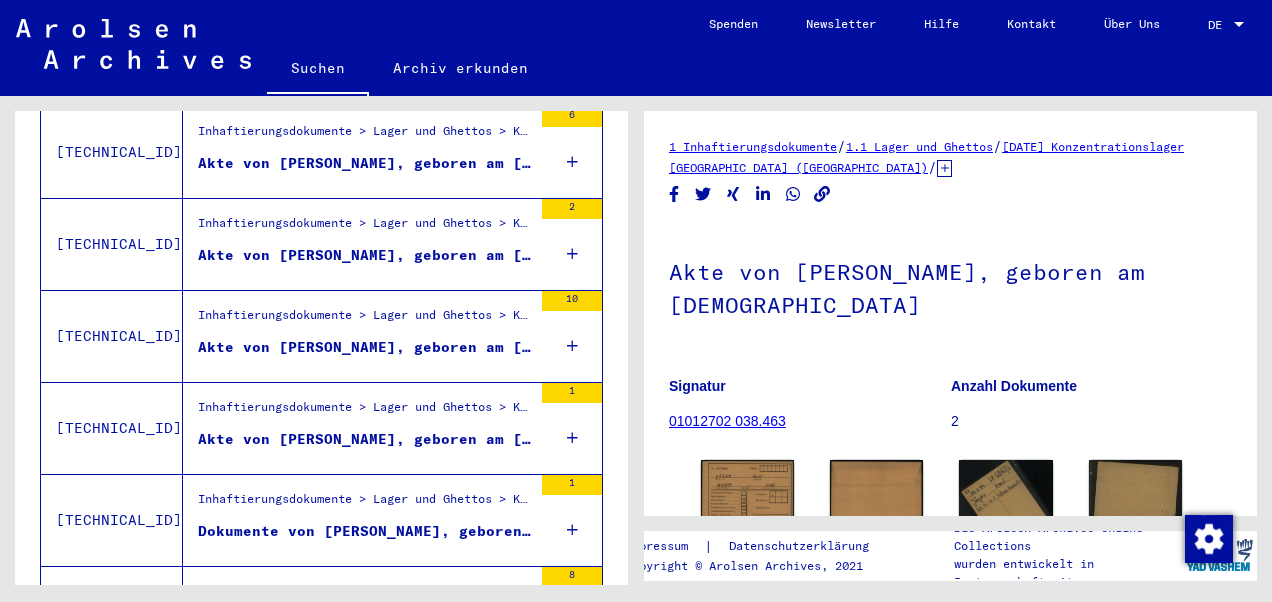 scroll, scrollTop: 0, scrollLeft: 0, axis: both 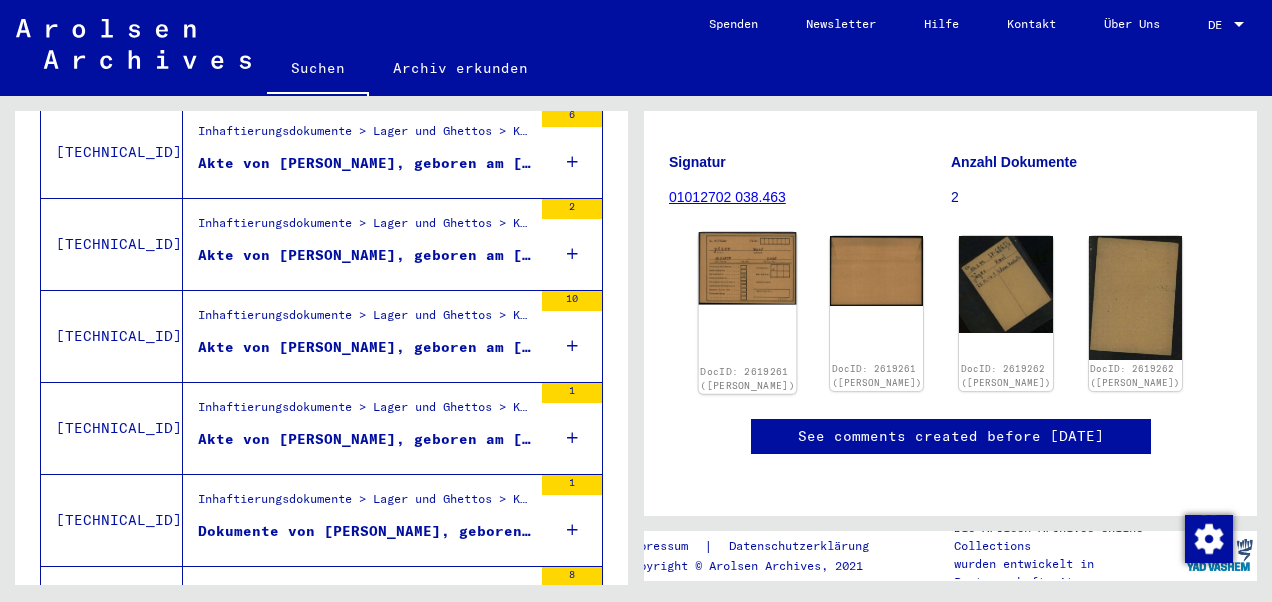 click 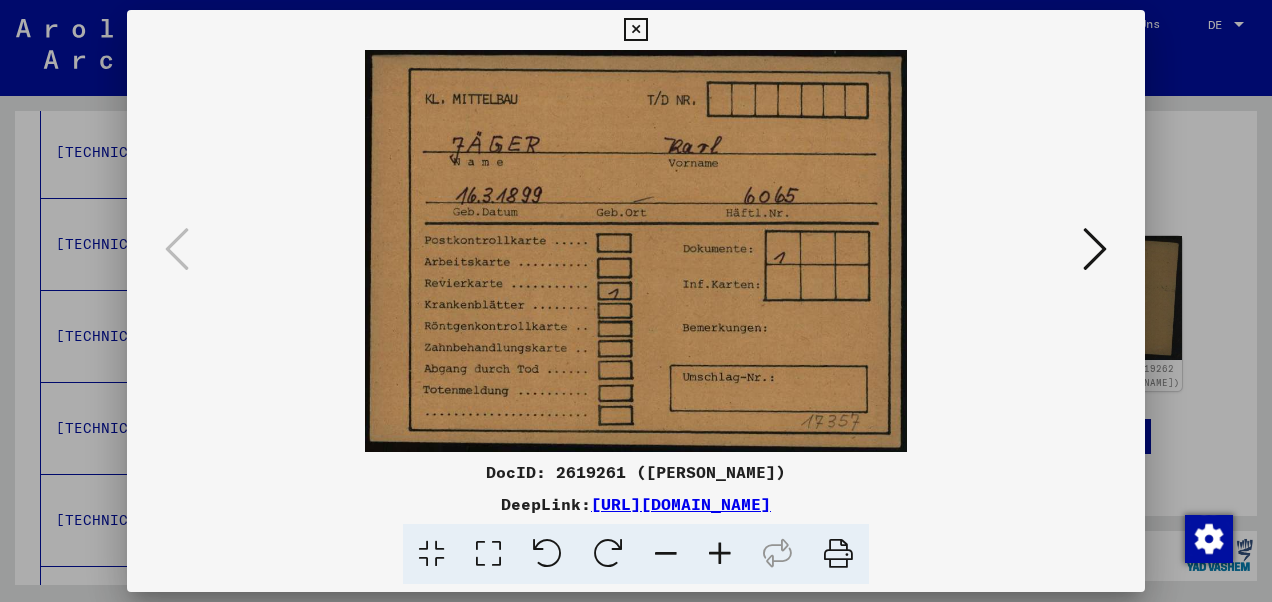 click at bounding box center [1095, 249] 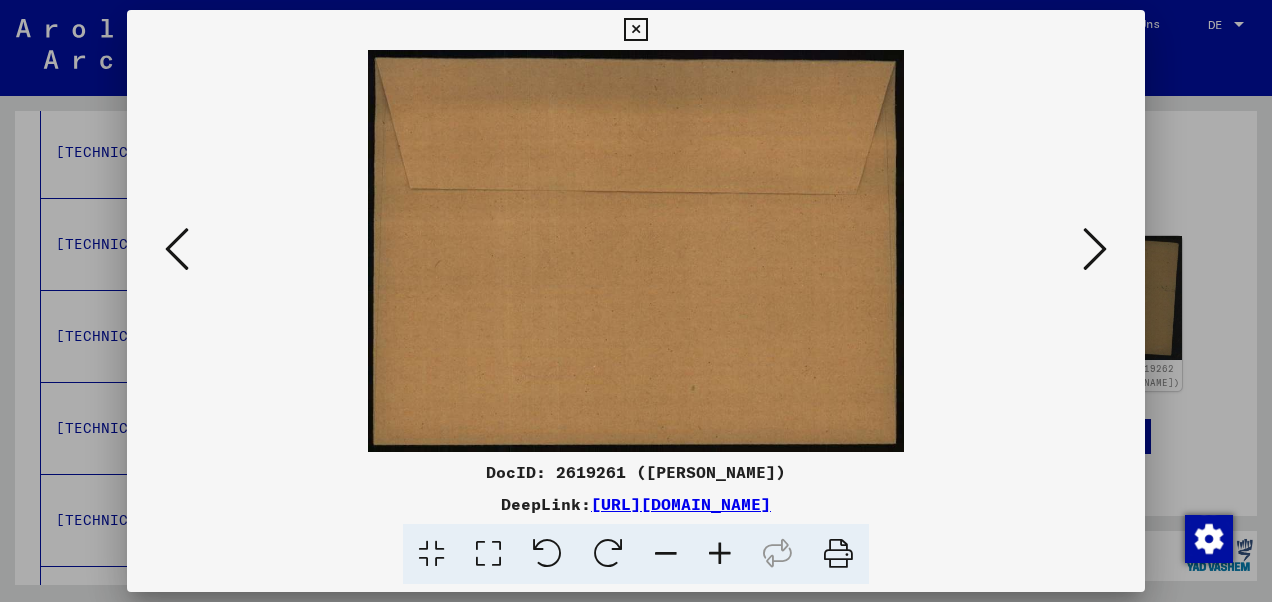 click at bounding box center [1095, 249] 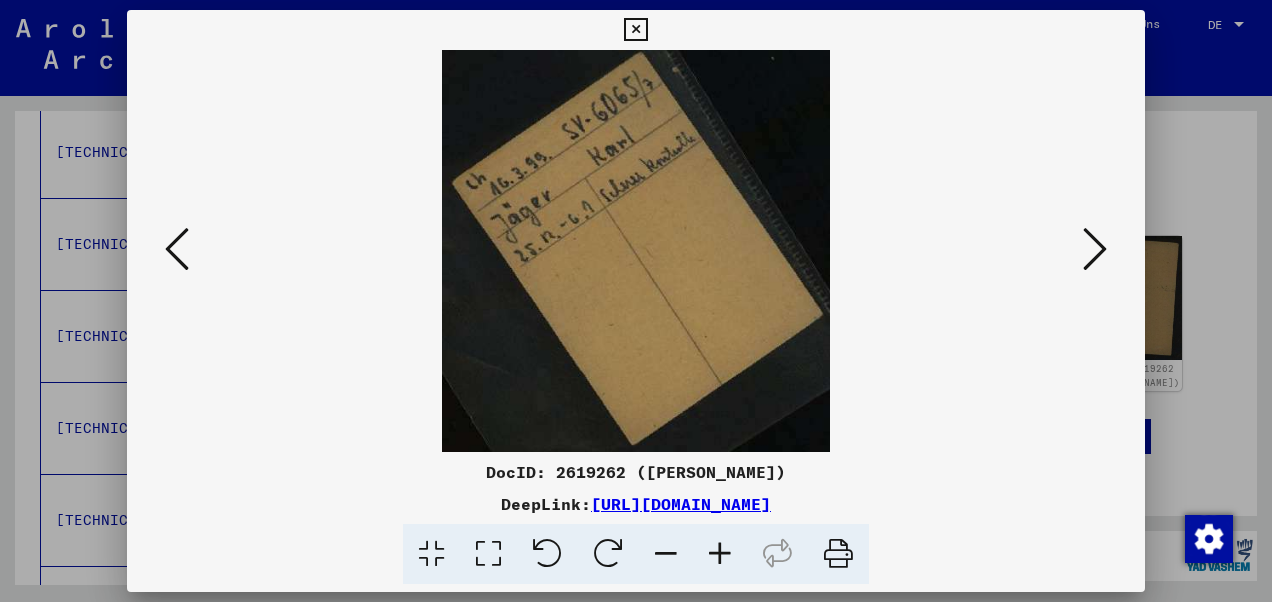click at bounding box center (1095, 249) 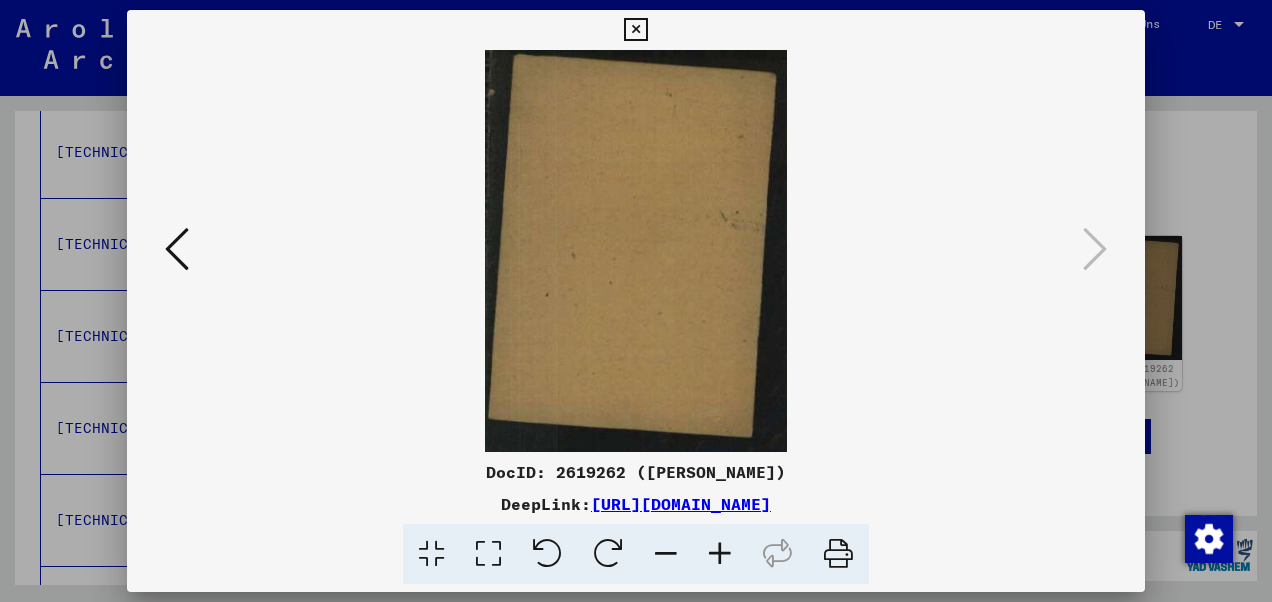 click at bounding box center [635, 30] 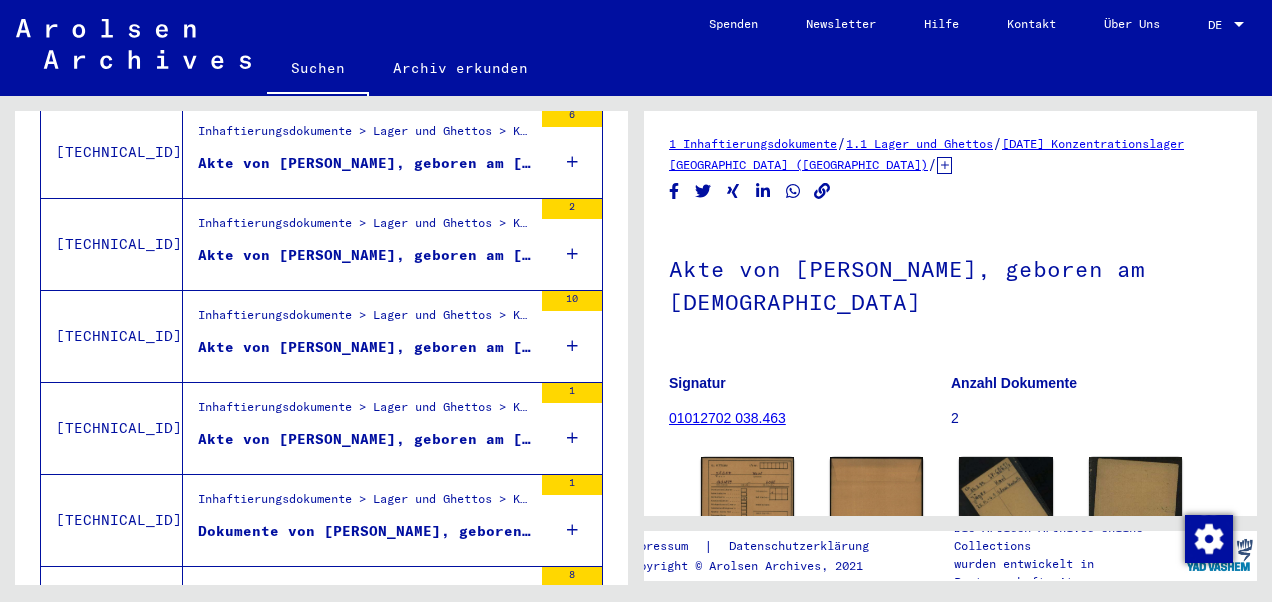 scroll, scrollTop: 0, scrollLeft: 0, axis: both 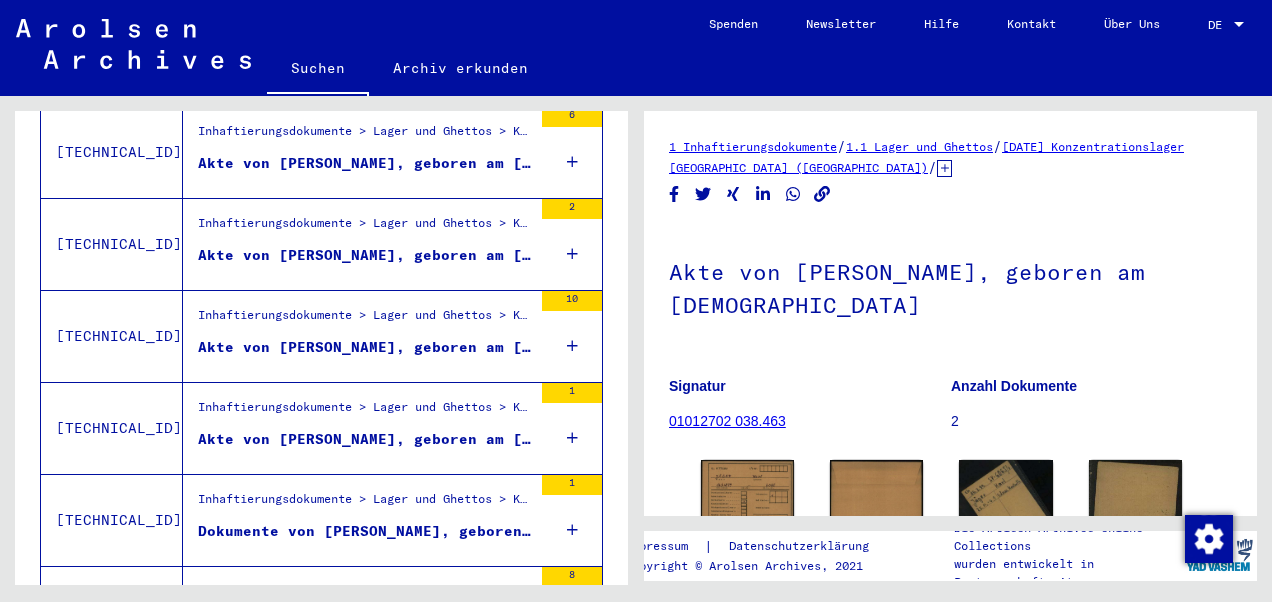 click on "Akte von [PERSON_NAME], geboren am [DEMOGRAPHIC_DATA]" at bounding box center [365, 347] 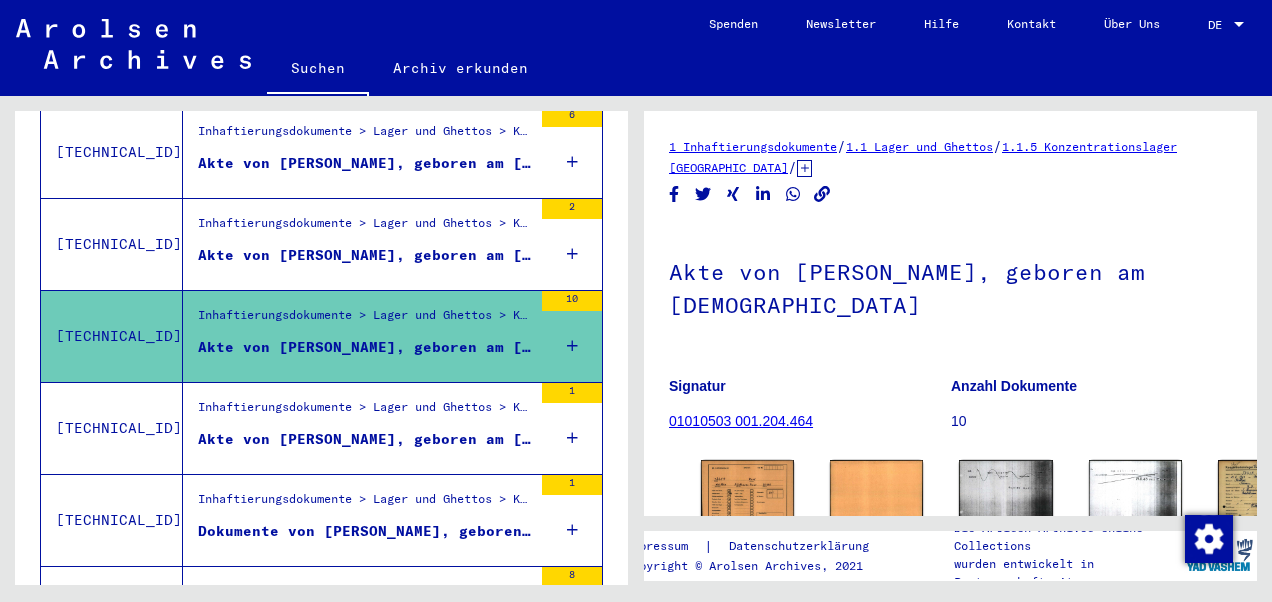 scroll, scrollTop: 0, scrollLeft: 0, axis: both 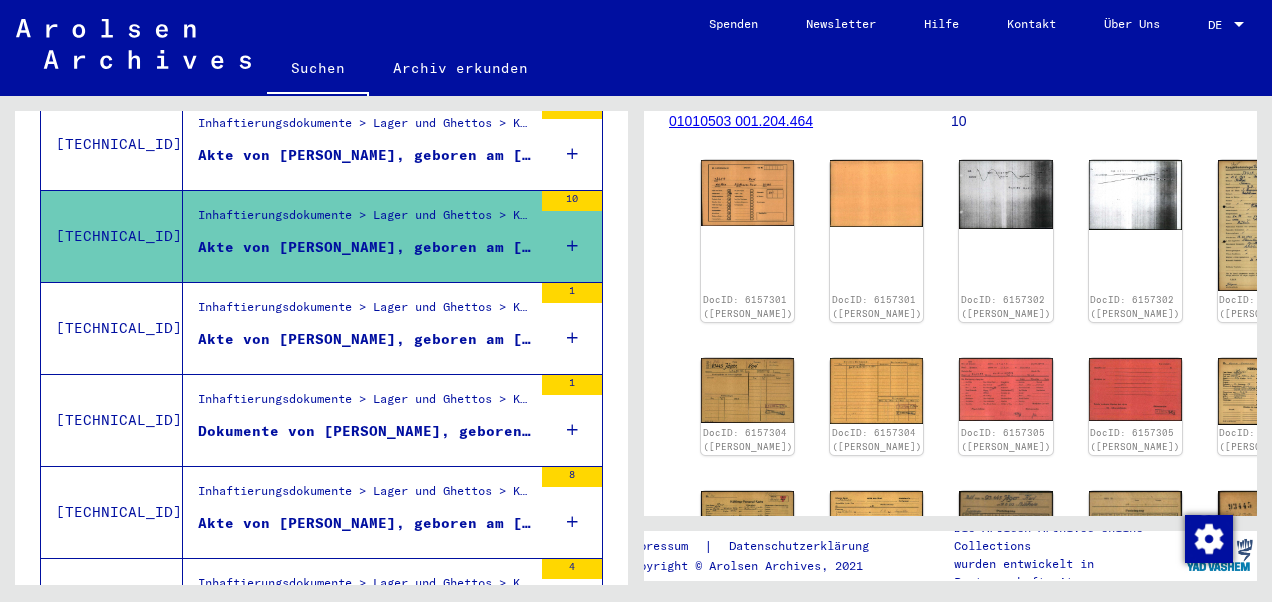 click on "Akte von [PERSON_NAME], geboren am [DEMOGRAPHIC_DATA]" at bounding box center [365, 339] 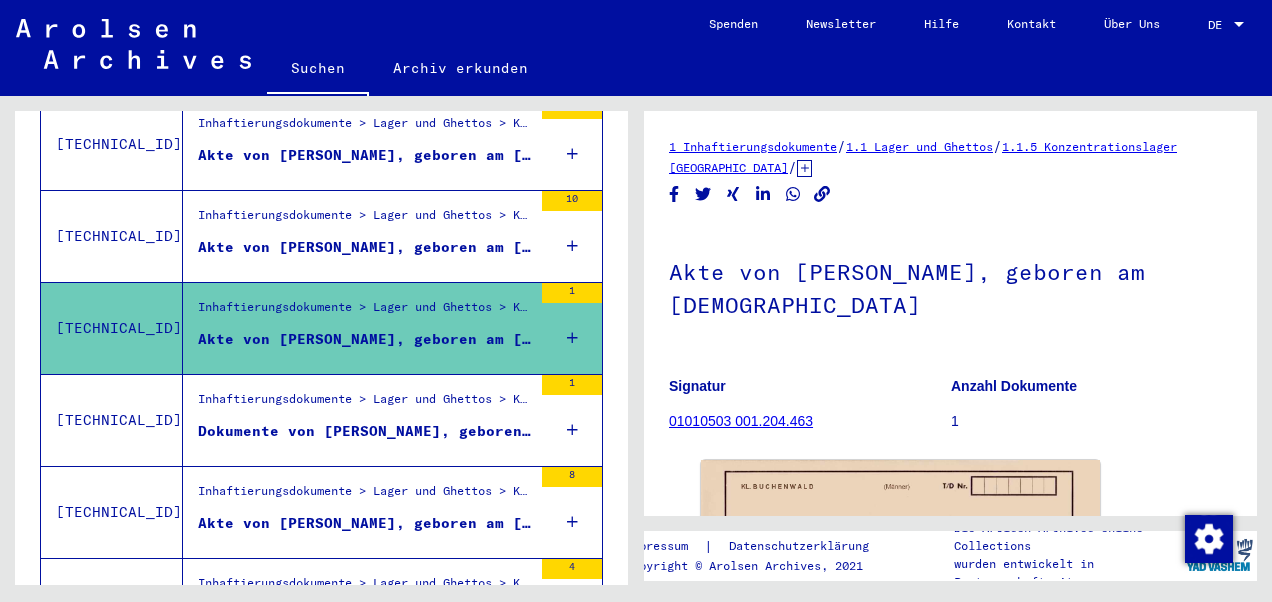 scroll, scrollTop: 0, scrollLeft: 0, axis: both 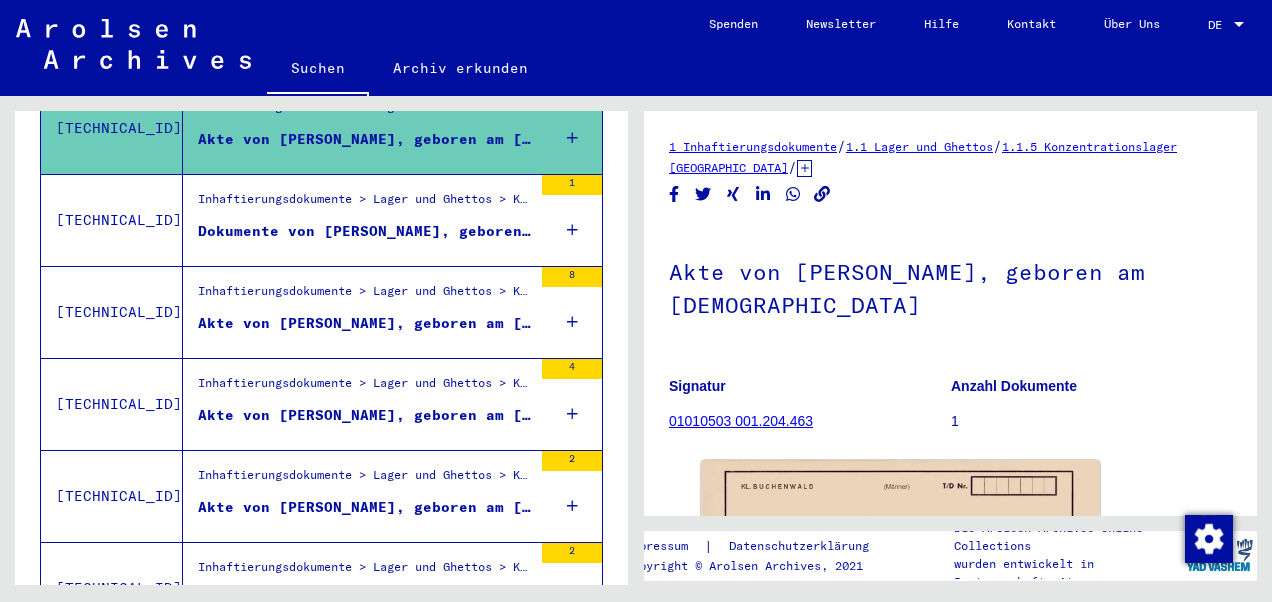 click on "Dokumente von [PERSON_NAME], geboren am [DEMOGRAPHIC_DATA]" at bounding box center (365, 236) 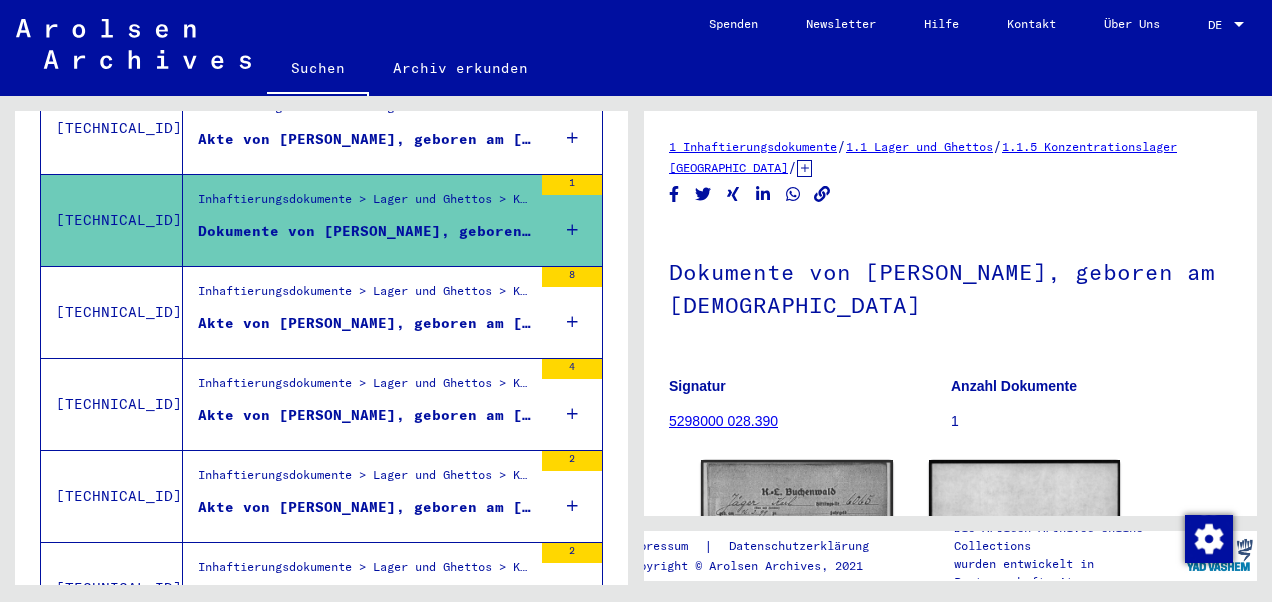 scroll, scrollTop: 0, scrollLeft: 0, axis: both 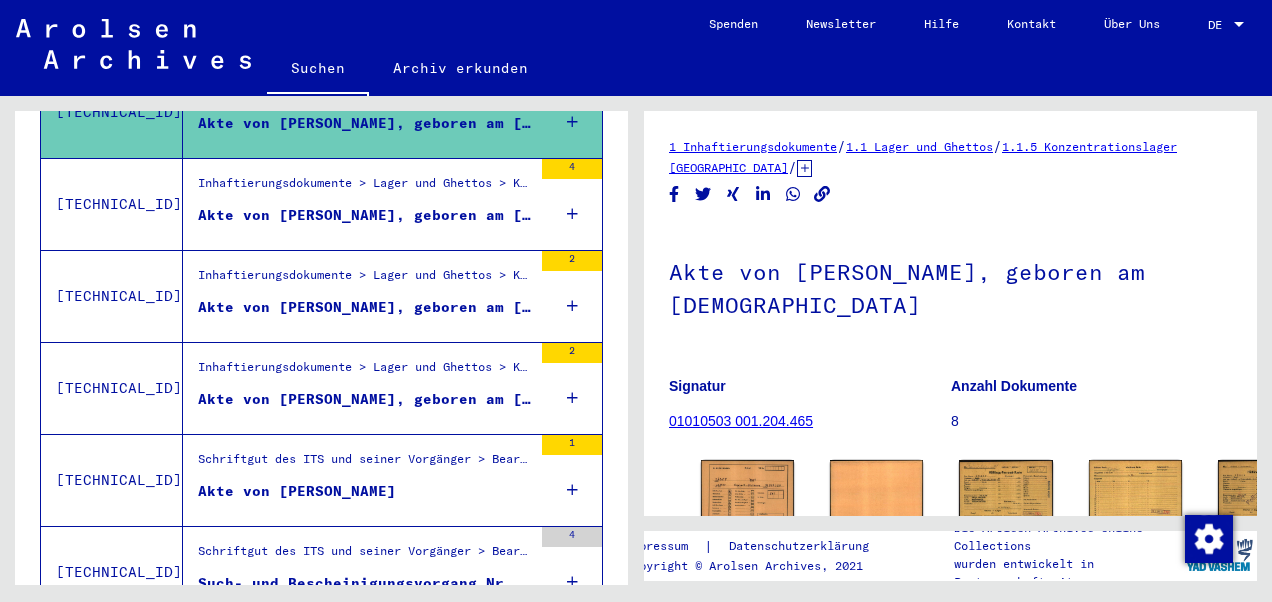 click on "Akte von [PERSON_NAME], geboren am [DEMOGRAPHIC_DATA]" at bounding box center [365, 220] 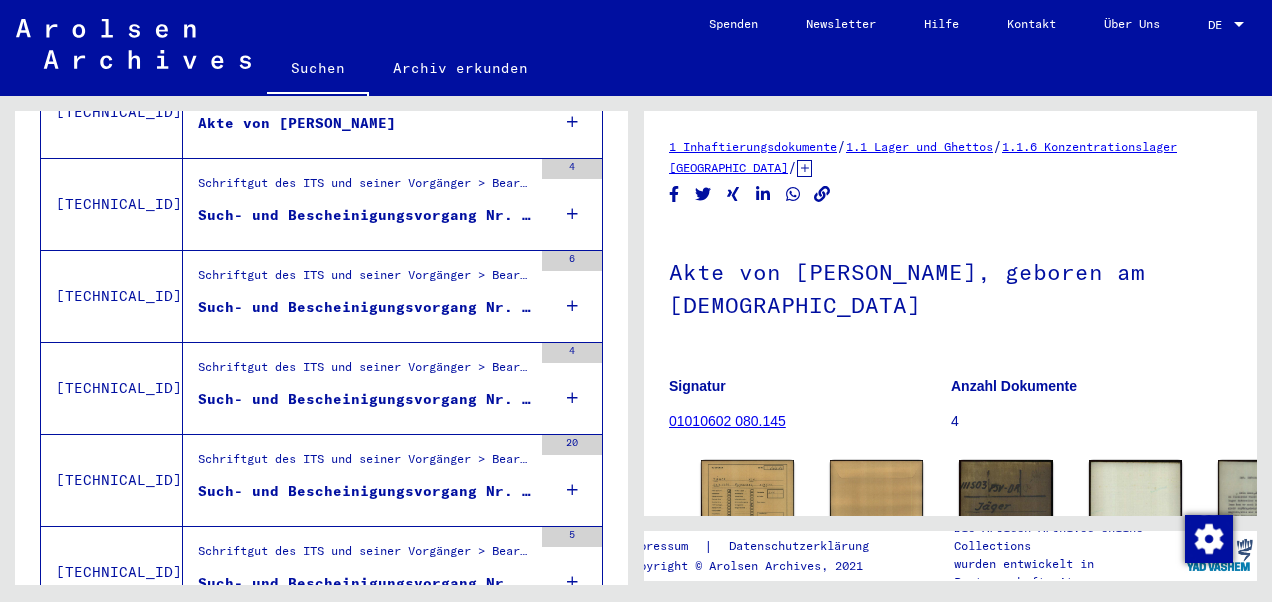 scroll, scrollTop: 1549, scrollLeft: 0, axis: vertical 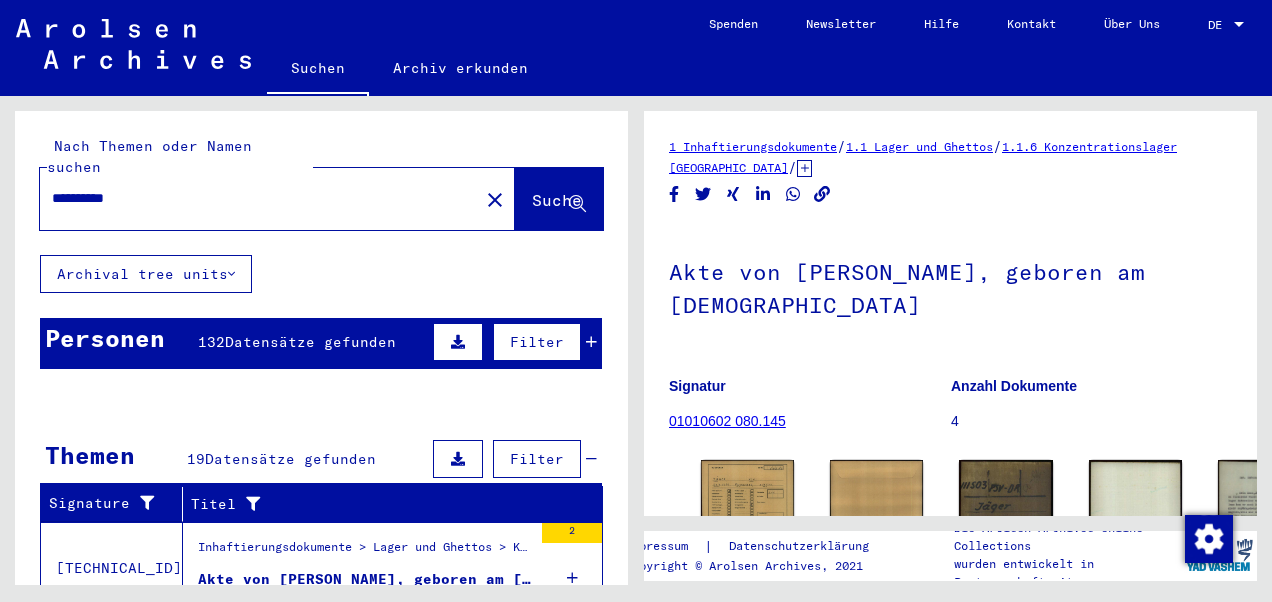 click on "**********" at bounding box center (259, 198) 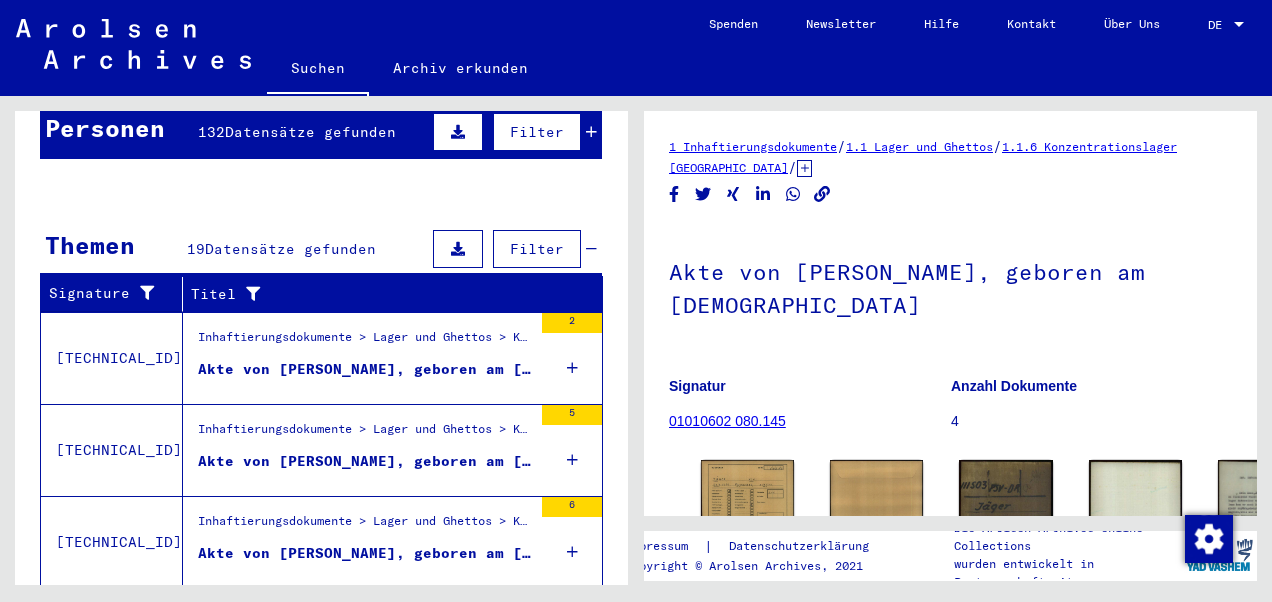 scroll, scrollTop: 300, scrollLeft: 0, axis: vertical 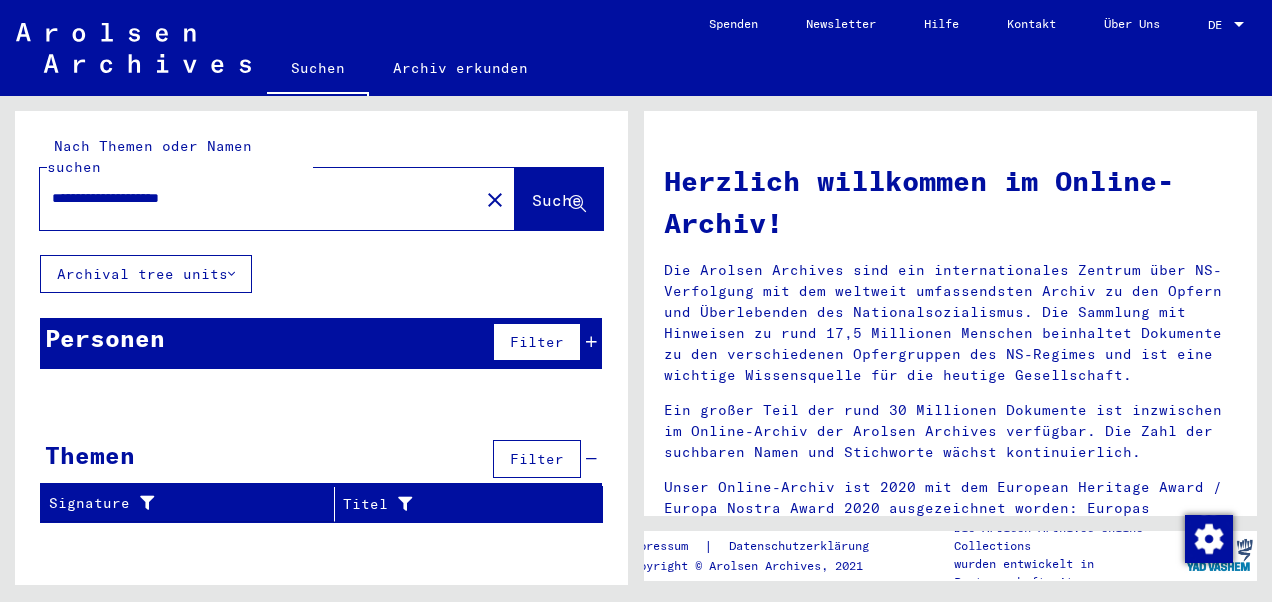 click on "Filter" at bounding box center [537, 342] 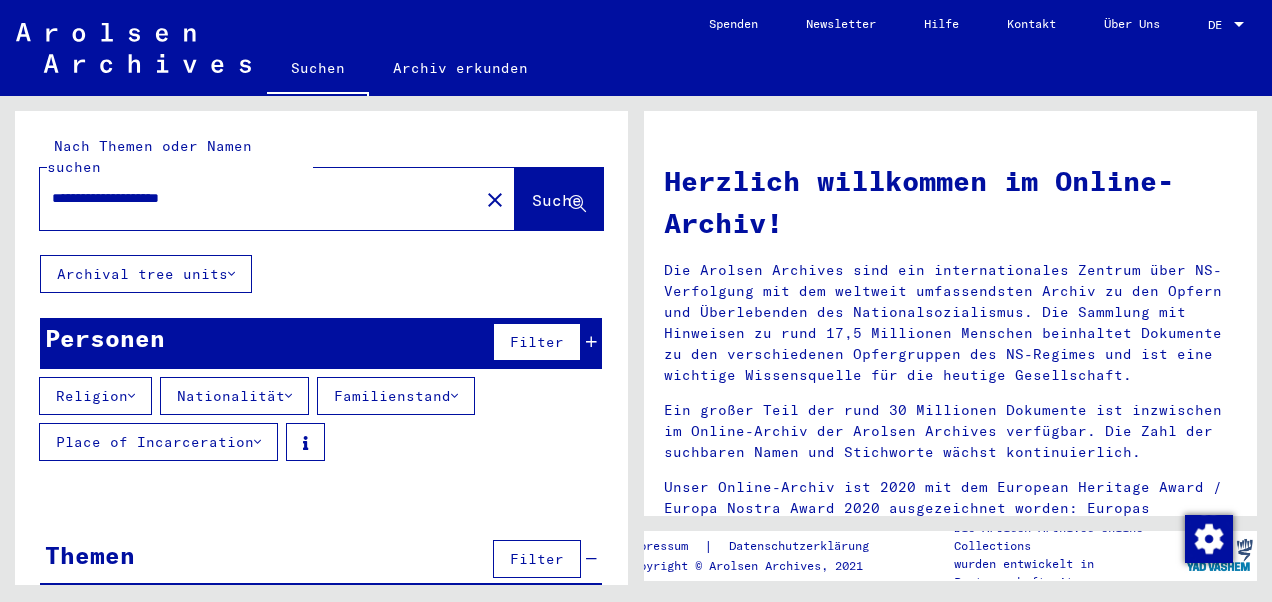 drag, startPoint x: 257, startPoint y: 173, endPoint x: 147, endPoint y: 183, distance: 110.45361 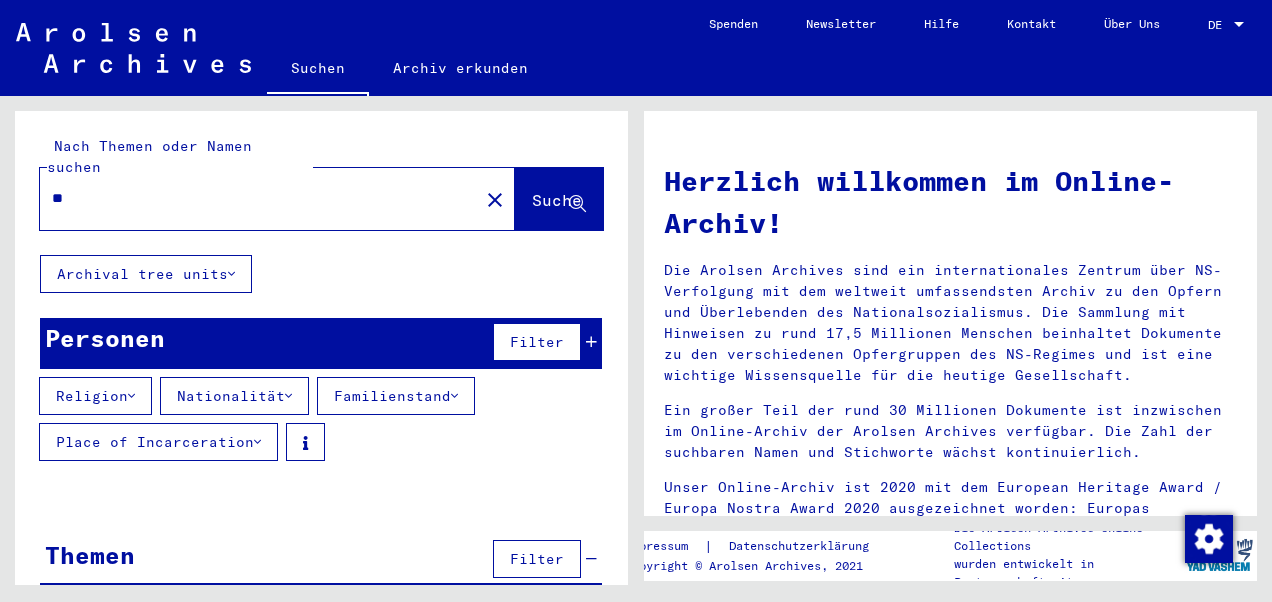 type on "*" 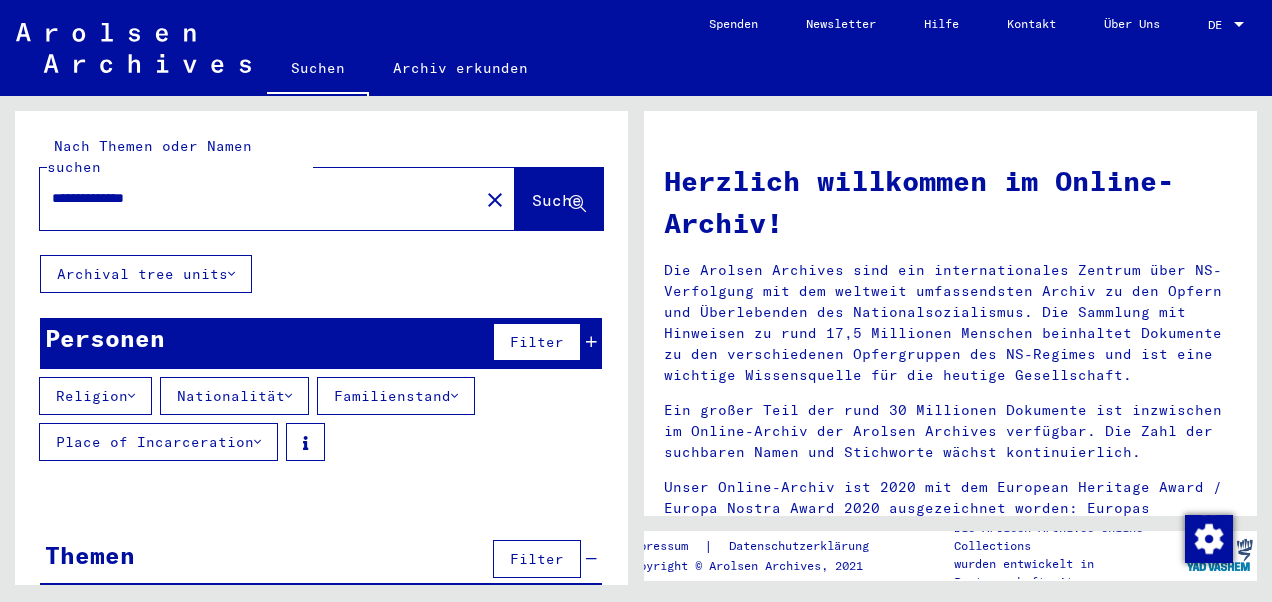 type on "**********" 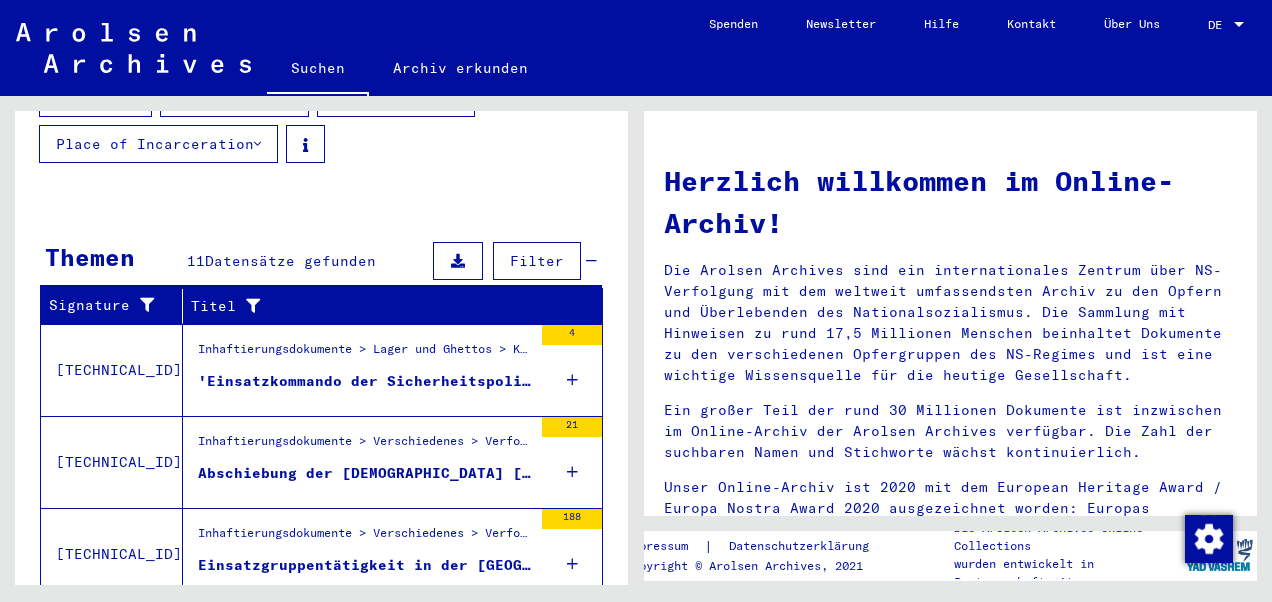 scroll, scrollTop: 300, scrollLeft: 0, axis: vertical 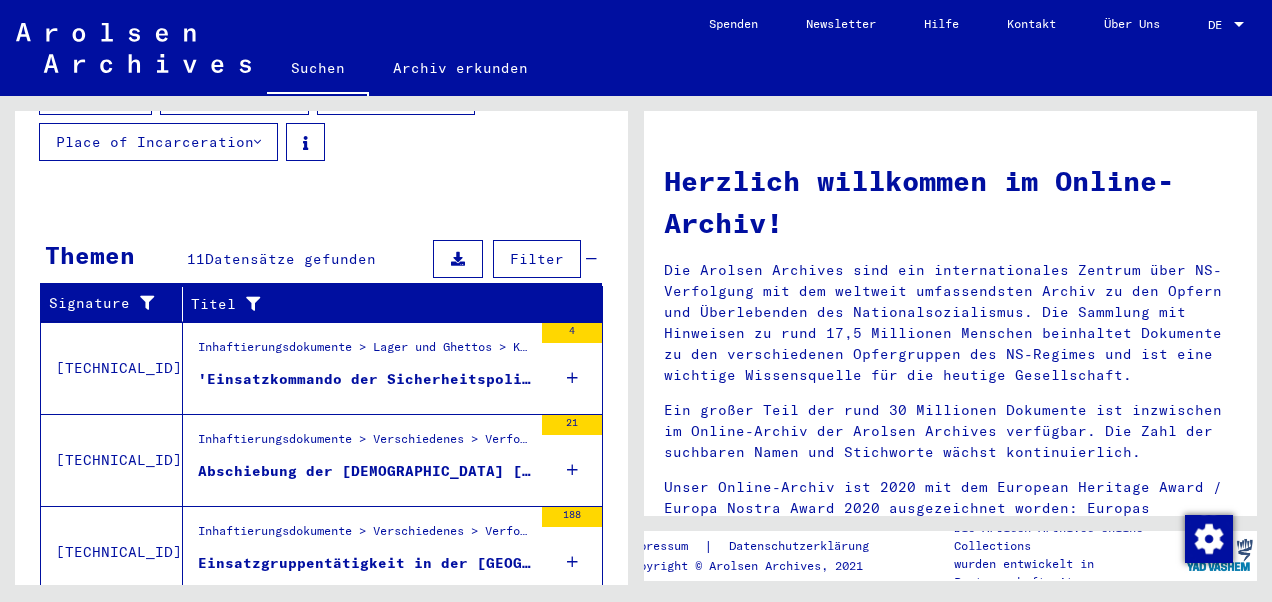 click on "'Einsatzkommando der Sicherheitspolizei und des SD Agram': Überstellung      von 9 Personen in das KL Flossenbürg und Vermittlung an das Arbeitsamt      Weiden ([DATE])" at bounding box center (365, 379) 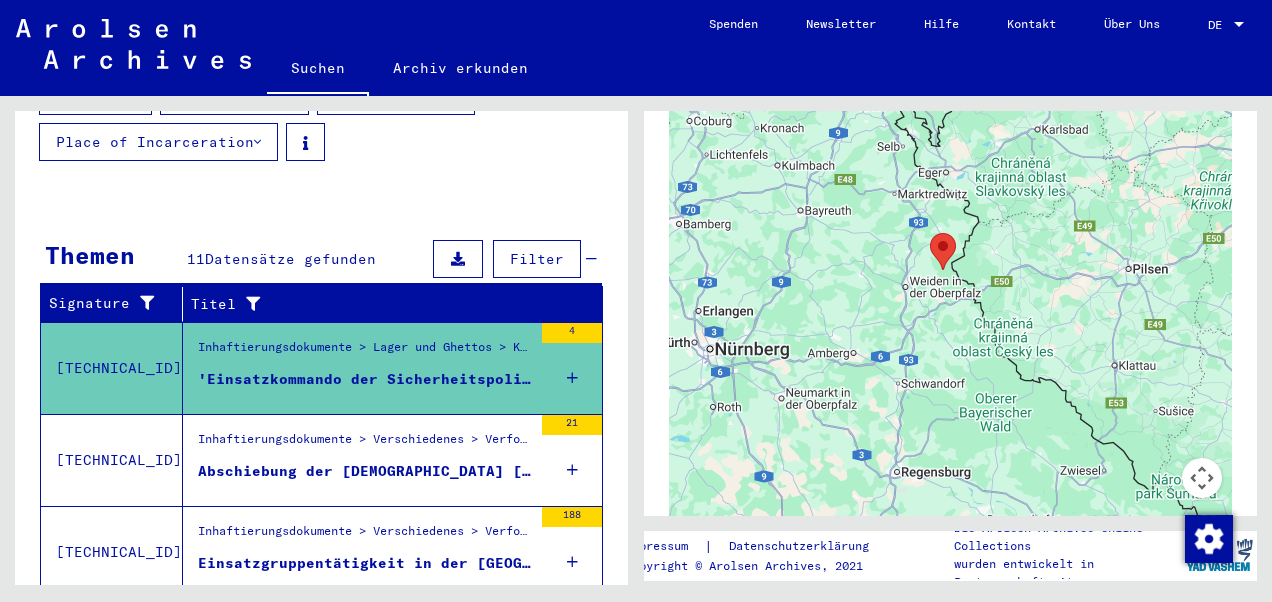 scroll, scrollTop: 794, scrollLeft: 0, axis: vertical 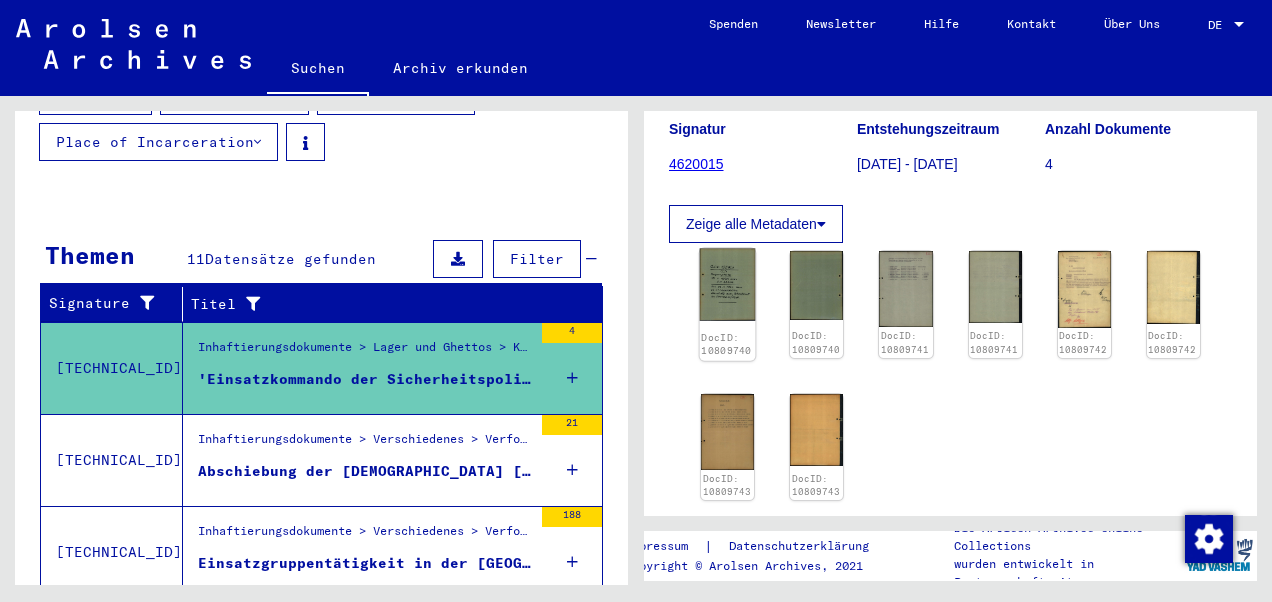 click 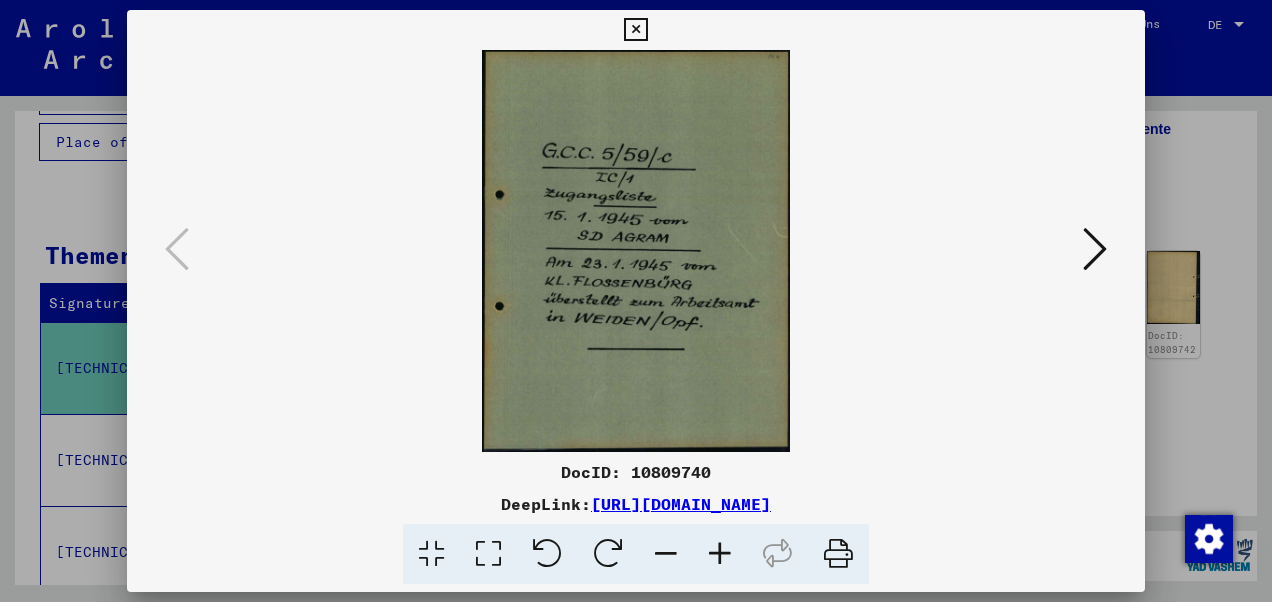 click at bounding box center [1095, 249] 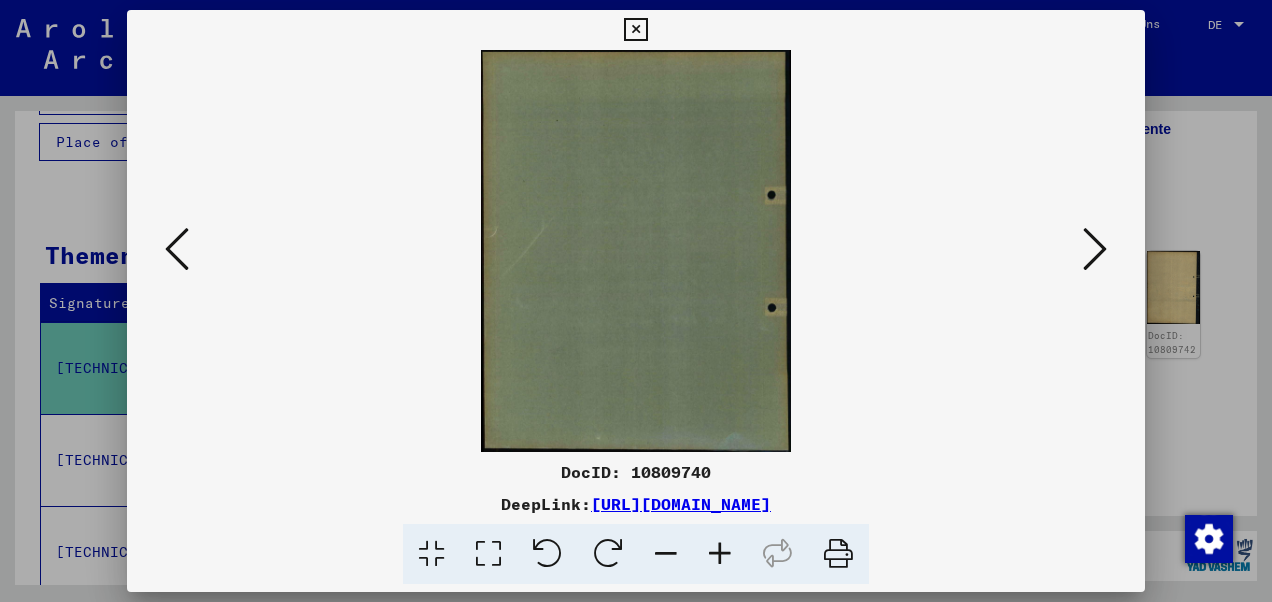 click at bounding box center (1095, 249) 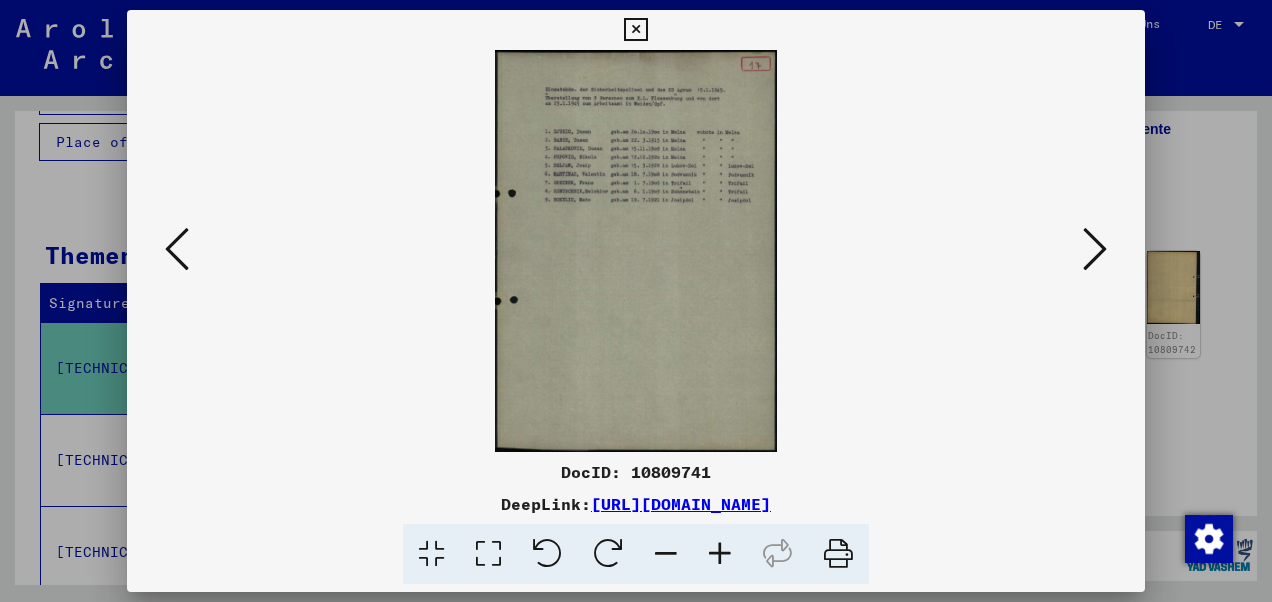 click at bounding box center (1095, 249) 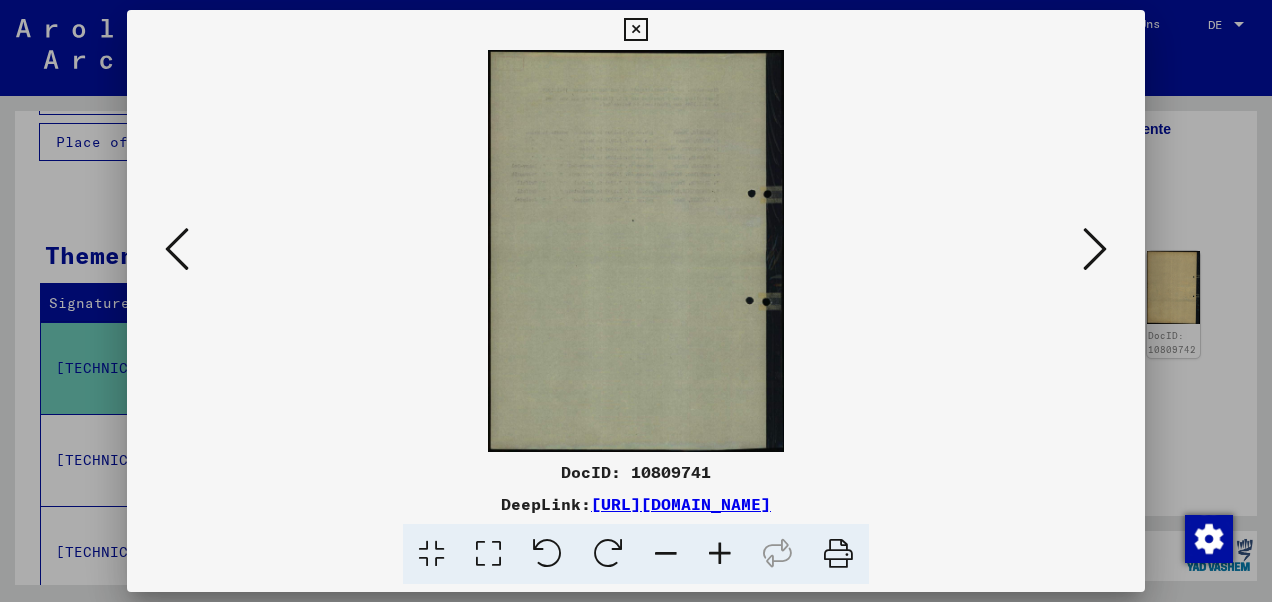 click at bounding box center (1095, 249) 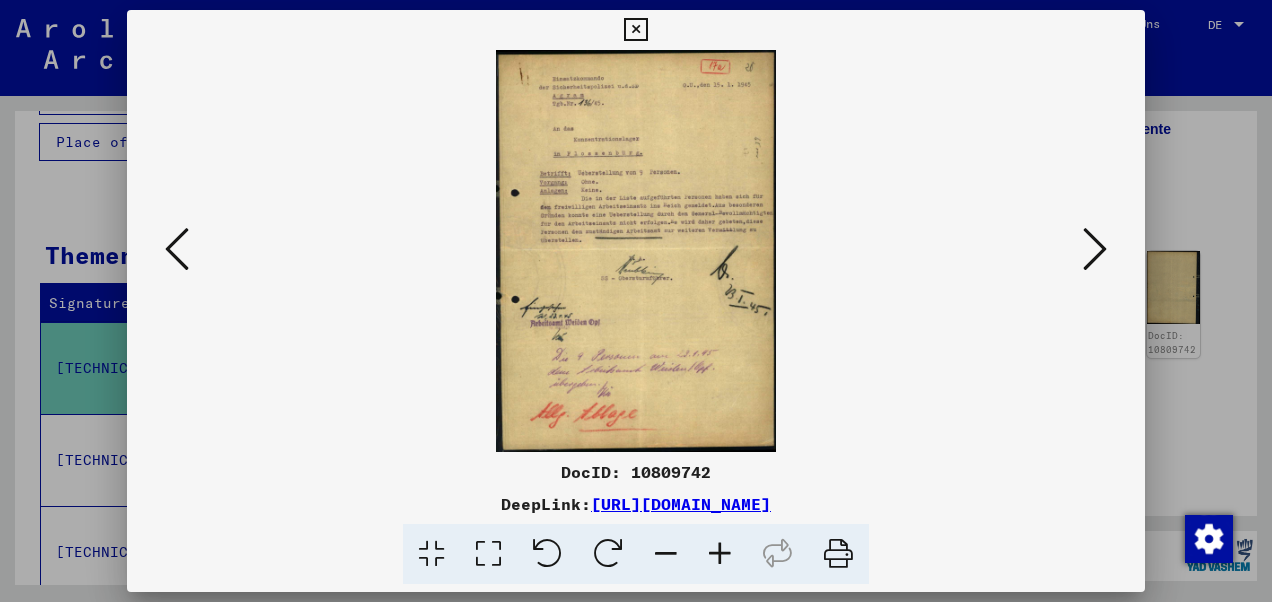 click at bounding box center (1095, 249) 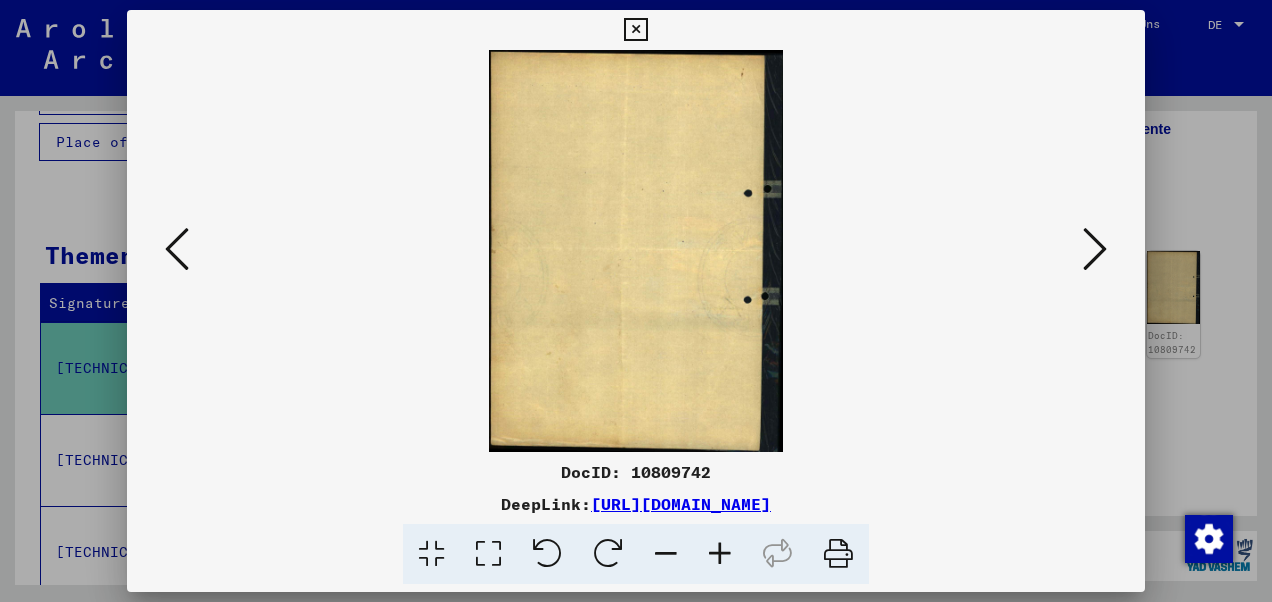 click at bounding box center (1095, 249) 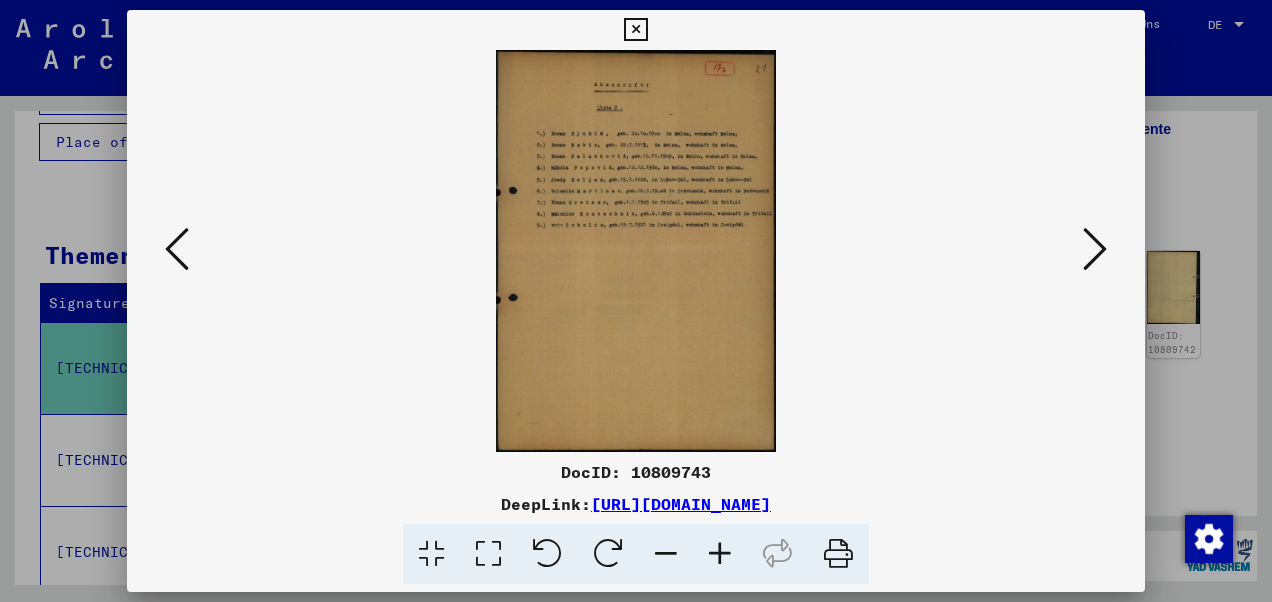 click at bounding box center (1095, 249) 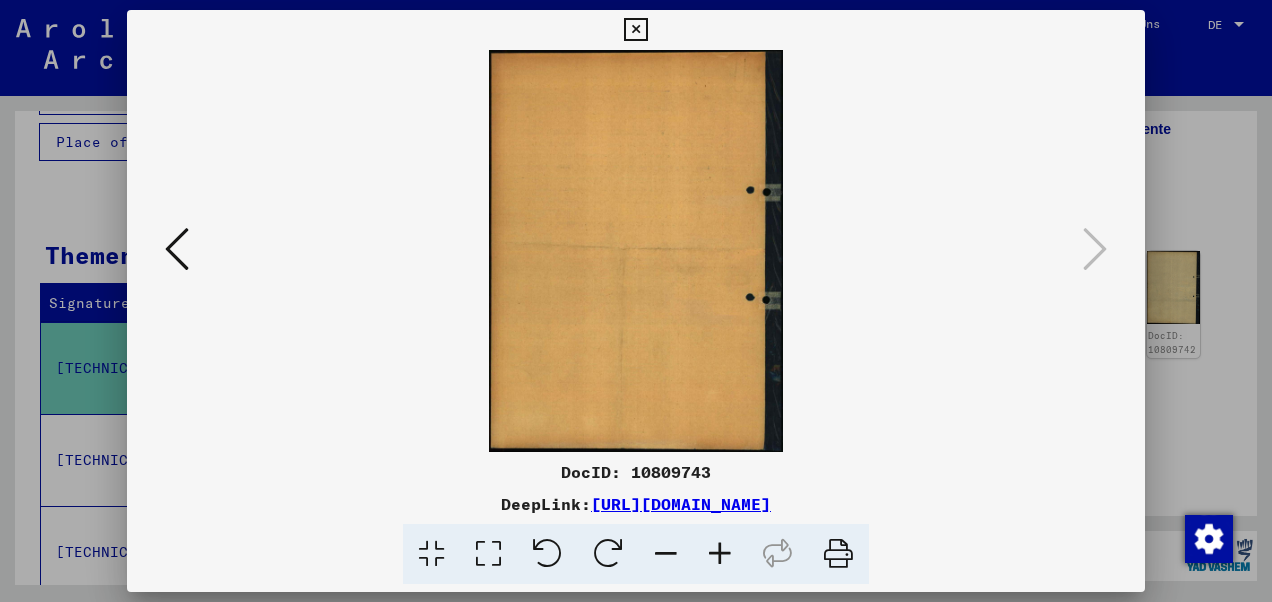 click at bounding box center [636, 301] 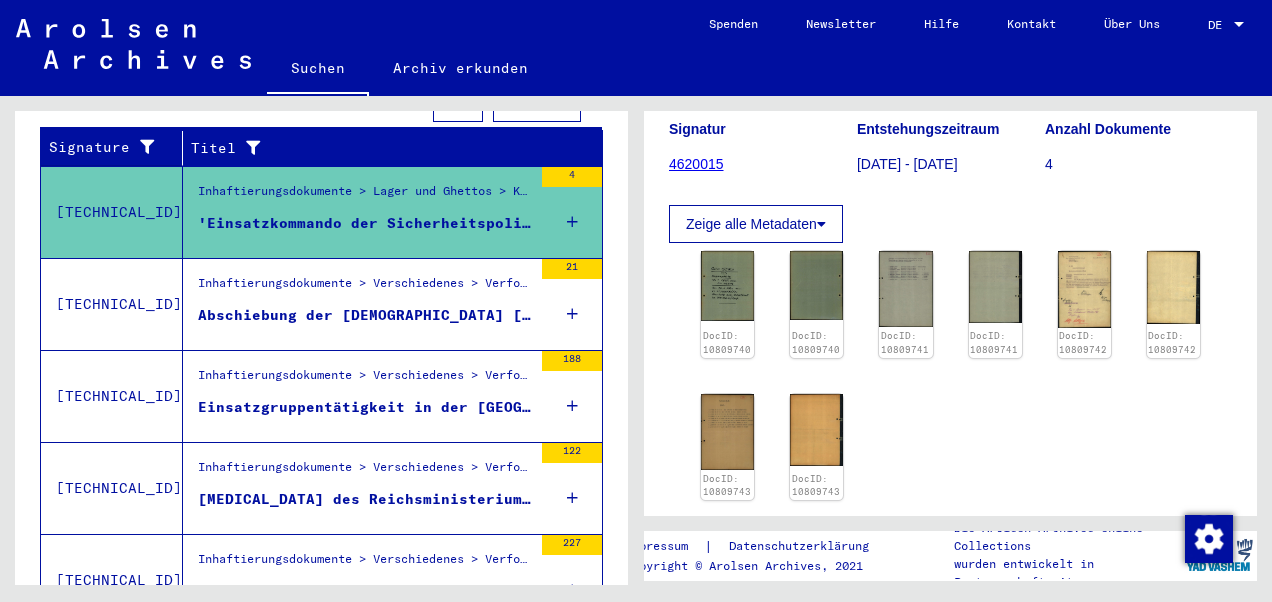 scroll, scrollTop: 500, scrollLeft: 0, axis: vertical 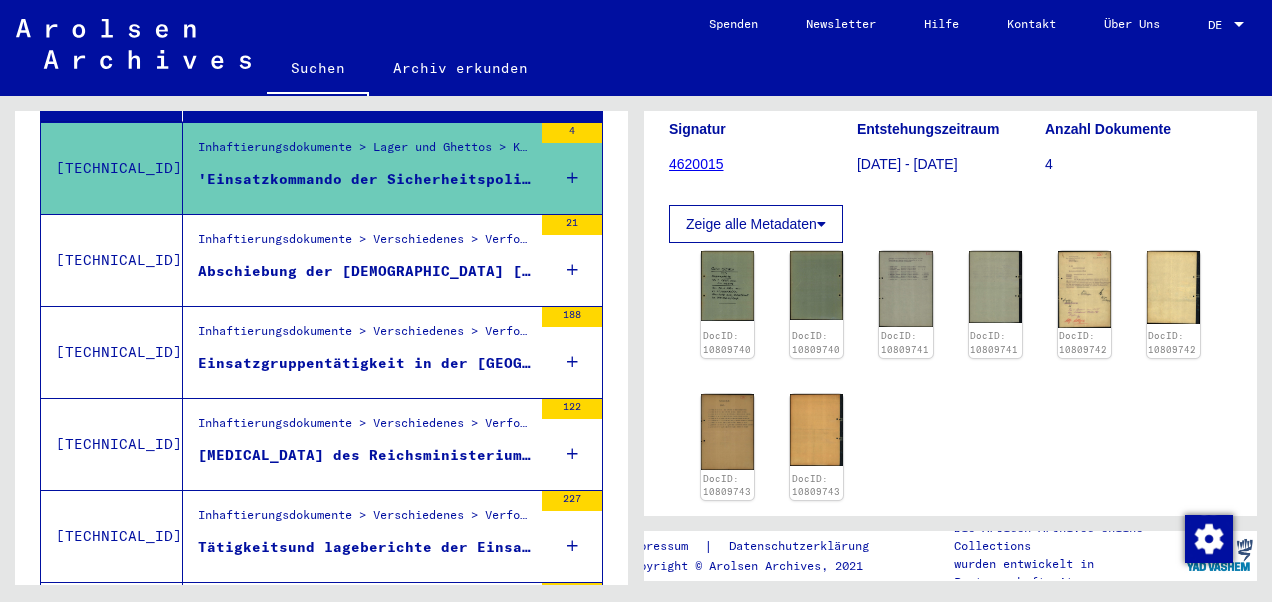 click on "Einsatzgruppentätigkeit in der [GEOGRAPHIC_DATA]:  - [GEOGRAPHIC_DATA], Weißruthenien, [GEOGRAPHIC_DATA]  - [DEMOGRAPHIC_DATA]  - Bandenbekämpfung  -" at bounding box center (365, 363) 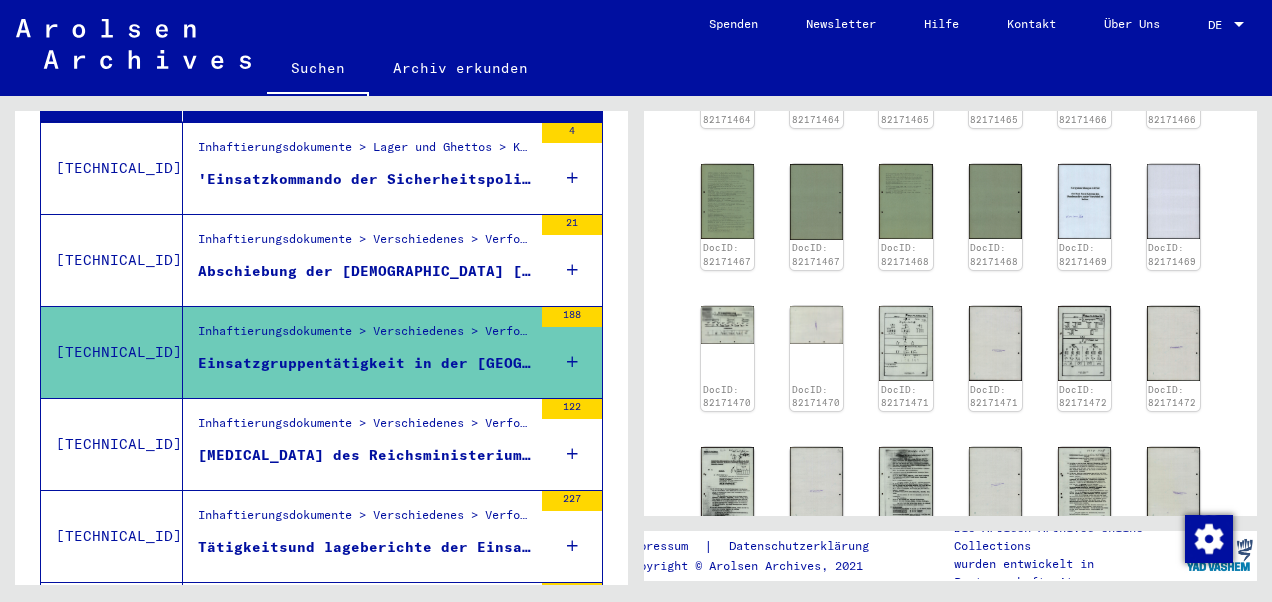 scroll, scrollTop: 700, scrollLeft: 0, axis: vertical 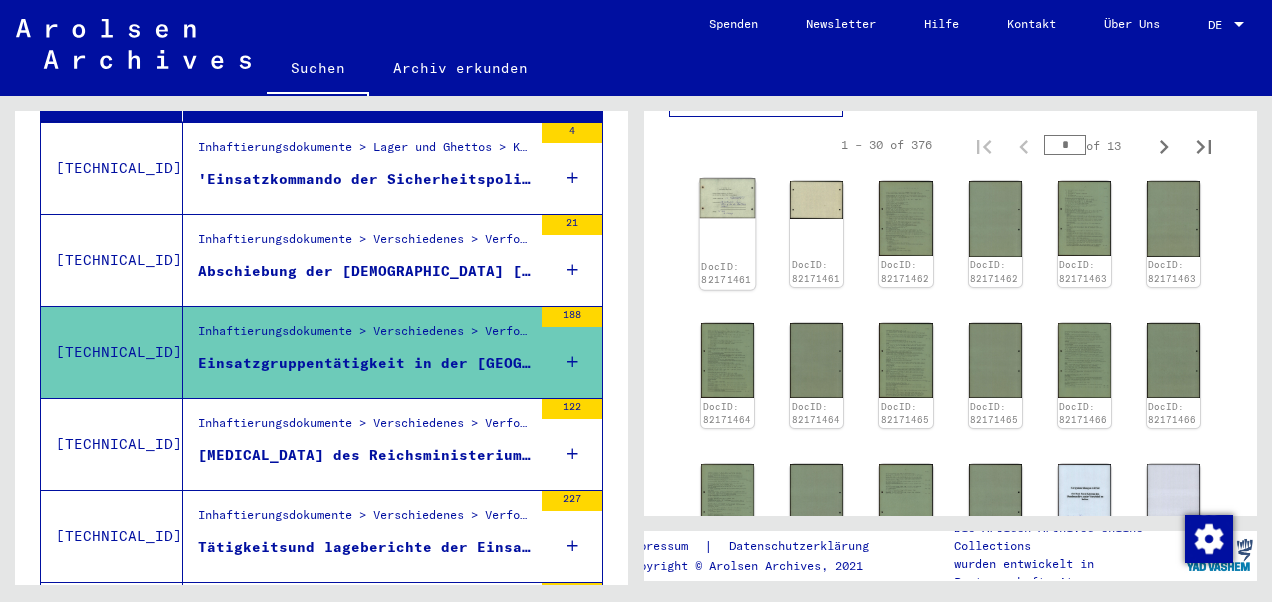 click on "DocID: 82171461" 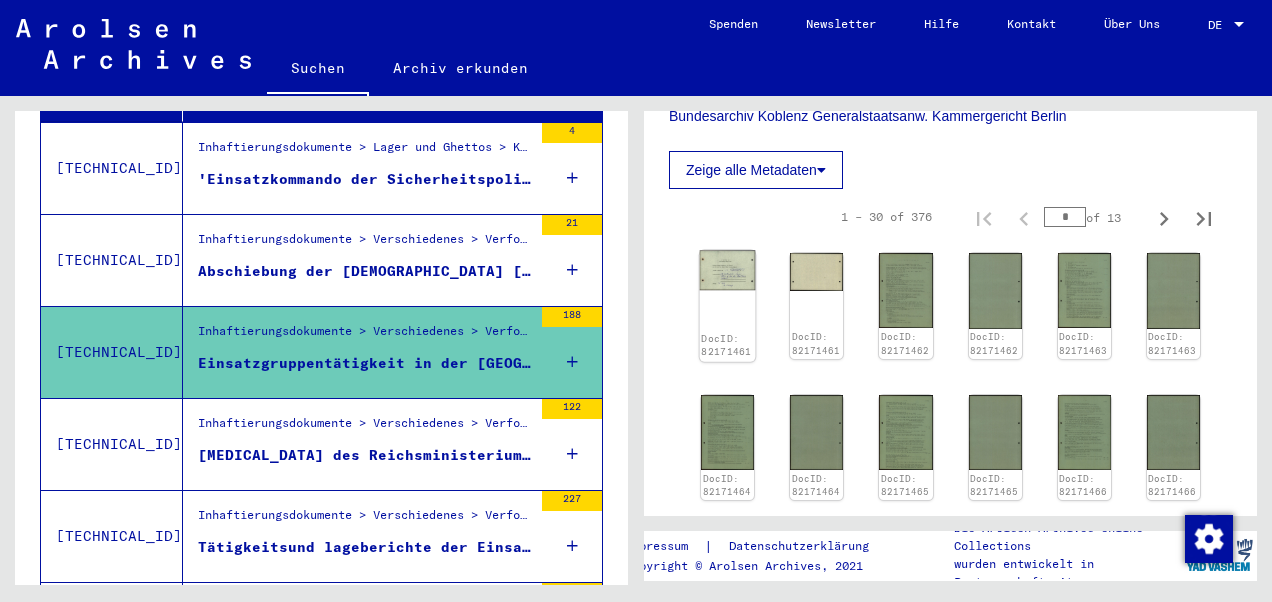 scroll, scrollTop: 600, scrollLeft: 0, axis: vertical 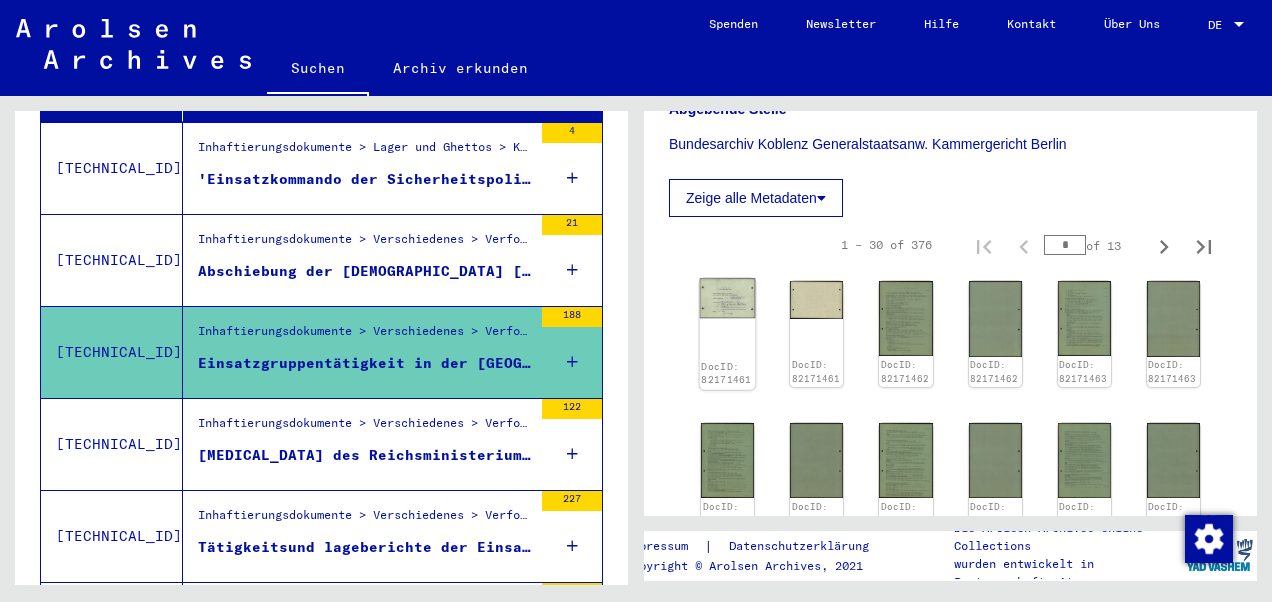 click 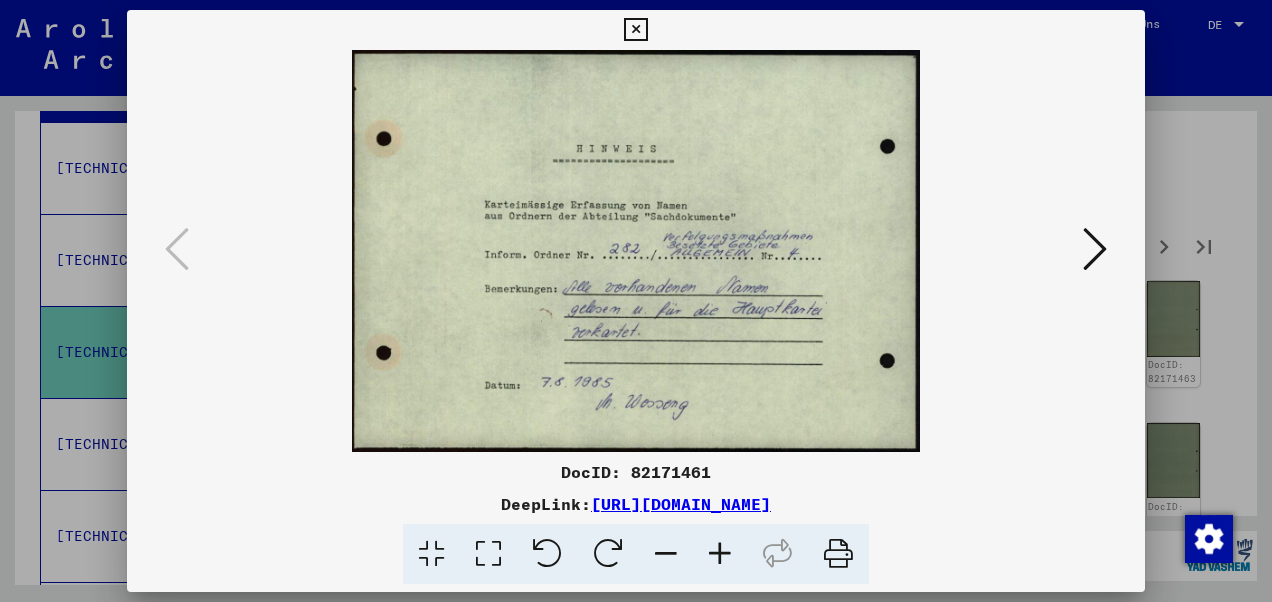 click at bounding box center [636, 251] 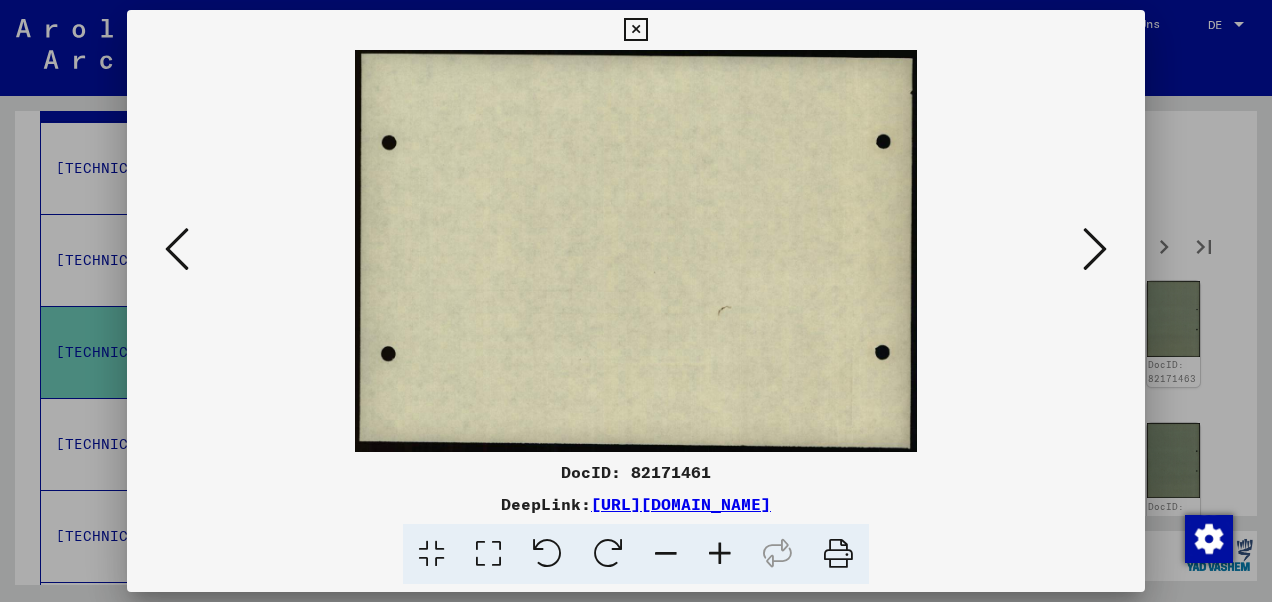 click at bounding box center (1095, 249) 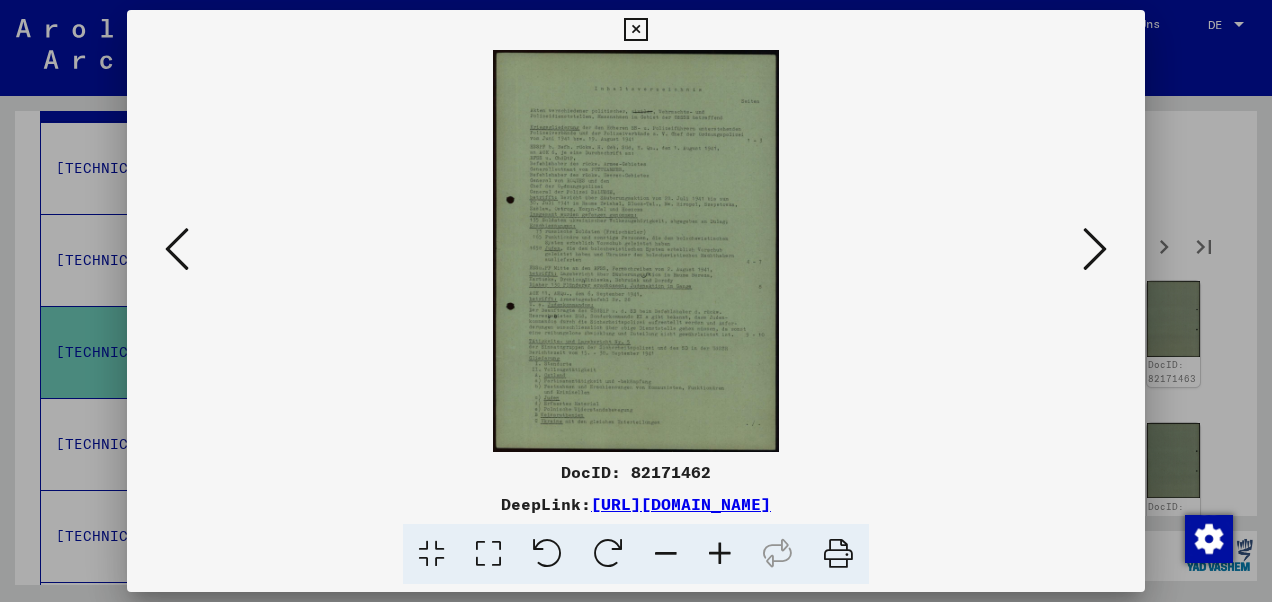 click at bounding box center (431, 554) 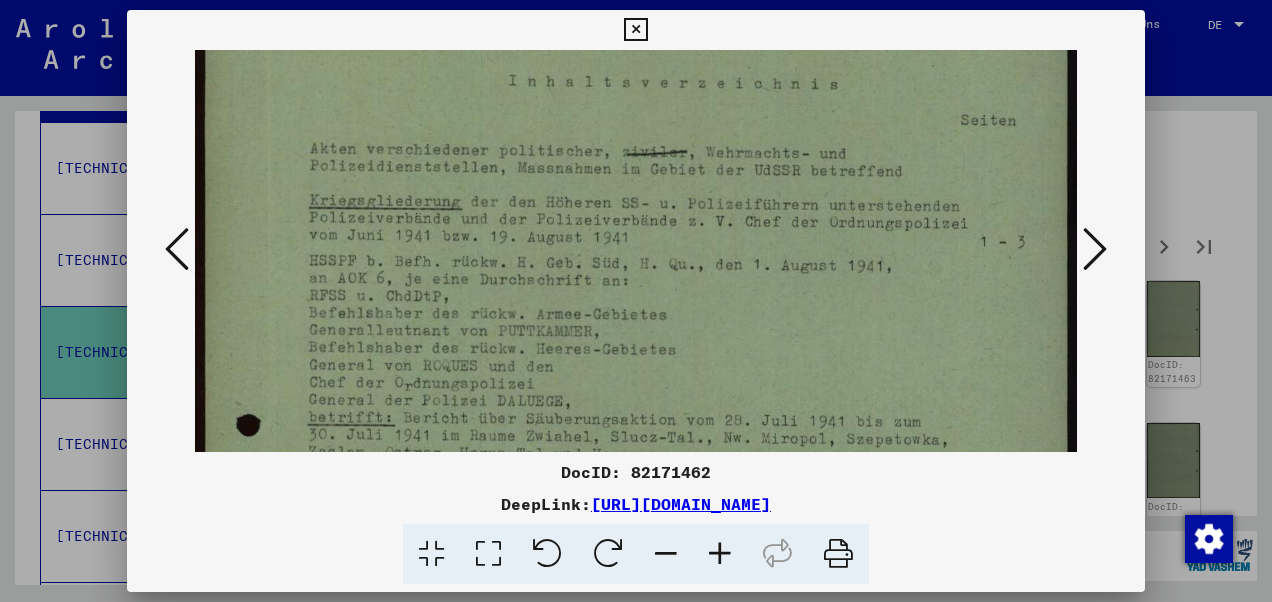 scroll, scrollTop: 184, scrollLeft: 0, axis: vertical 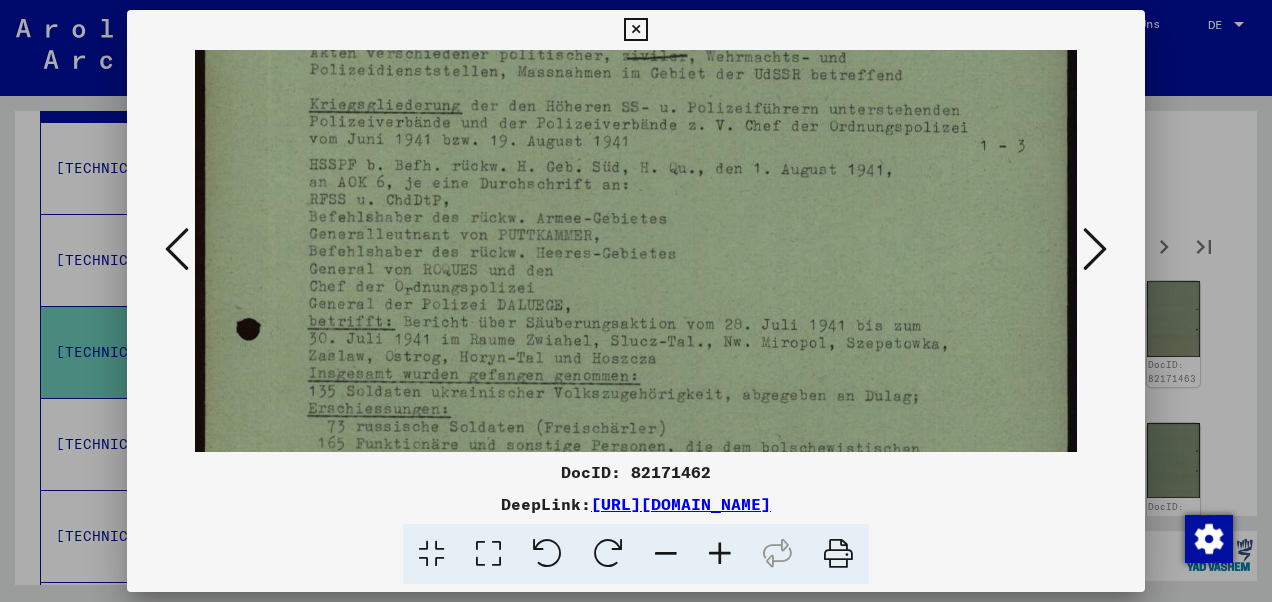 drag, startPoint x: 629, startPoint y: 322, endPoint x: 647, endPoint y: 142, distance: 180.89777 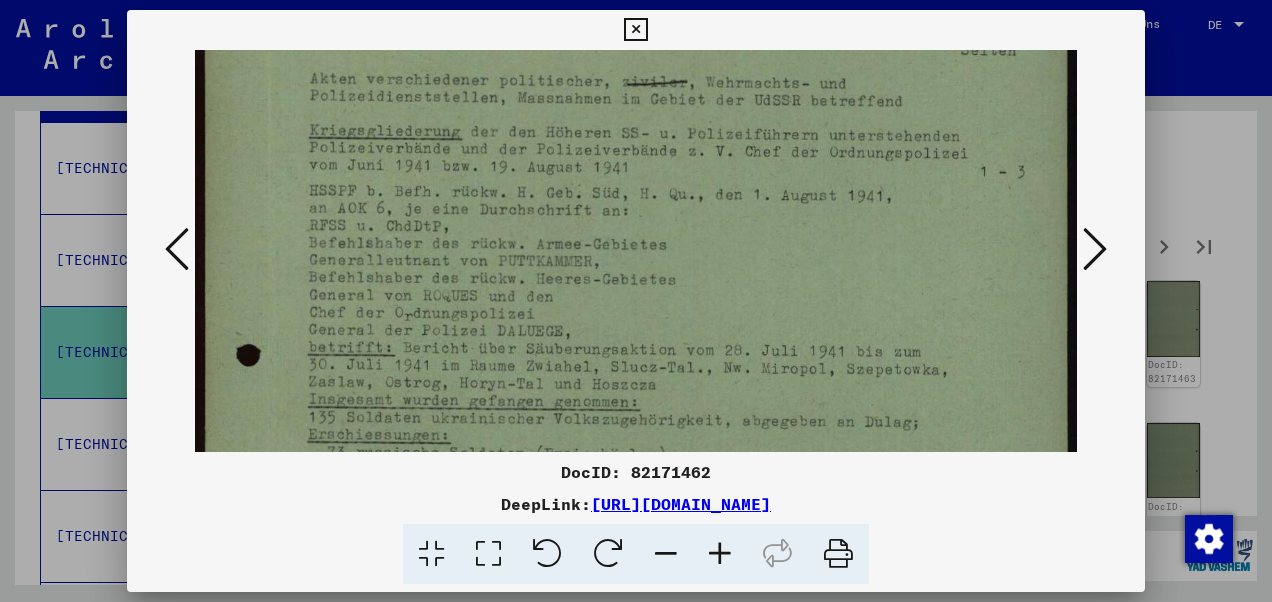 scroll, scrollTop: 164, scrollLeft: 0, axis: vertical 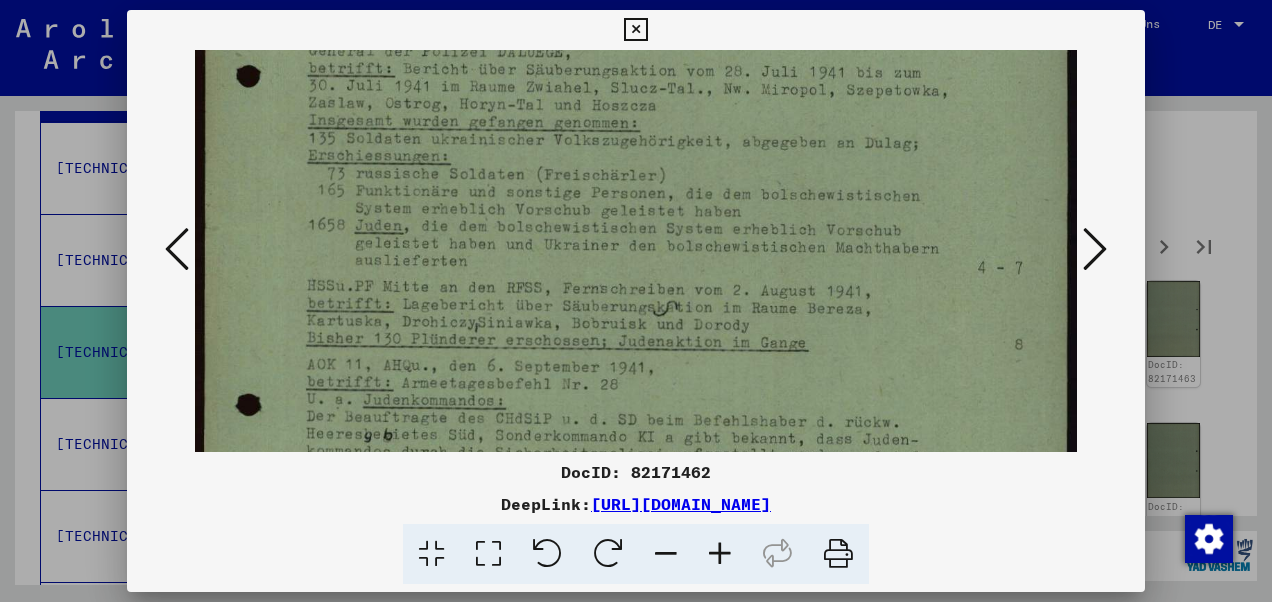 drag, startPoint x: 596, startPoint y: 318, endPoint x: 604, endPoint y: 86, distance: 232.1379 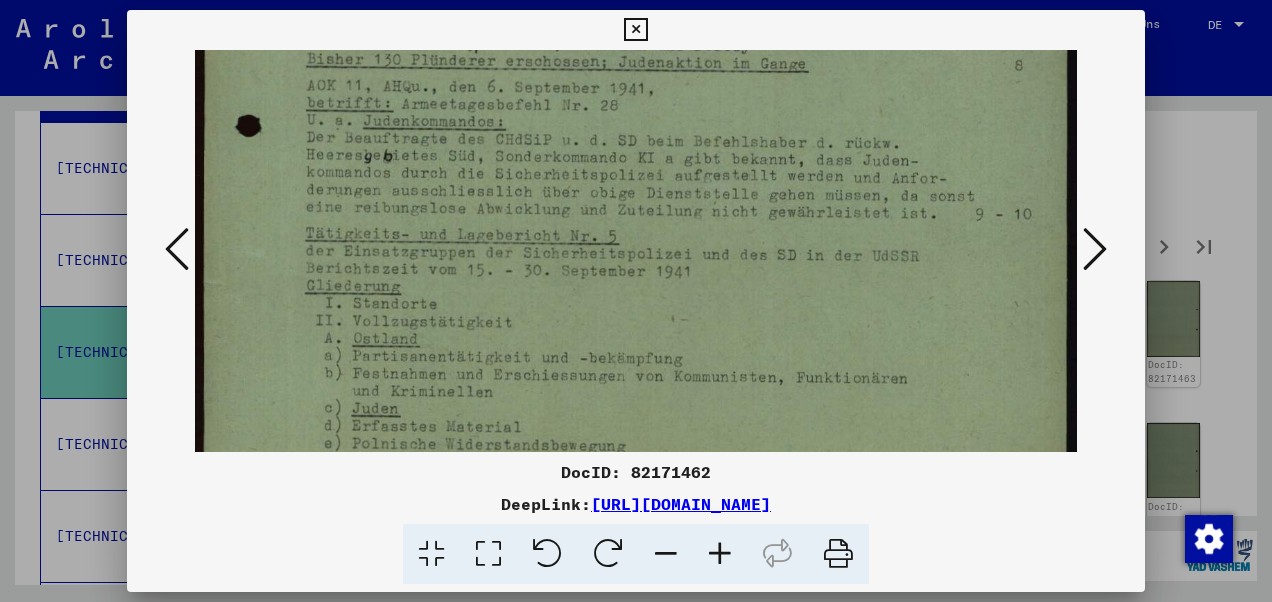 scroll, scrollTop: 718, scrollLeft: 0, axis: vertical 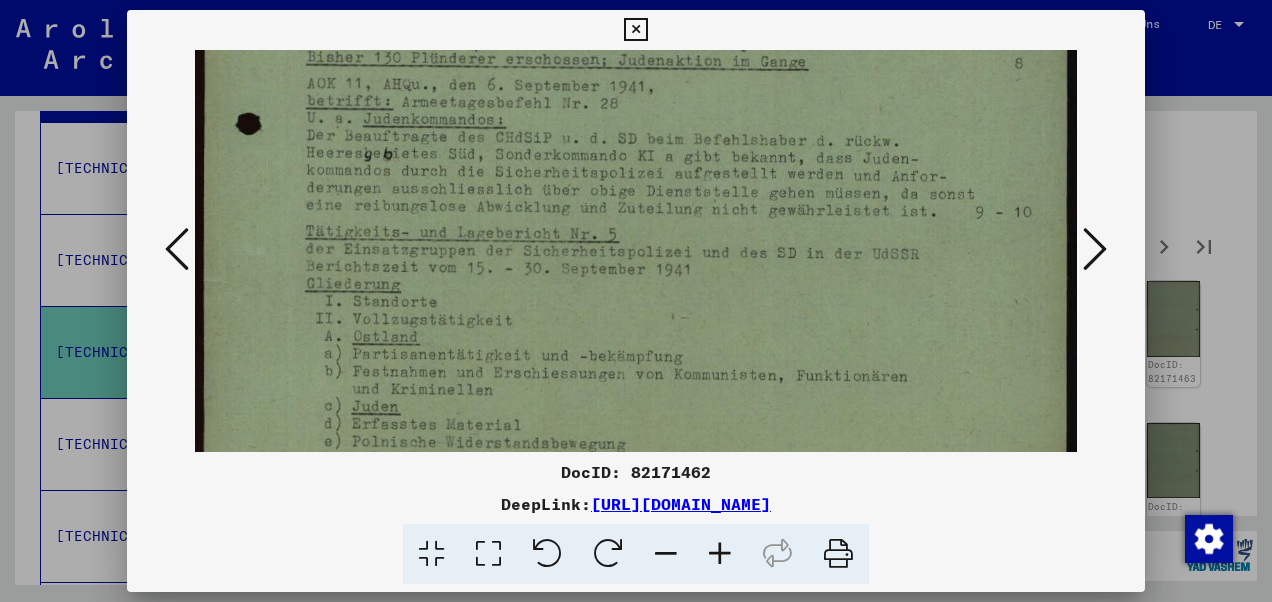 drag, startPoint x: 563, startPoint y: 352, endPoint x: 576, endPoint y: 74, distance: 278.3038 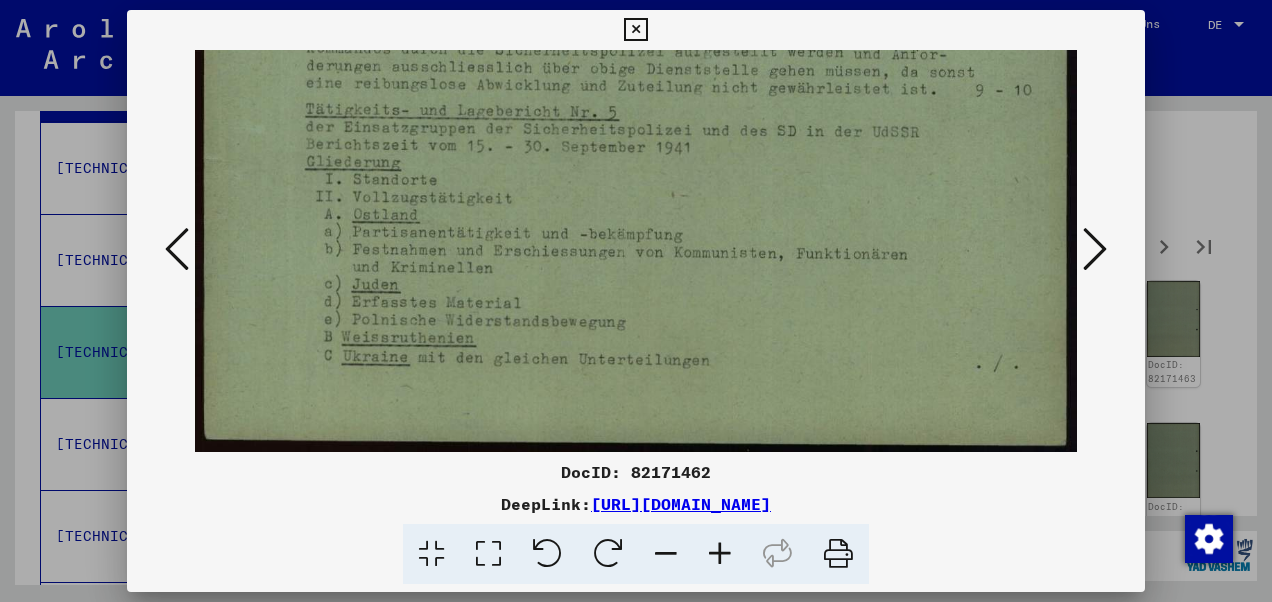 drag, startPoint x: 554, startPoint y: 378, endPoint x: 575, endPoint y: -66, distance: 444.49634 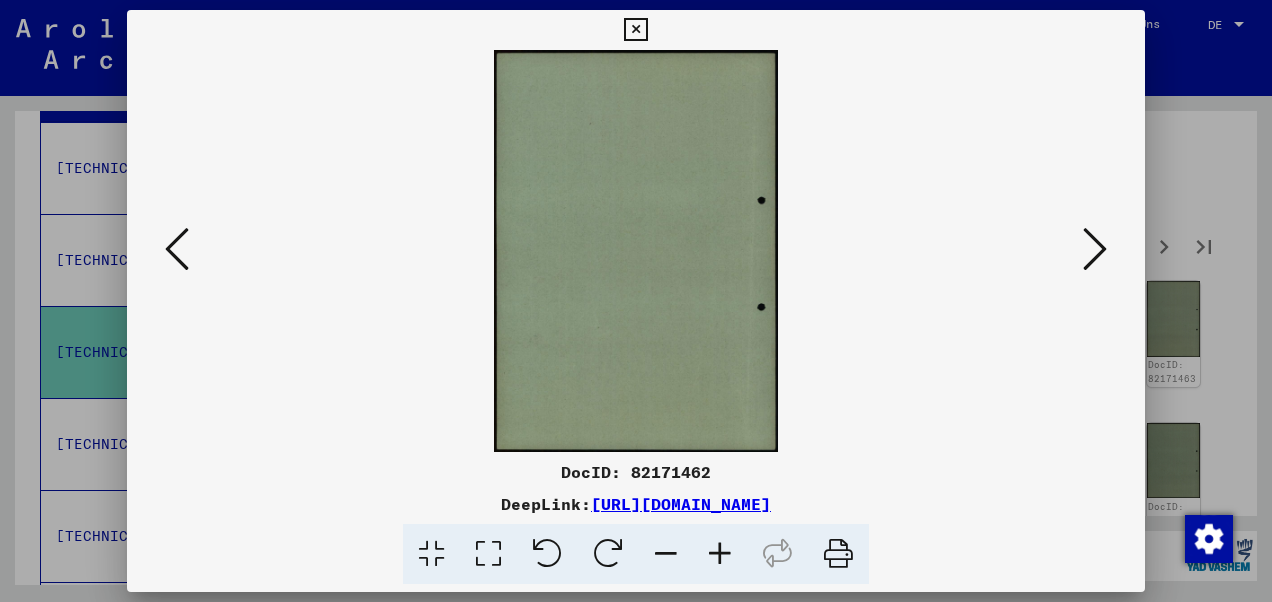 click at bounding box center [1095, 249] 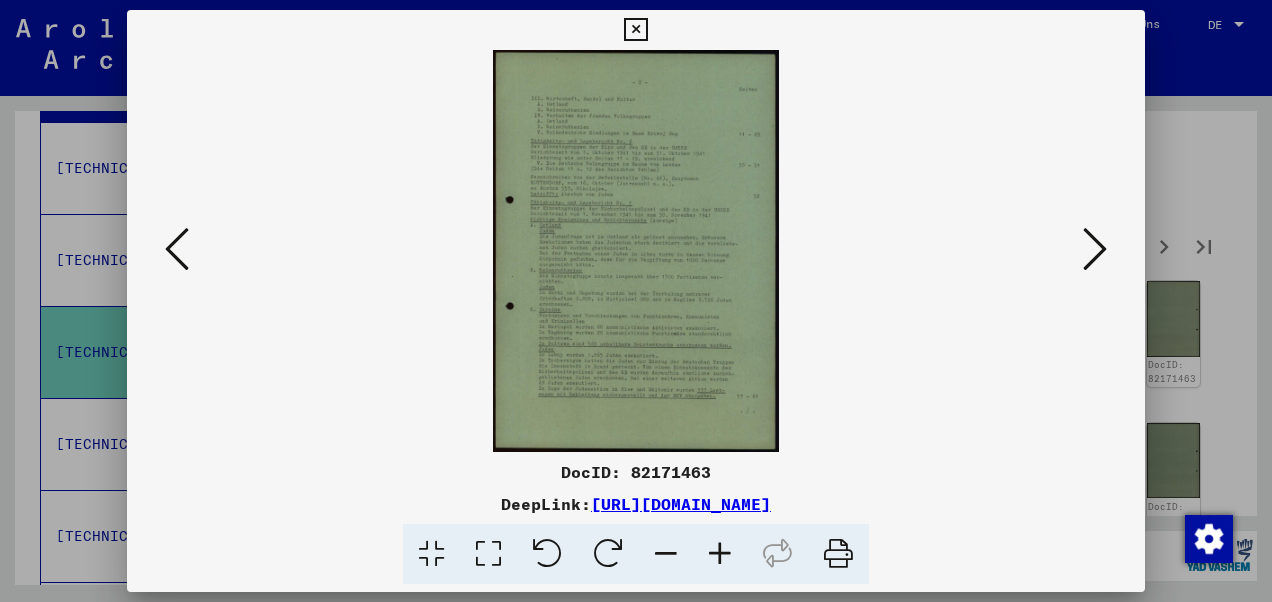 click at bounding box center (1095, 249) 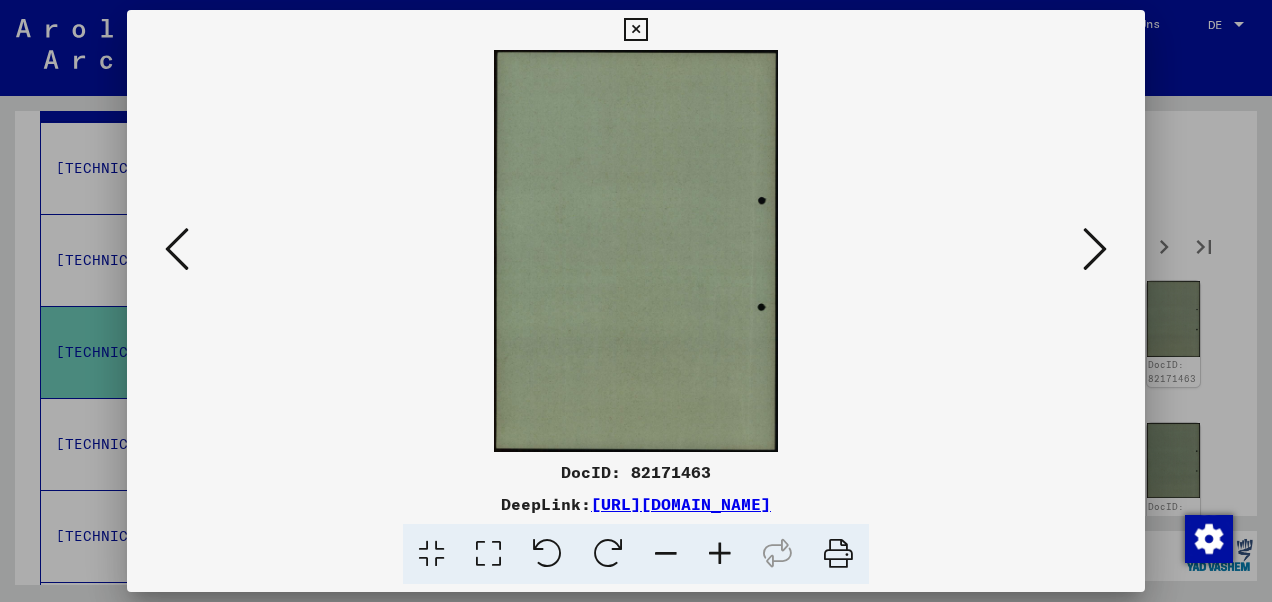 click at bounding box center [1095, 249] 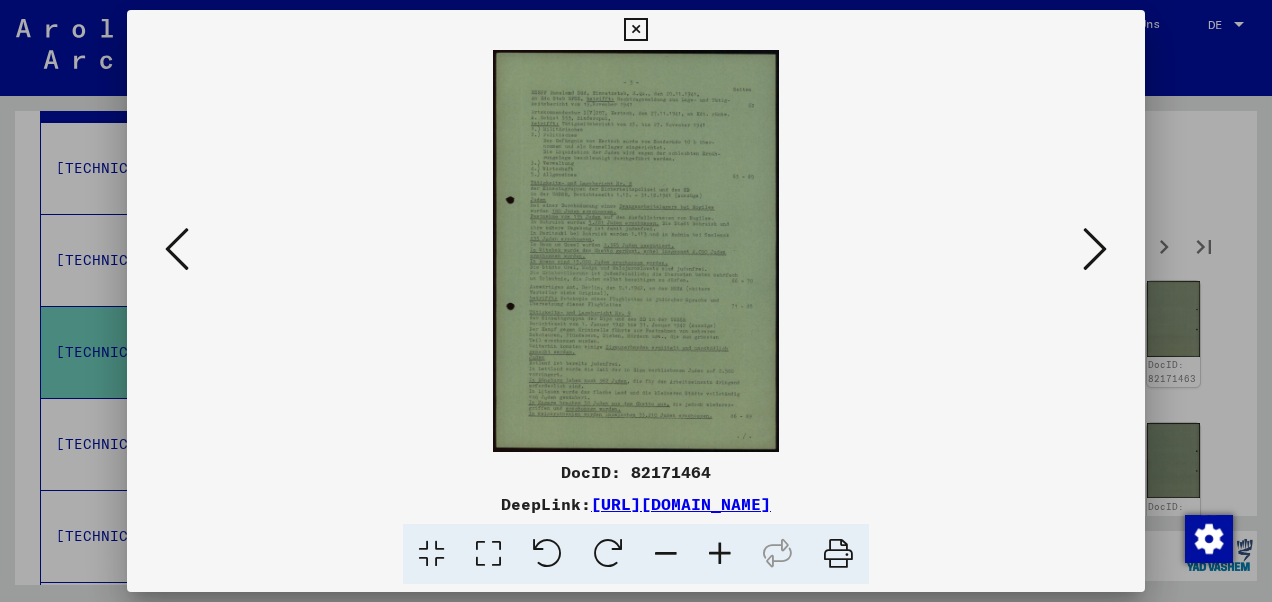 click at bounding box center (1095, 249) 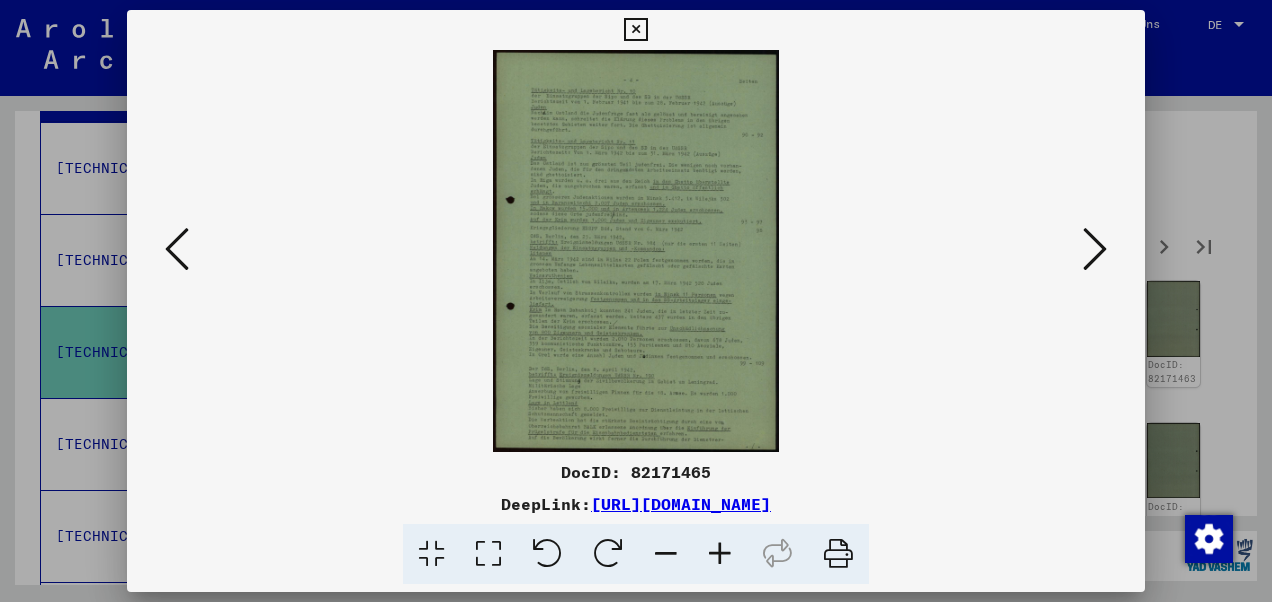 click at bounding box center [1095, 249] 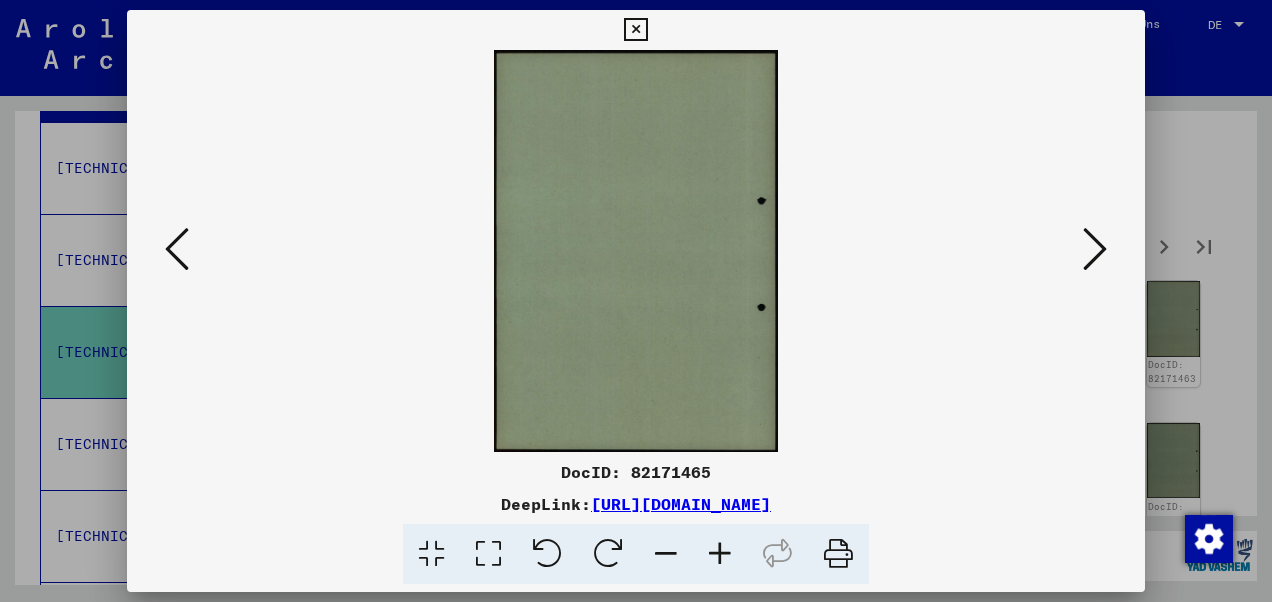 click at bounding box center (1095, 249) 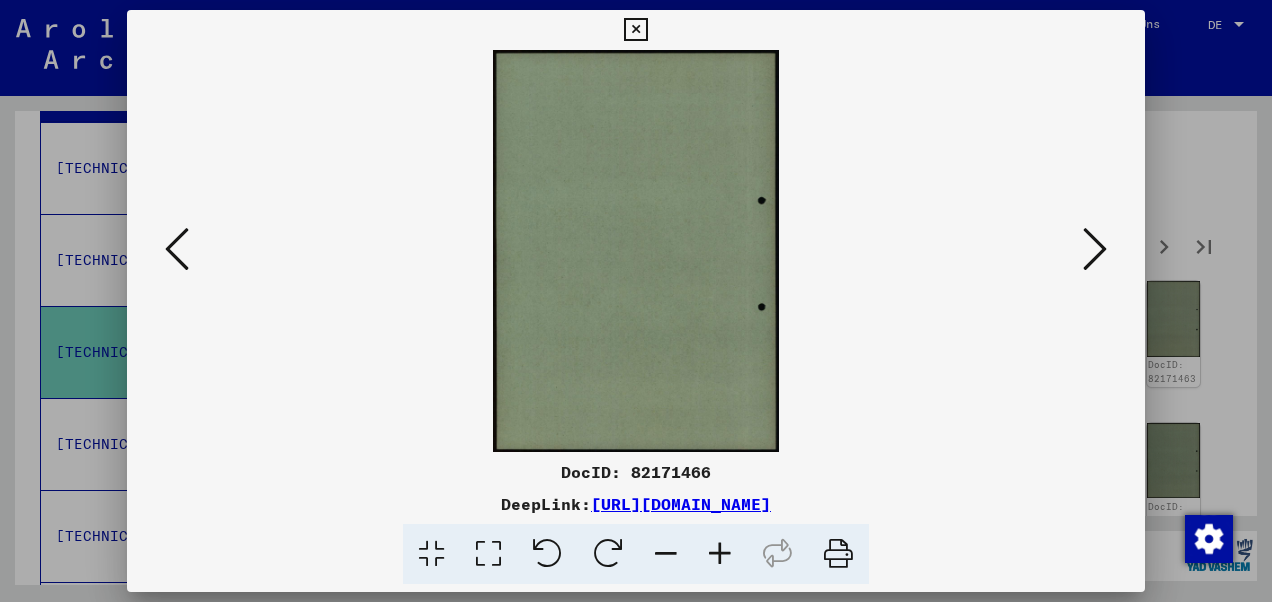 click at bounding box center [1095, 249] 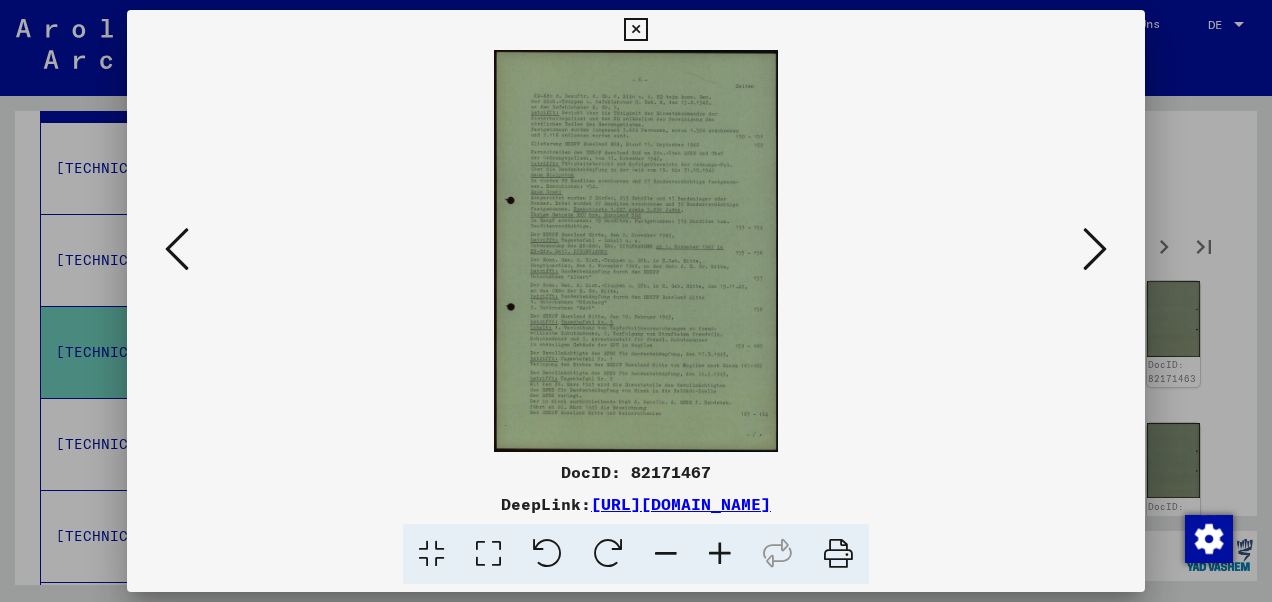 click at bounding box center (1095, 249) 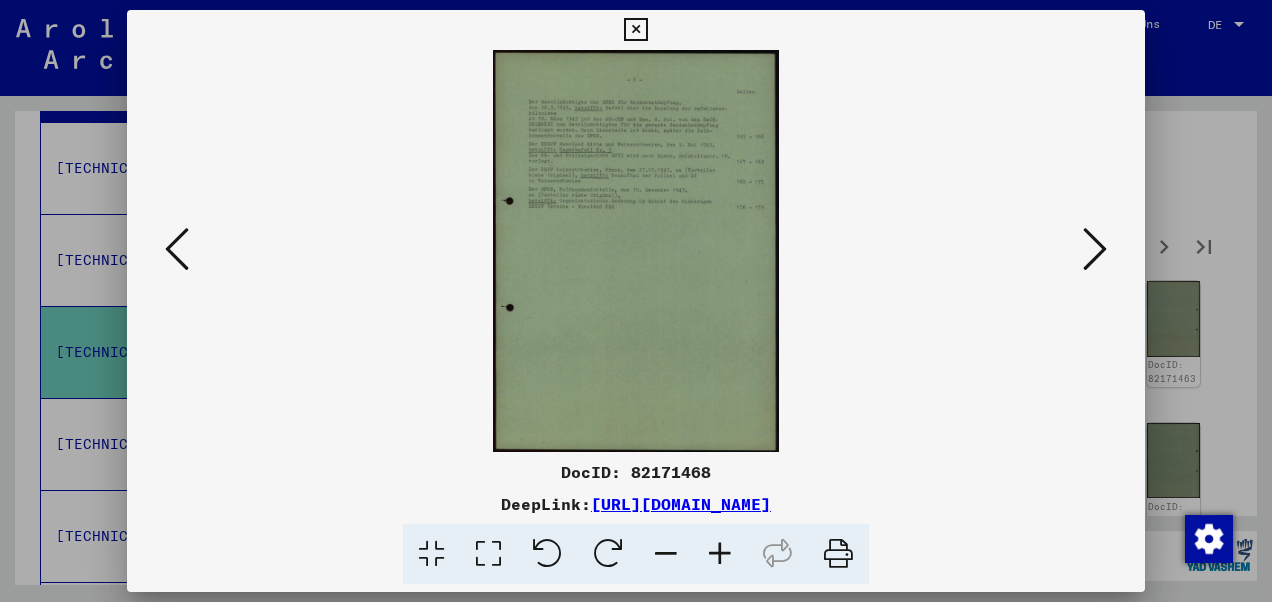 click at bounding box center [1095, 249] 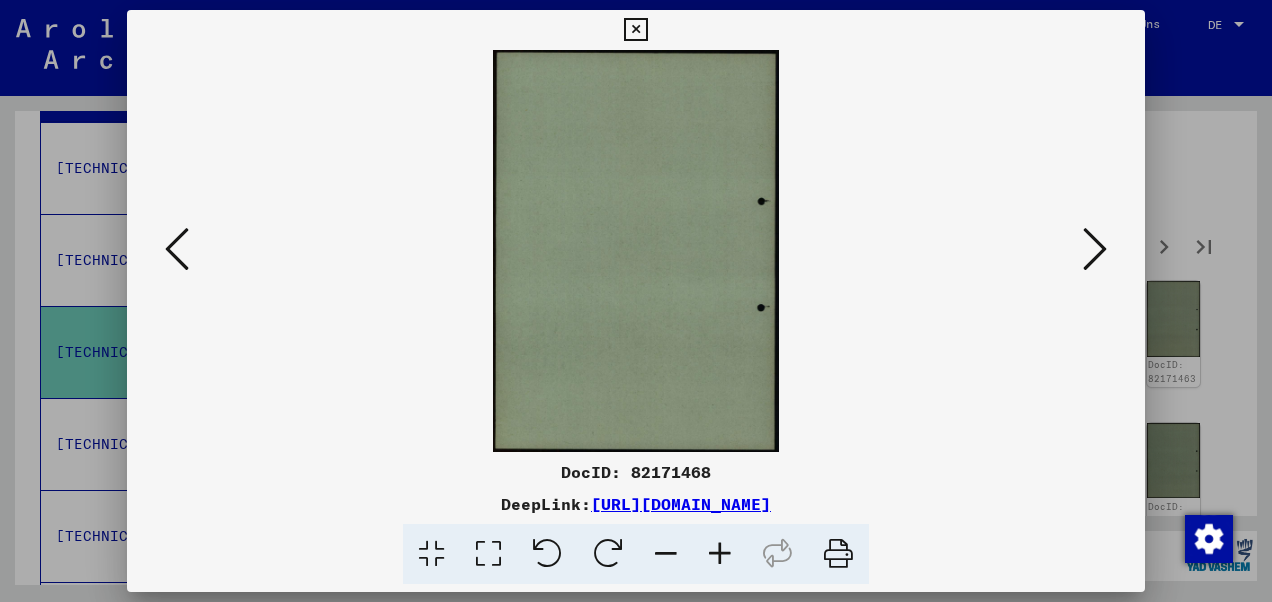 click at bounding box center (1095, 249) 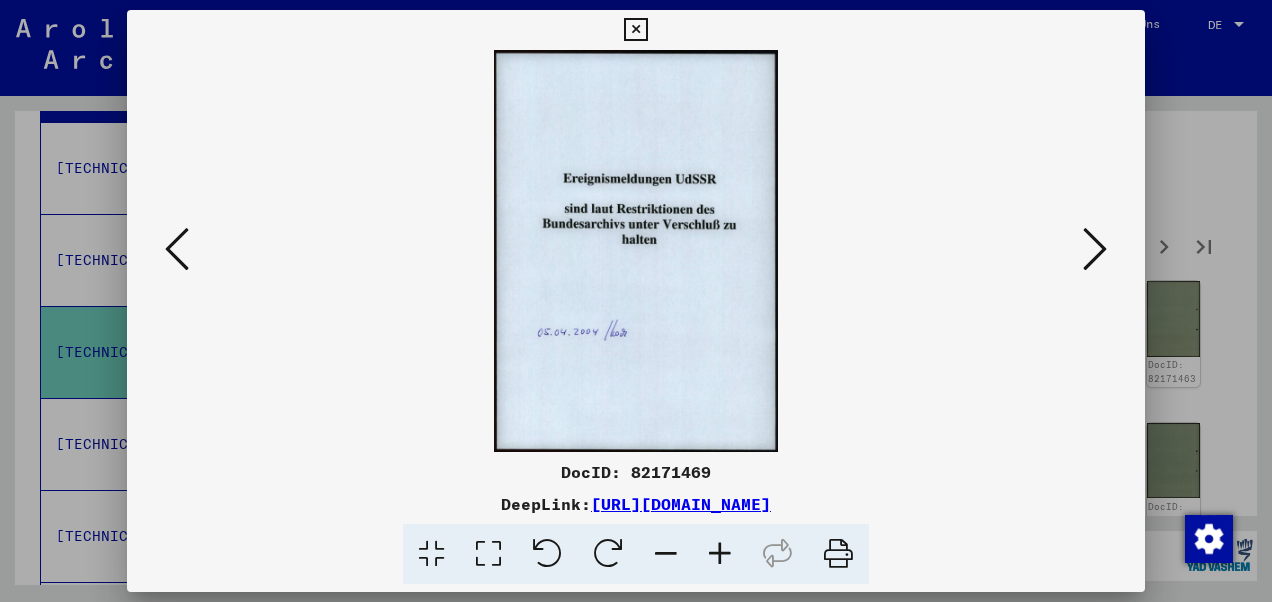 click at bounding box center [1095, 249] 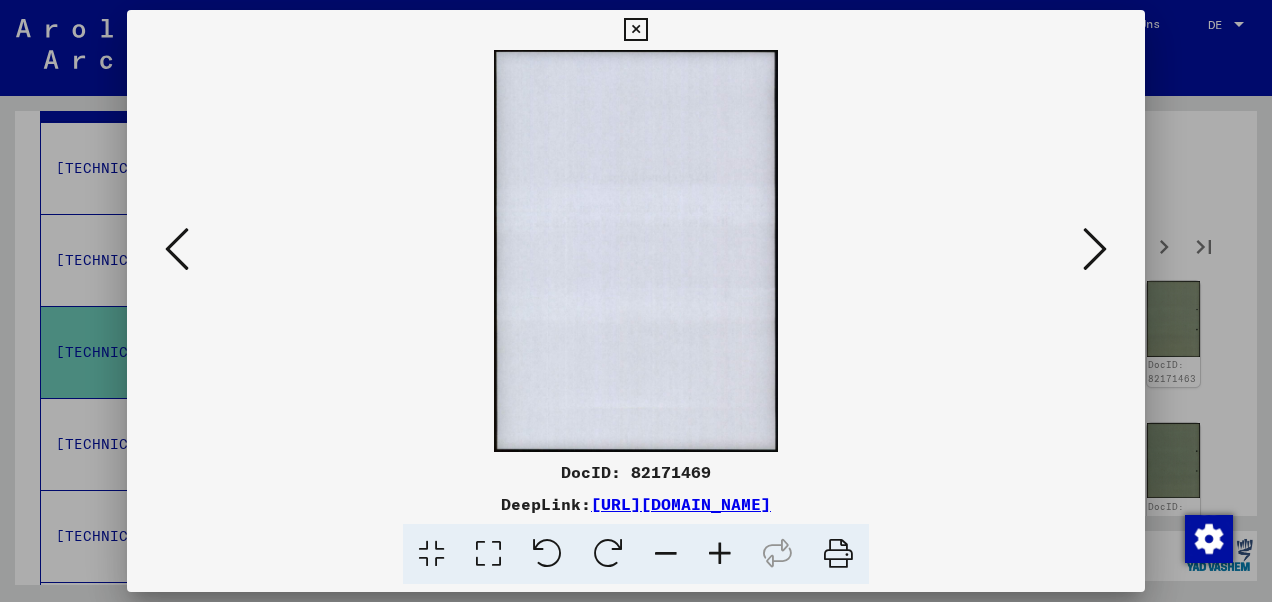 click at bounding box center (1095, 249) 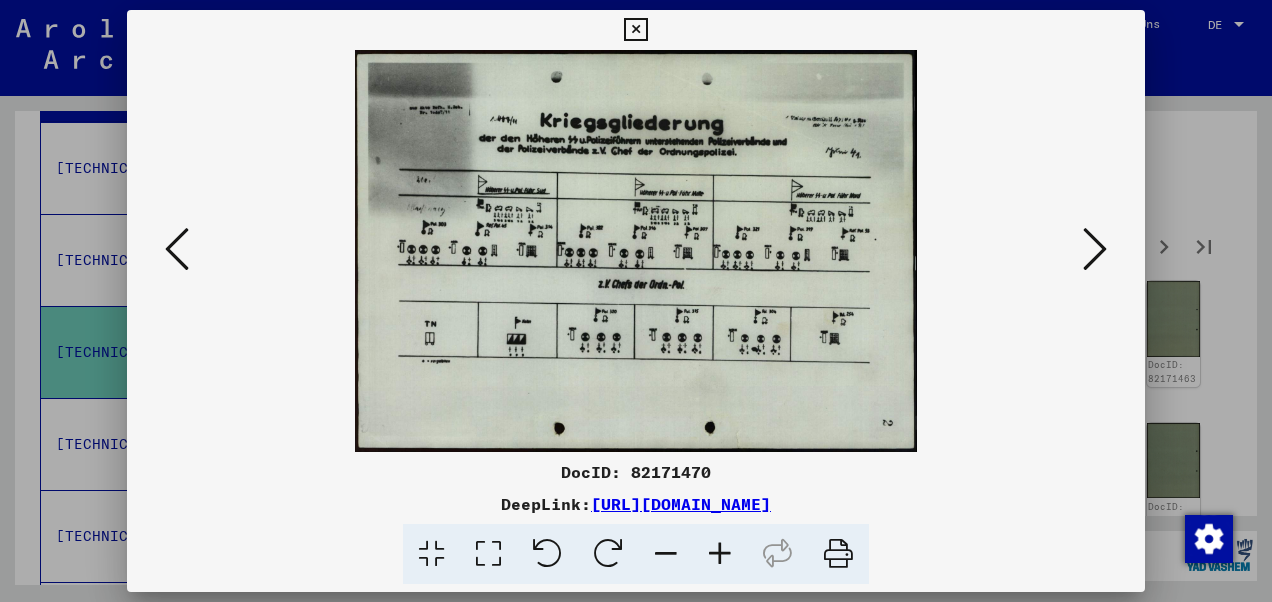 click at bounding box center [1095, 249] 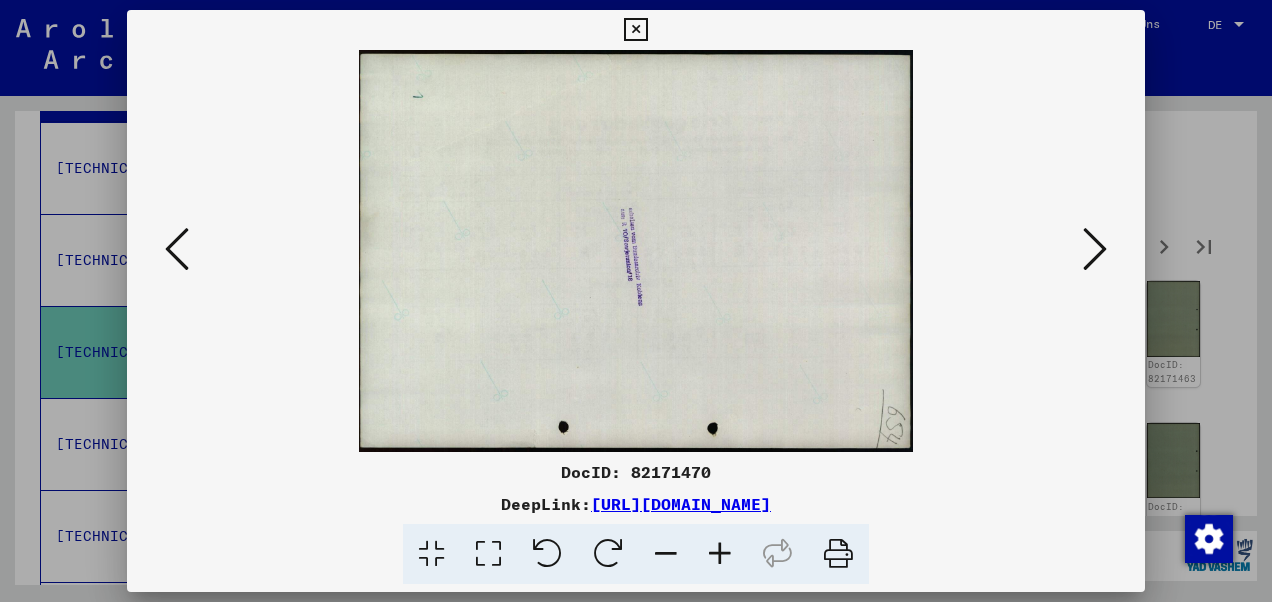 click at bounding box center (1095, 249) 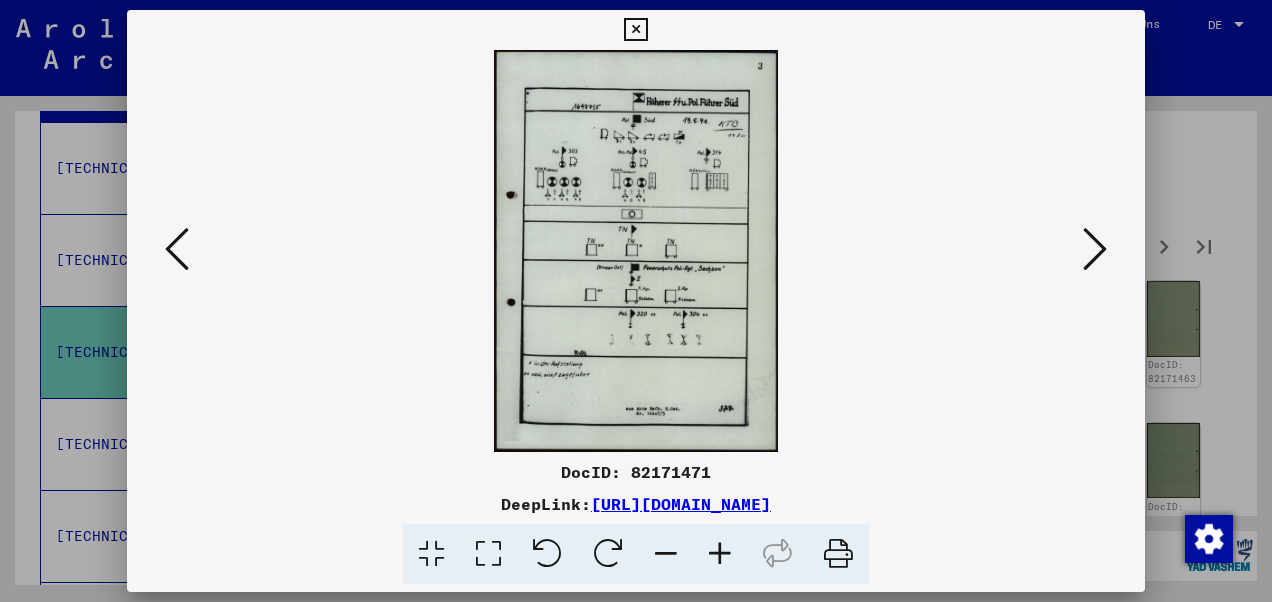 click at bounding box center (1095, 249) 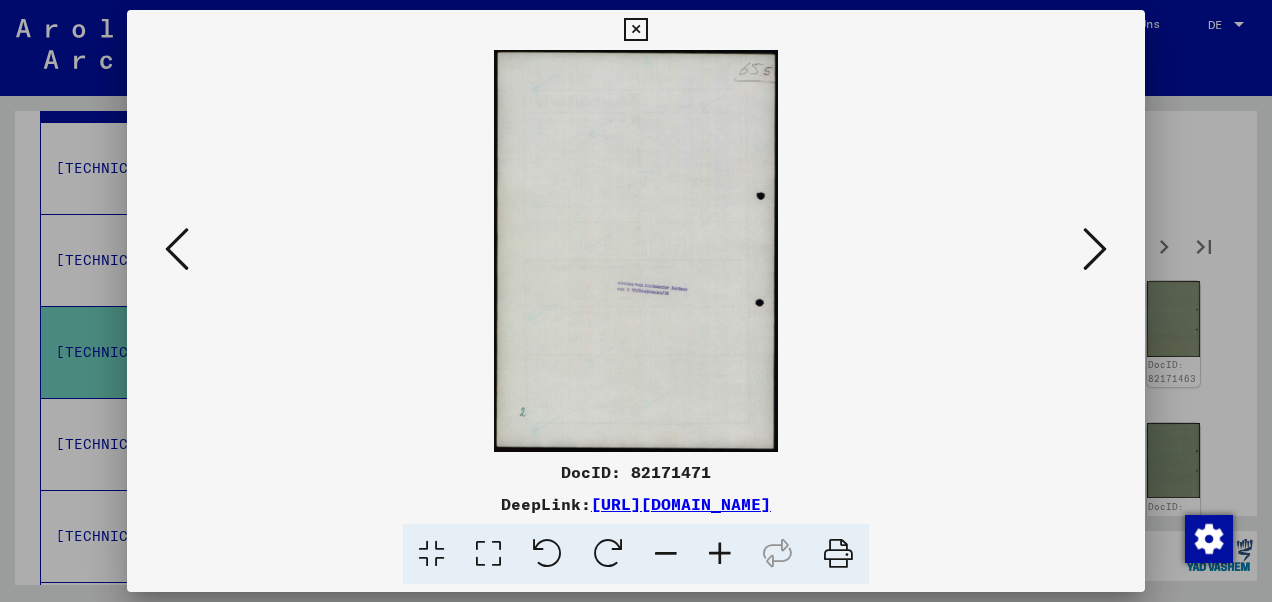 click at bounding box center (1095, 249) 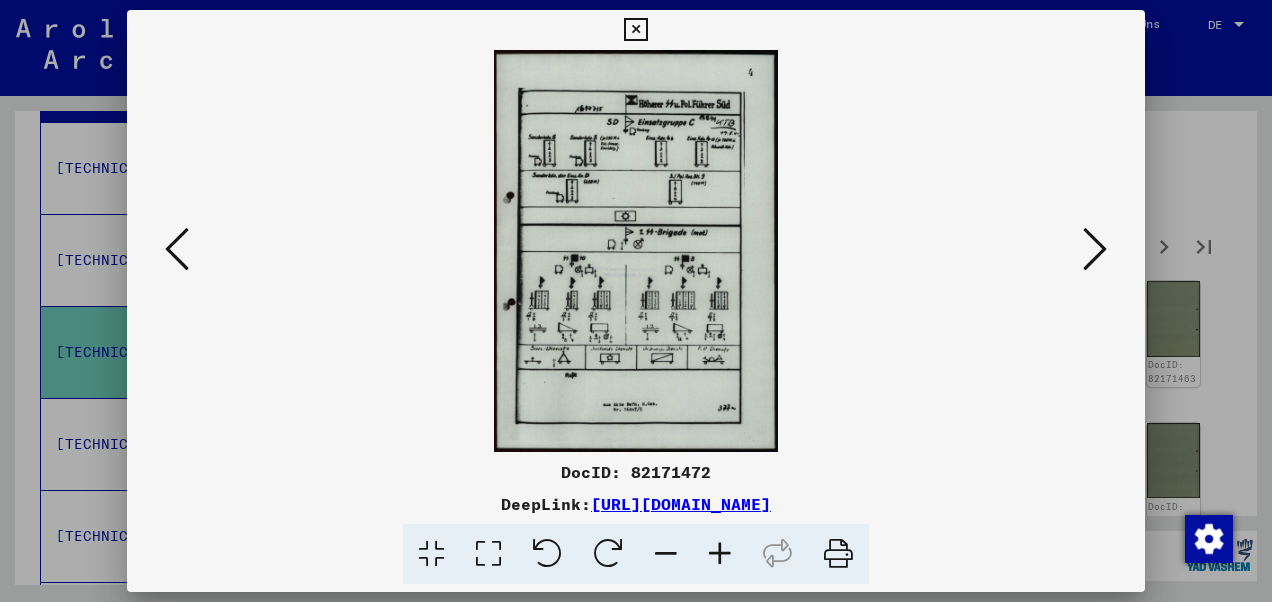 click at bounding box center [636, 251] 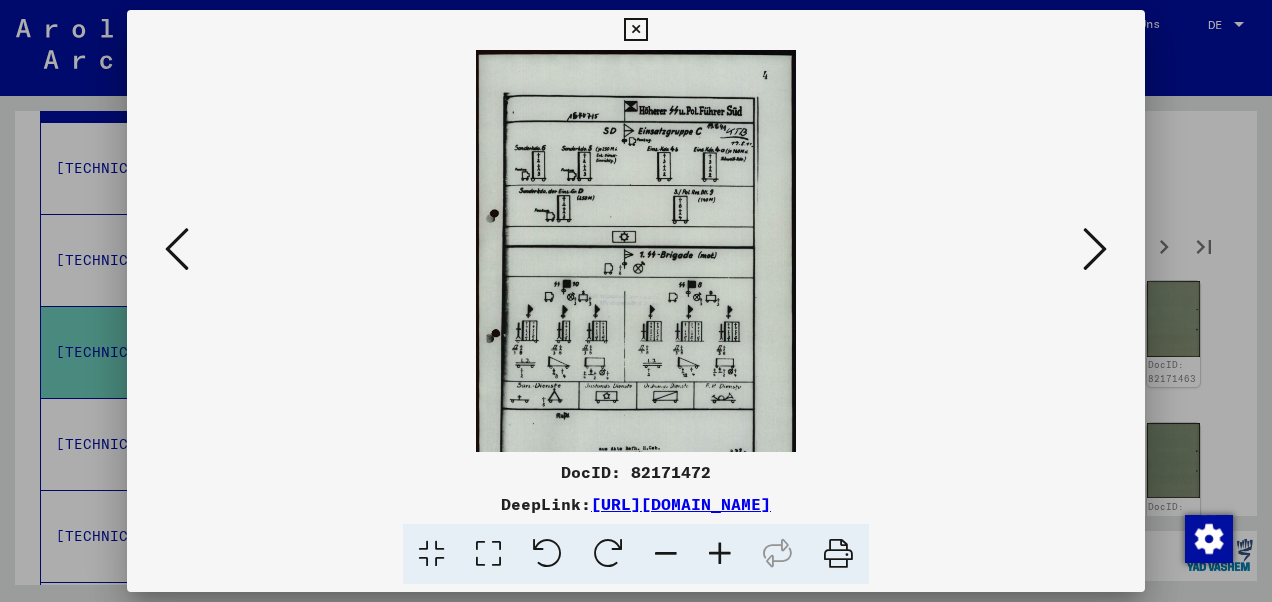 click at bounding box center [720, 554] 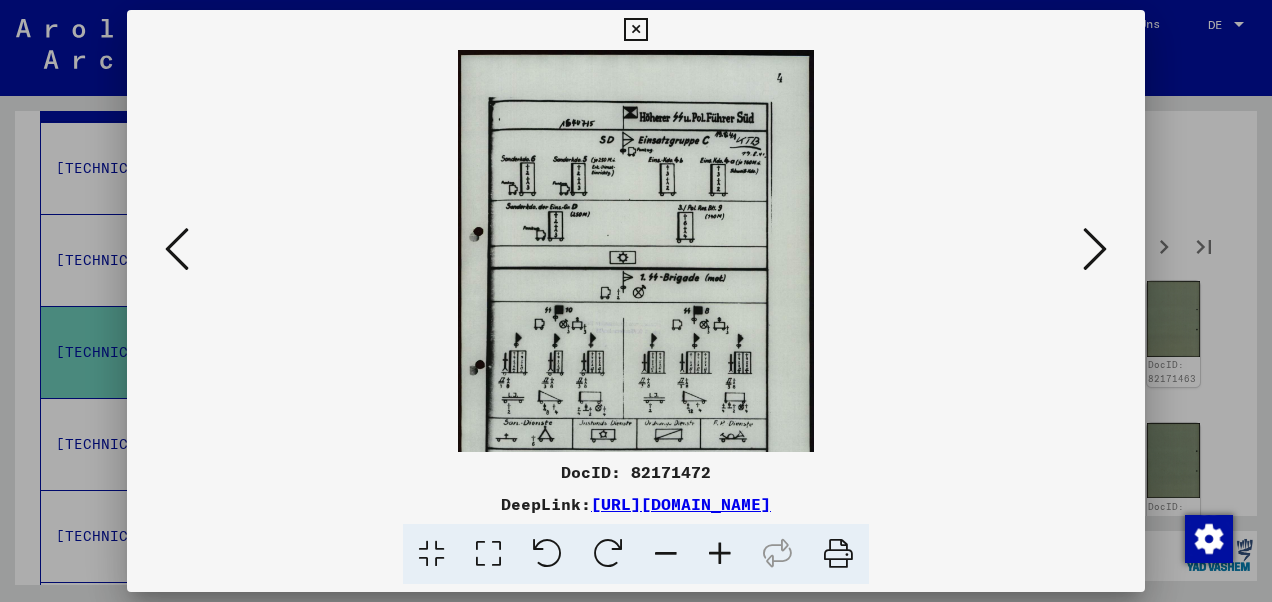 click at bounding box center (720, 554) 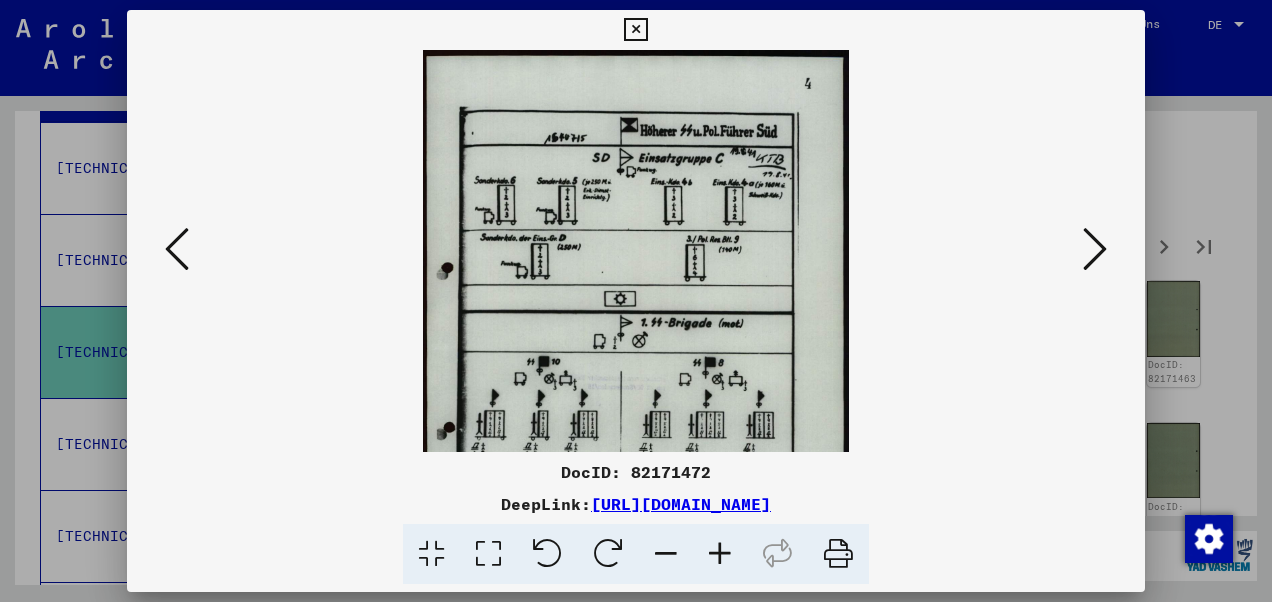 click at bounding box center [720, 554] 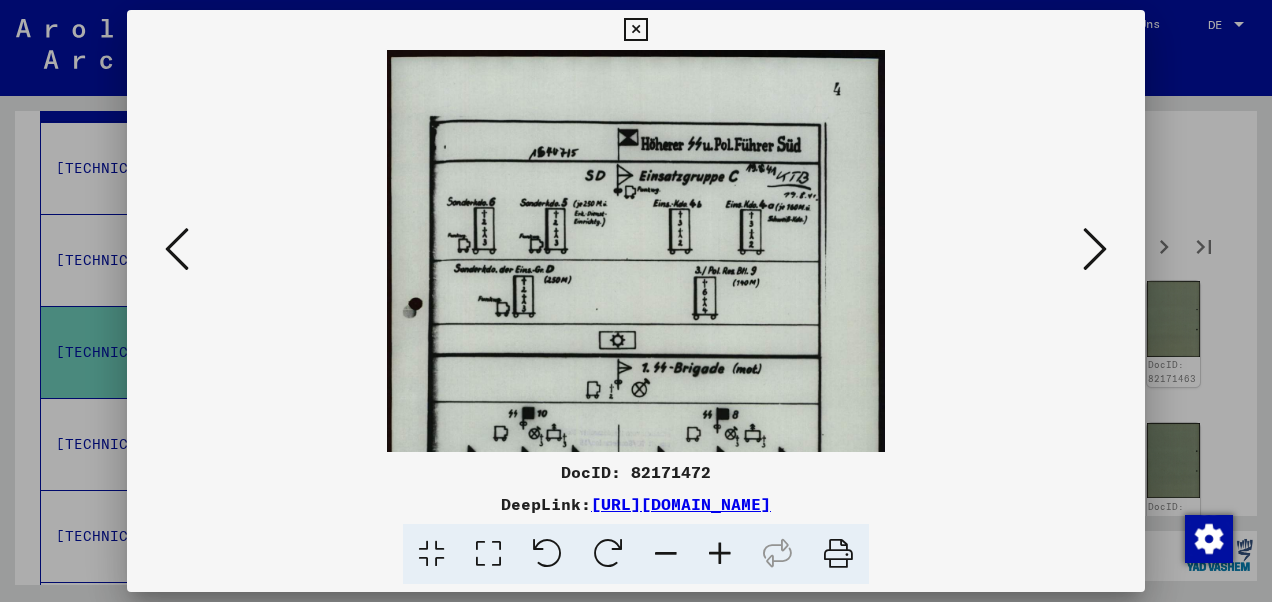 click at bounding box center [720, 554] 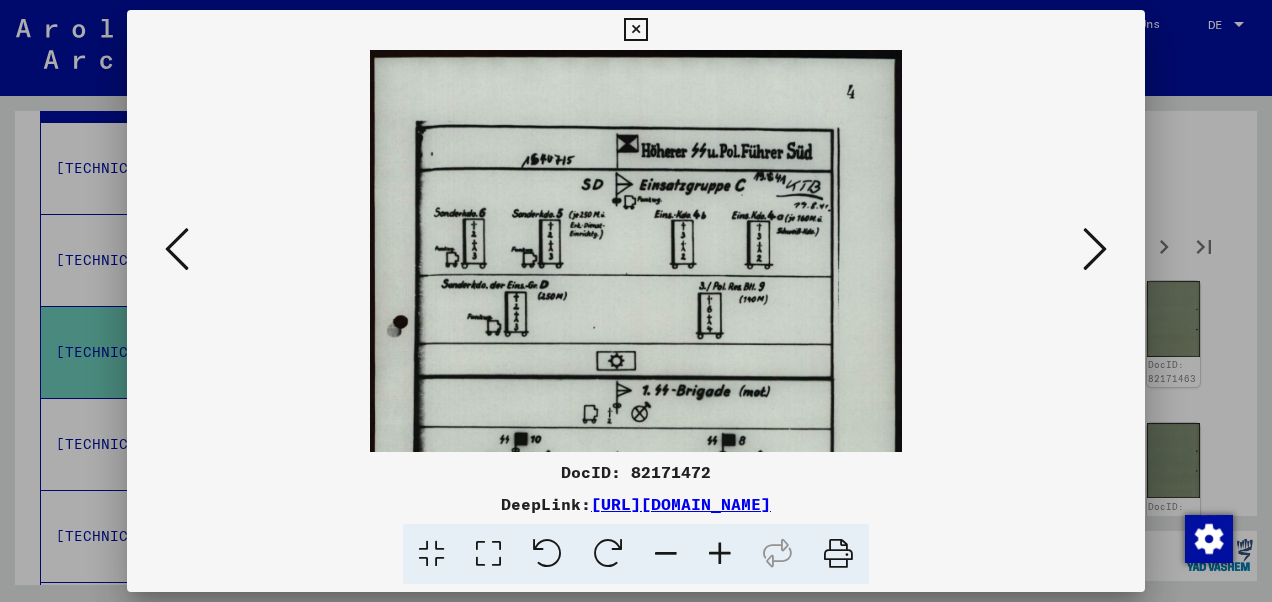 click at bounding box center [720, 554] 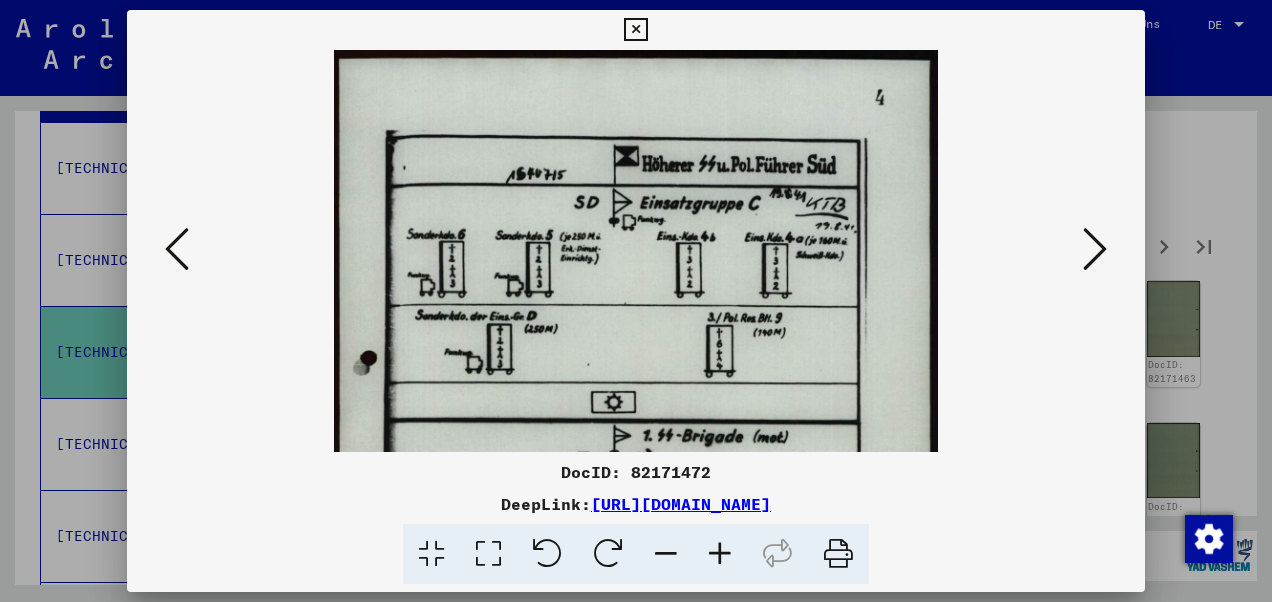 click at bounding box center [720, 554] 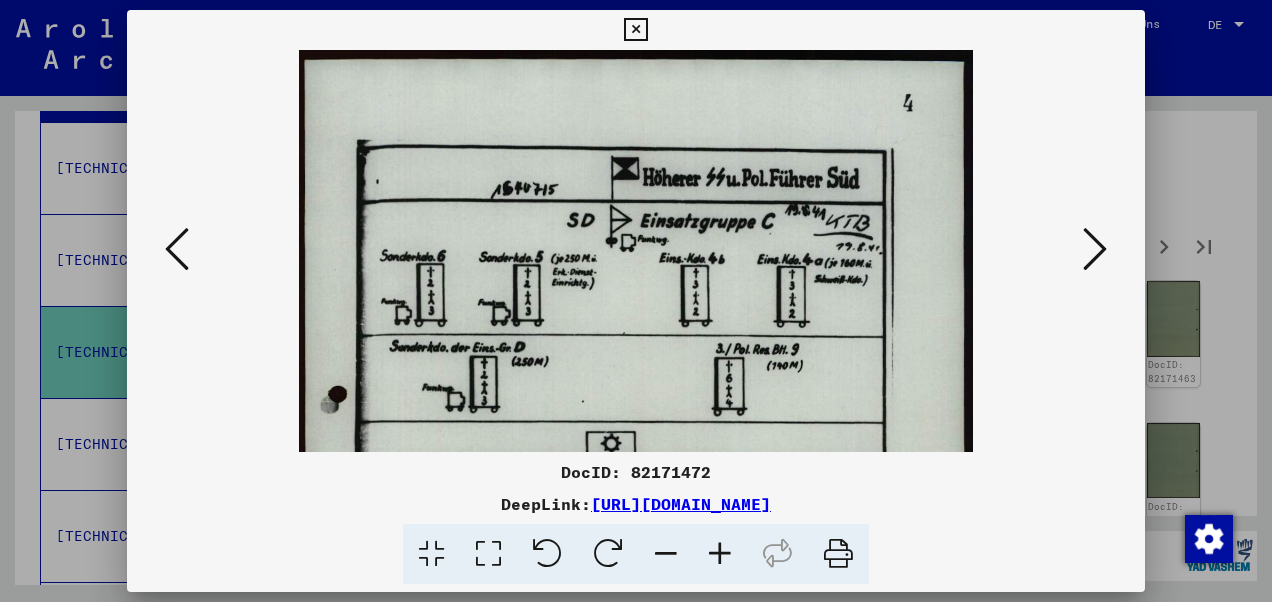 click at bounding box center (720, 554) 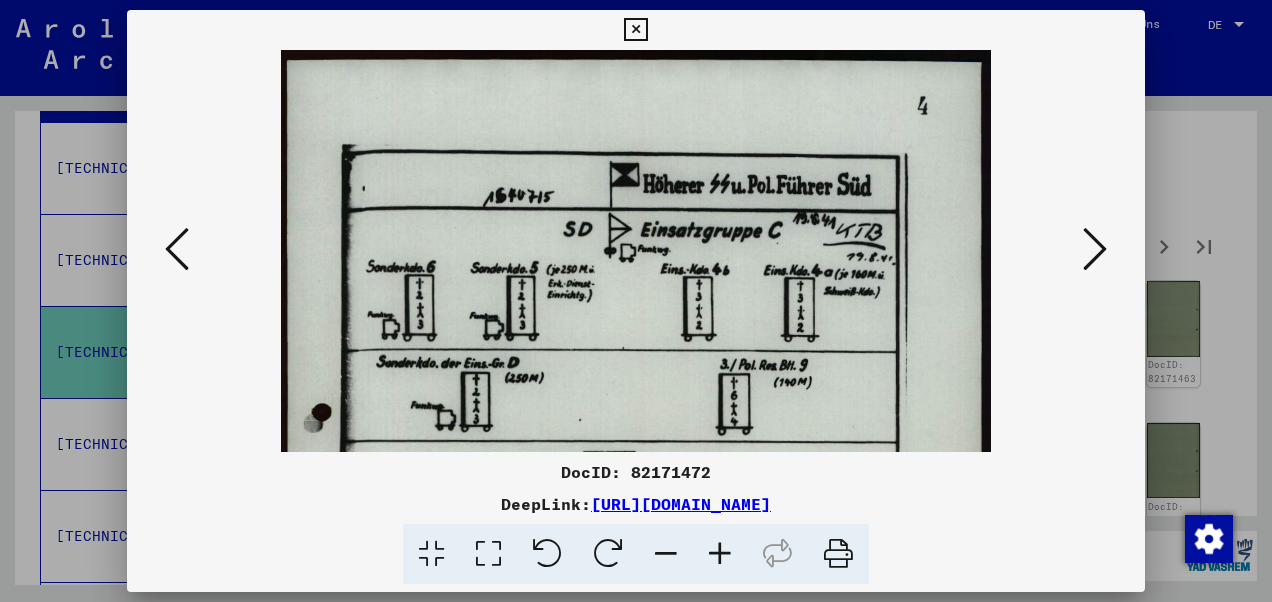 click at bounding box center (720, 554) 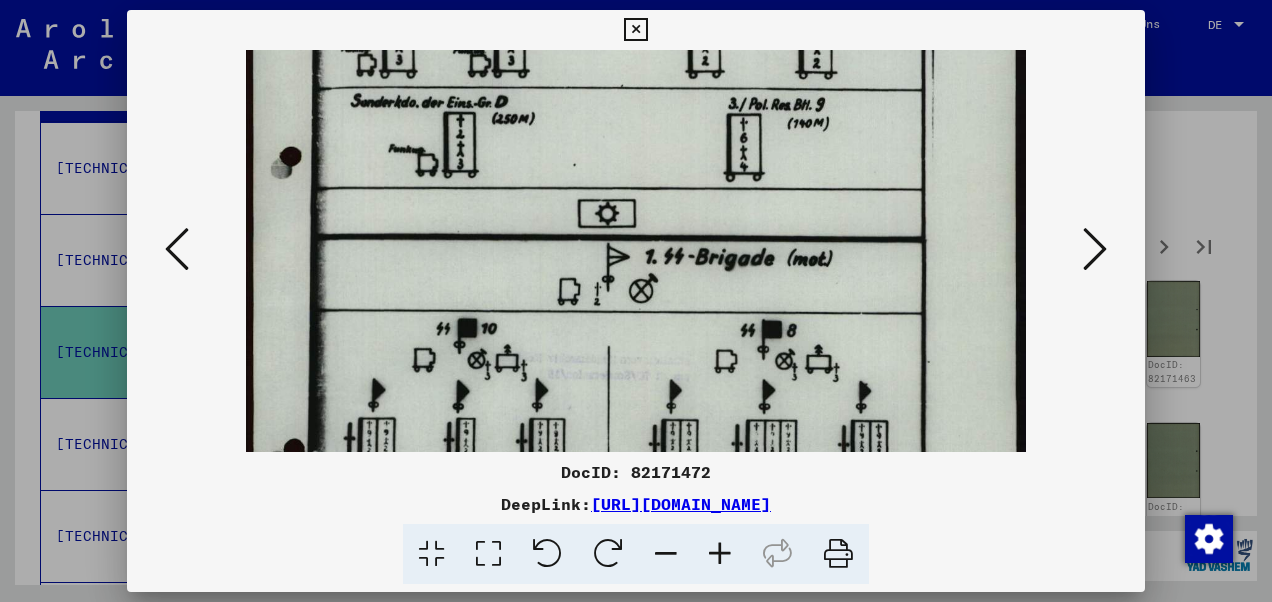 drag, startPoint x: 614, startPoint y: 382, endPoint x: 592, endPoint y: 97, distance: 285.84787 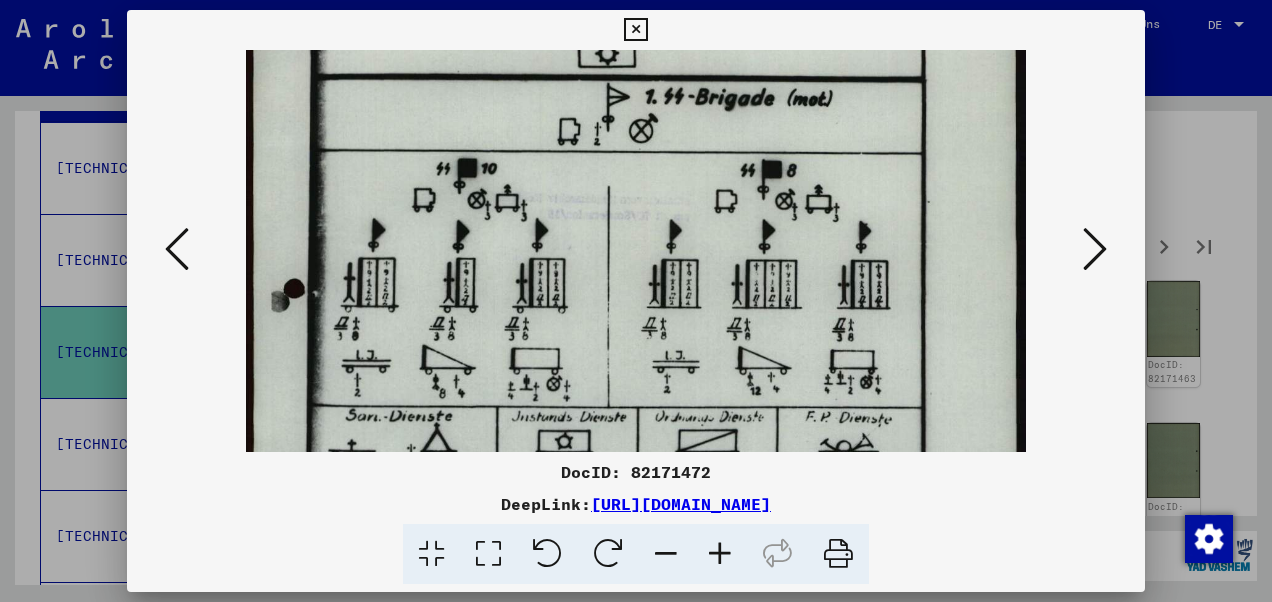 drag, startPoint x: 617, startPoint y: 345, endPoint x: 598, endPoint y: 186, distance: 160.1312 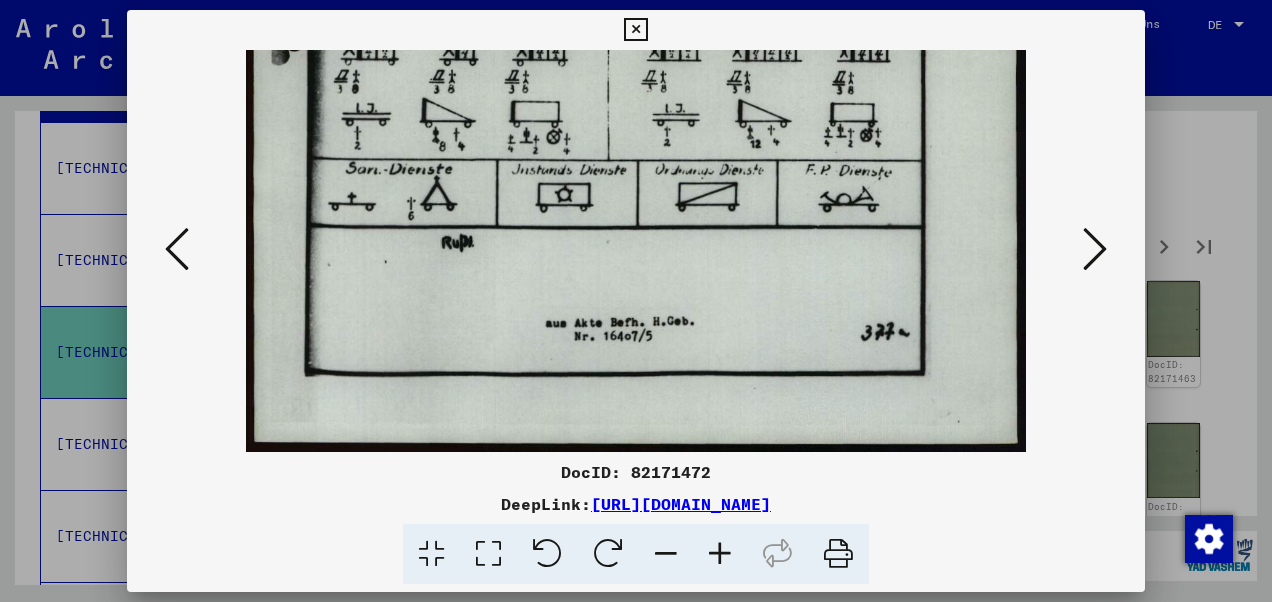 scroll, scrollTop: 700, scrollLeft: 0, axis: vertical 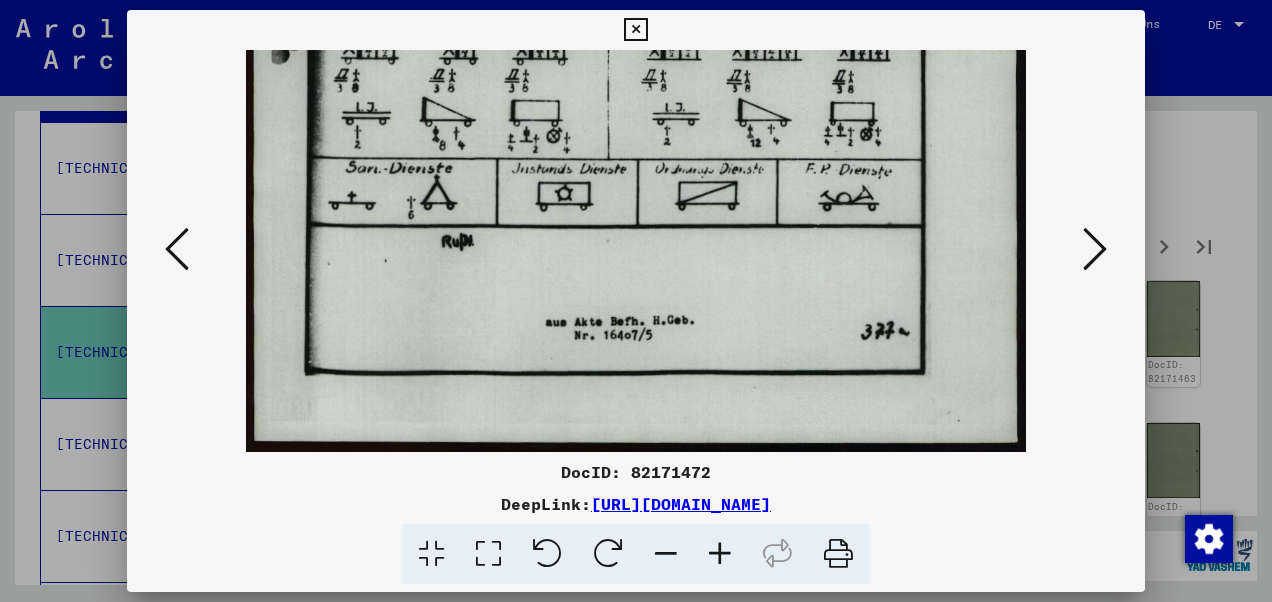 drag, startPoint x: 621, startPoint y: 380, endPoint x: 582, endPoint y: 53, distance: 329.31747 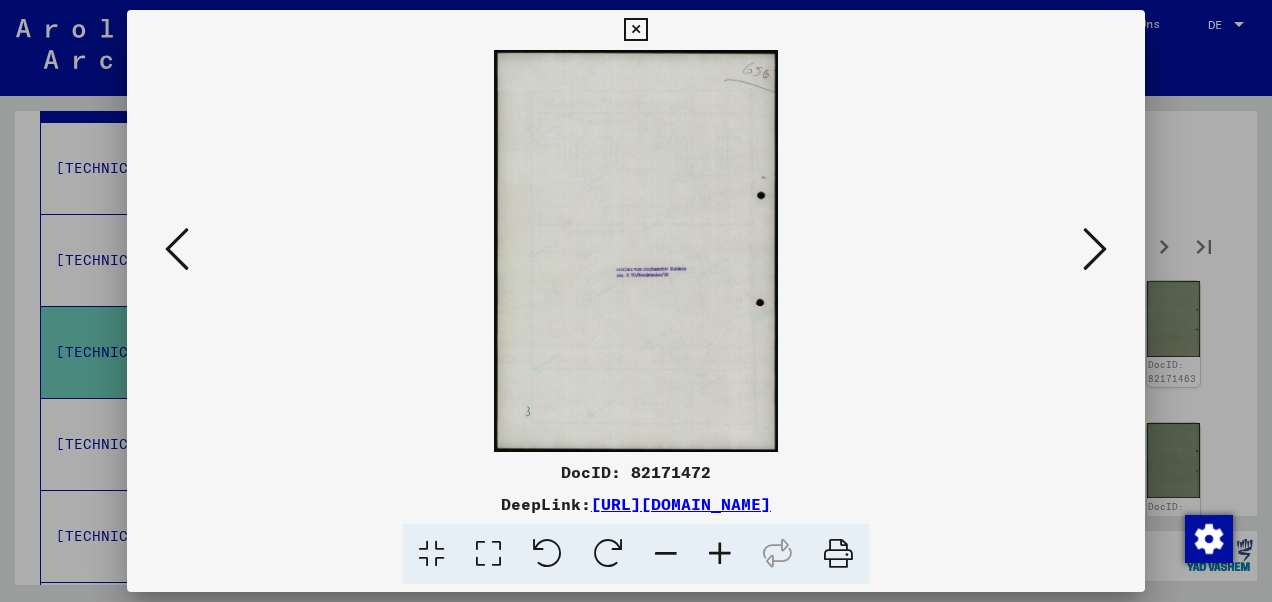 click at bounding box center (1095, 249) 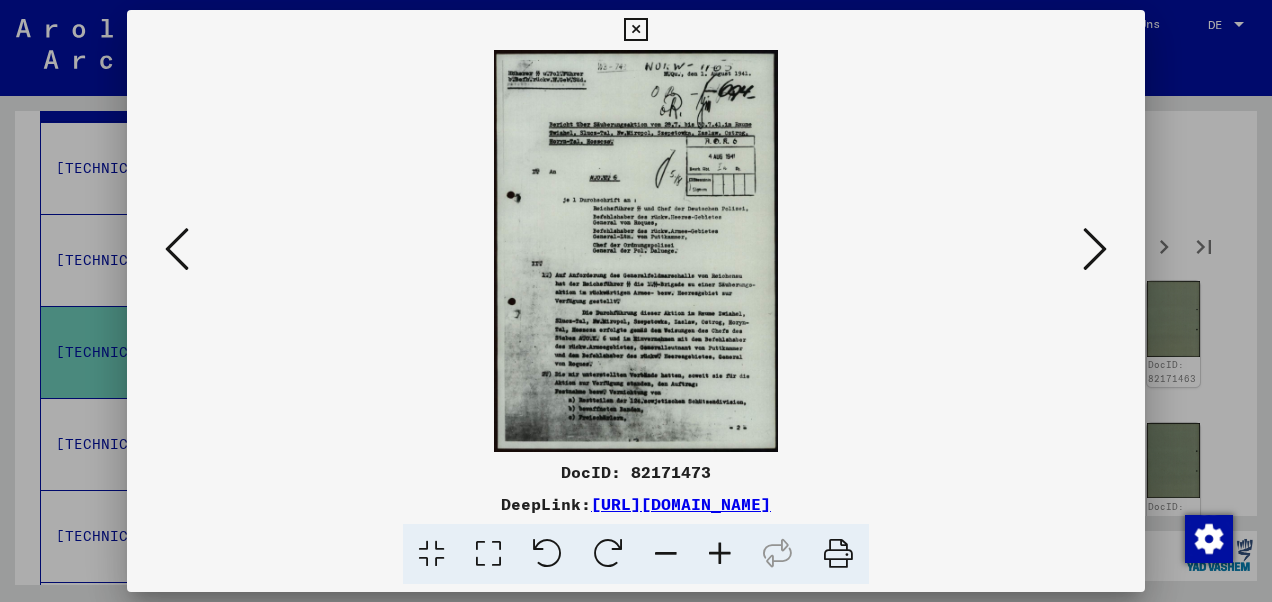 click at bounding box center (1095, 249) 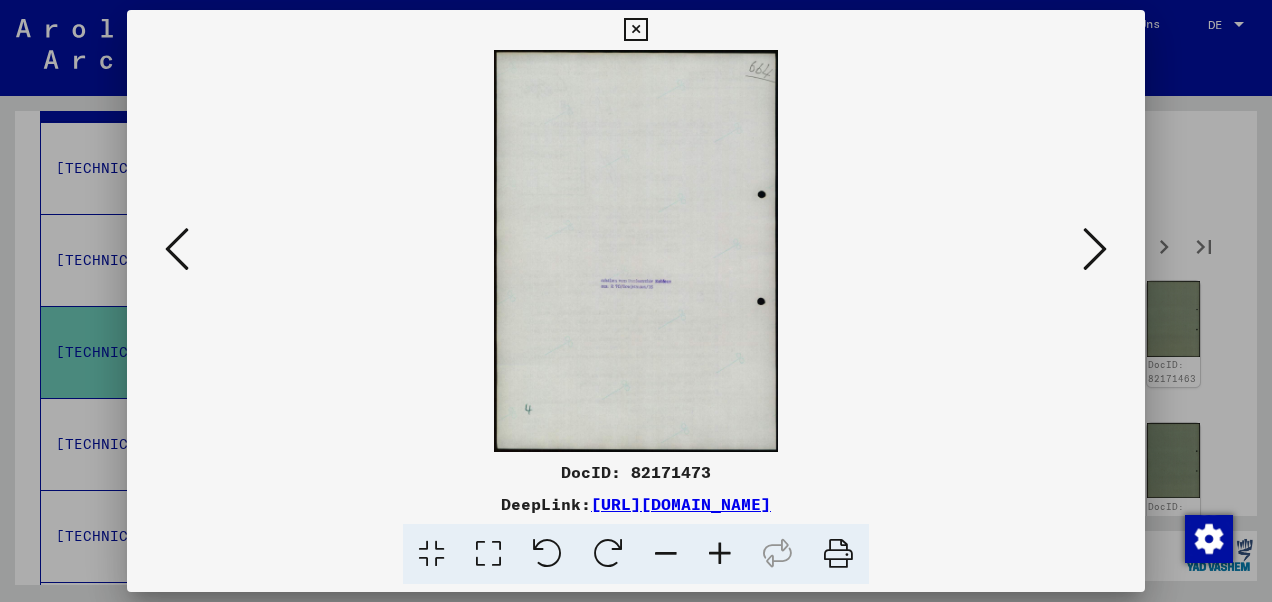 click at bounding box center [1095, 249] 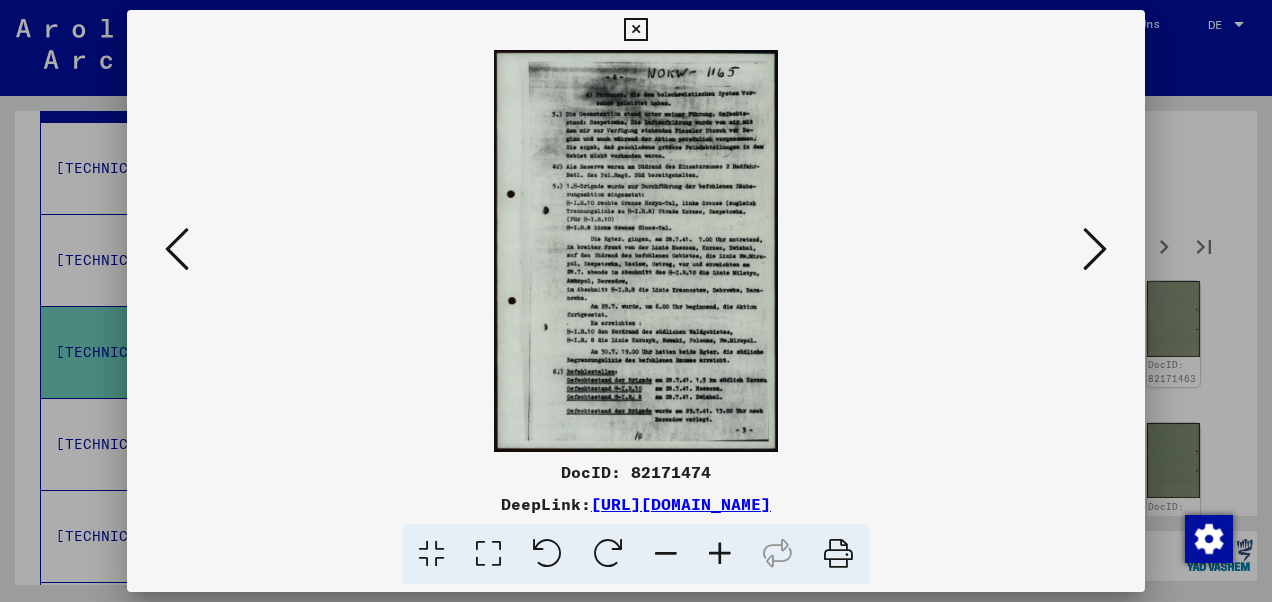 click at bounding box center (177, 249) 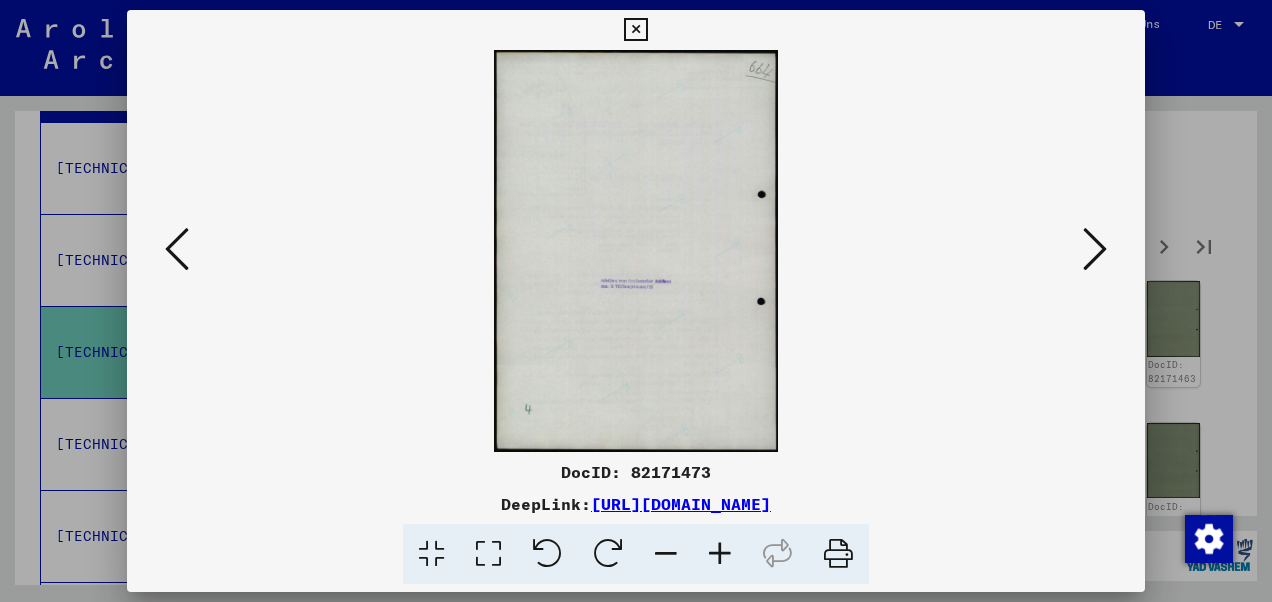 click at bounding box center (177, 249) 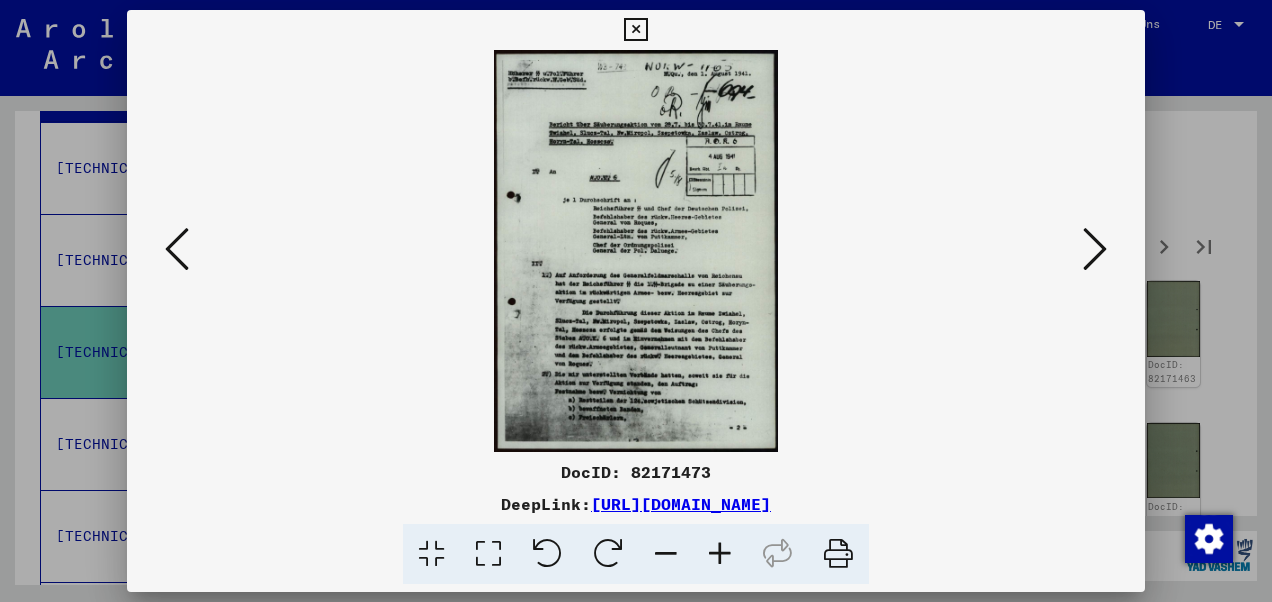 click at bounding box center [720, 554] 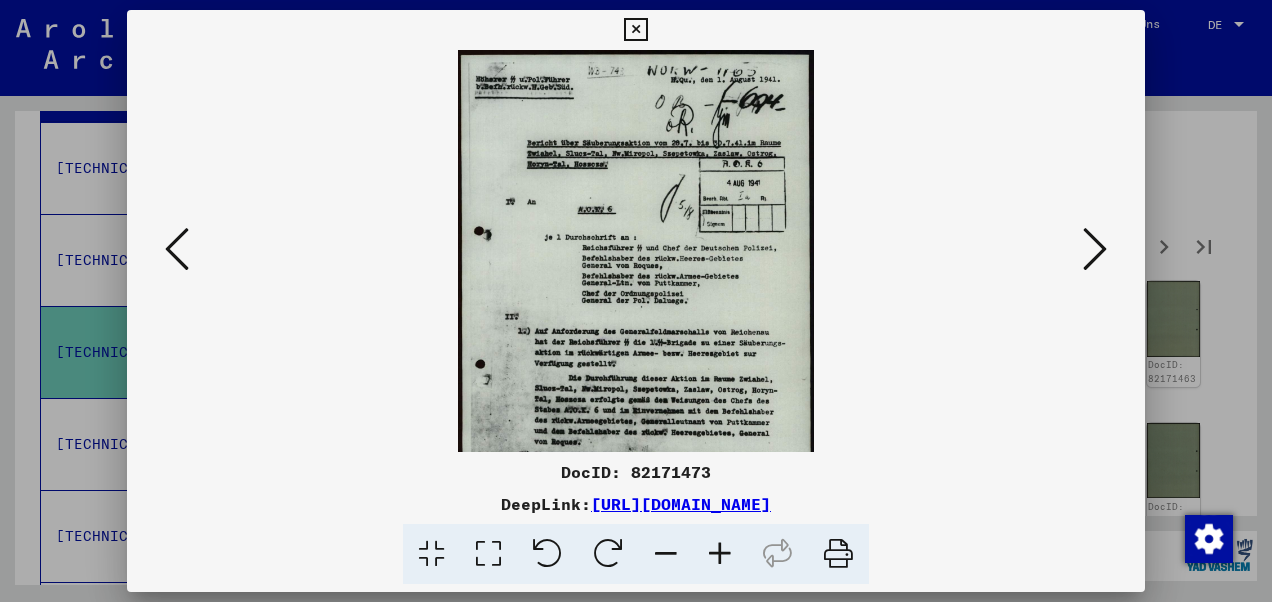 click at bounding box center (720, 554) 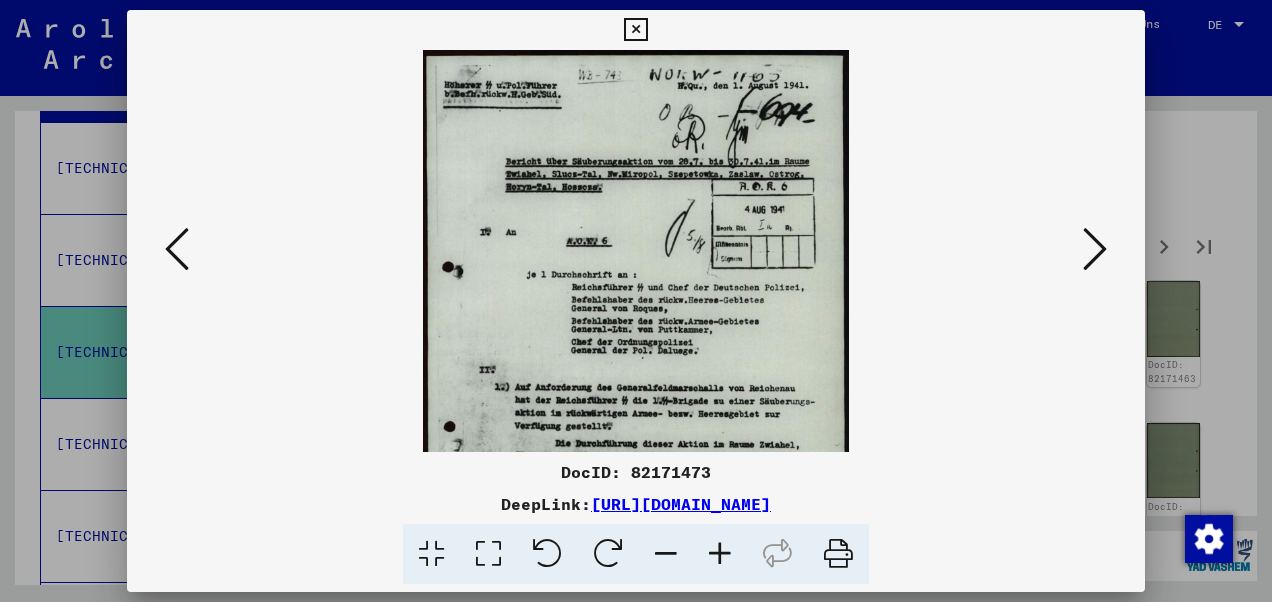 click at bounding box center [720, 554] 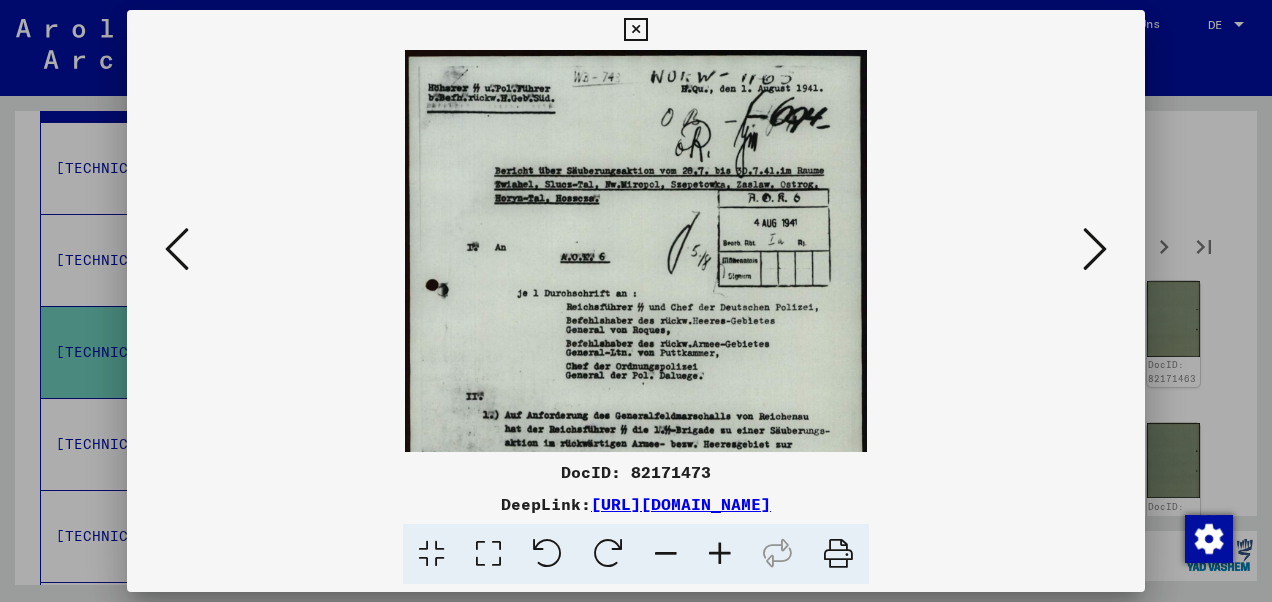 click at bounding box center (720, 554) 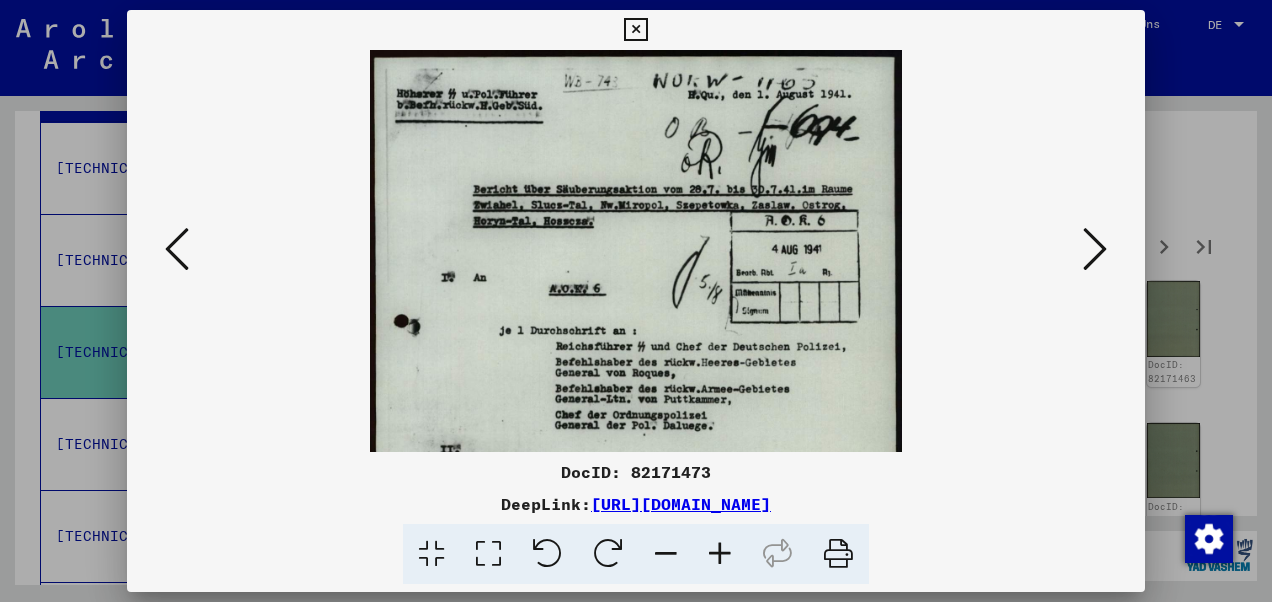 click at bounding box center (720, 554) 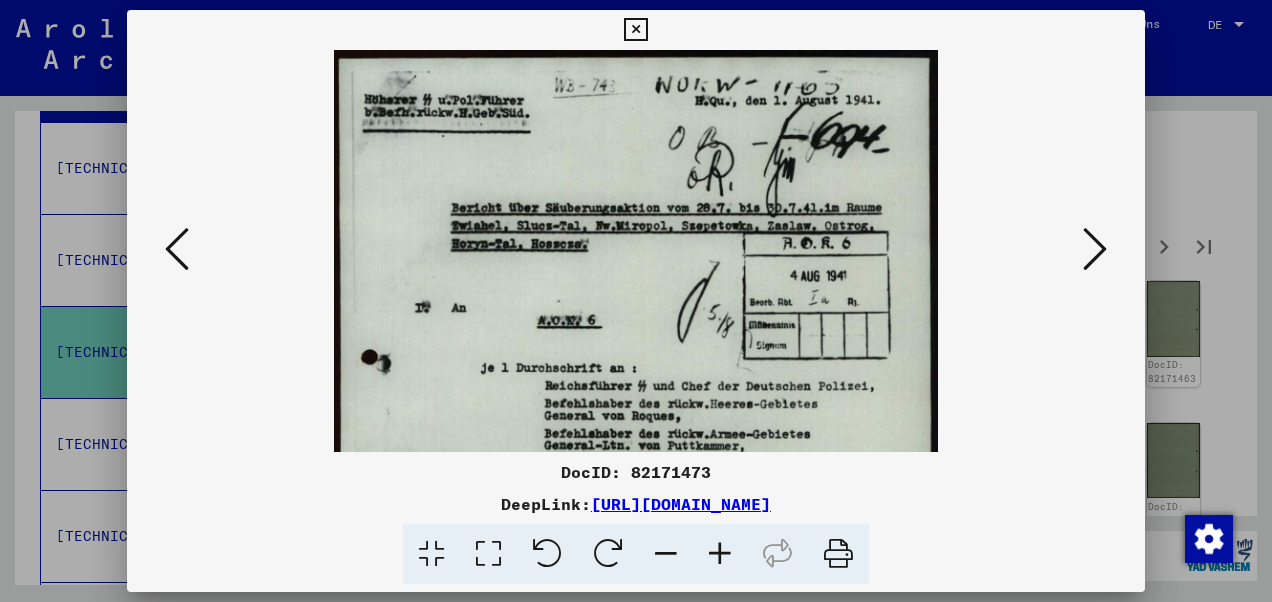 click at bounding box center [720, 554] 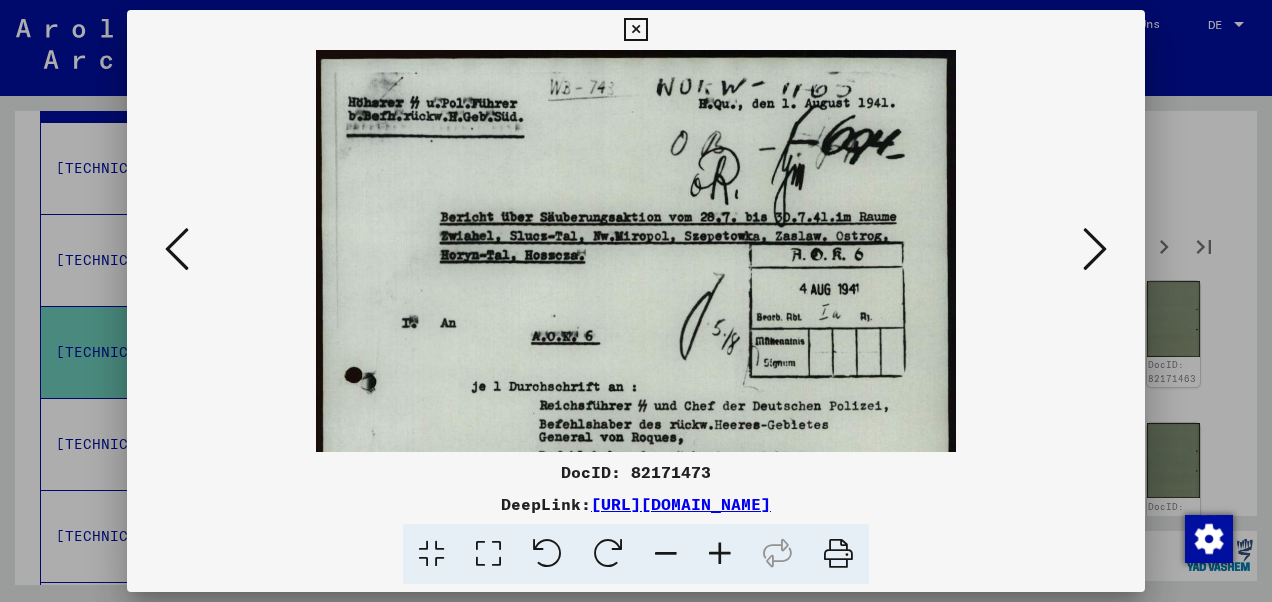 click at bounding box center (720, 554) 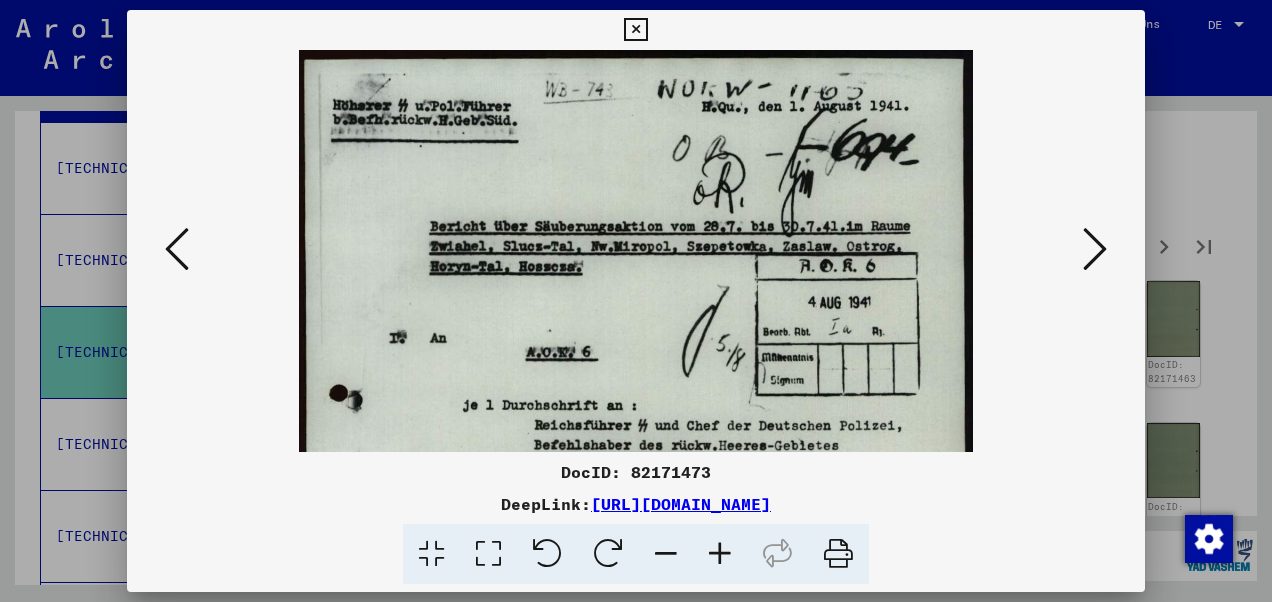 click at bounding box center (720, 554) 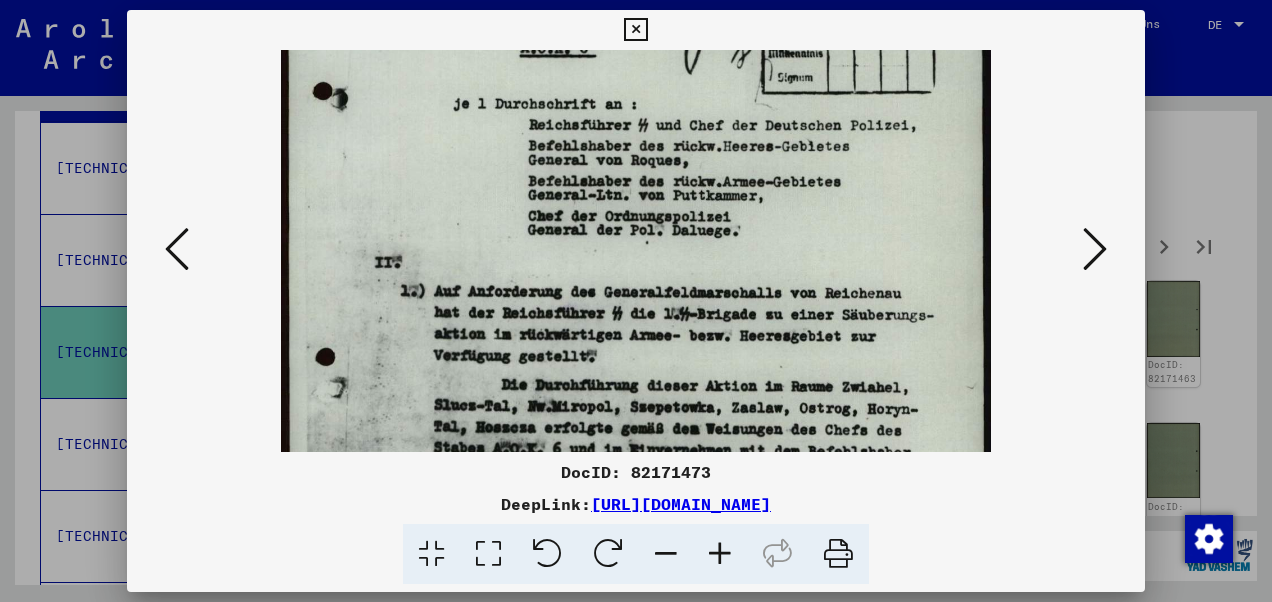drag, startPoint x: 604, startPoint y: 331, endPoint x: 610, endPoint y: 25, distance: 306.0588 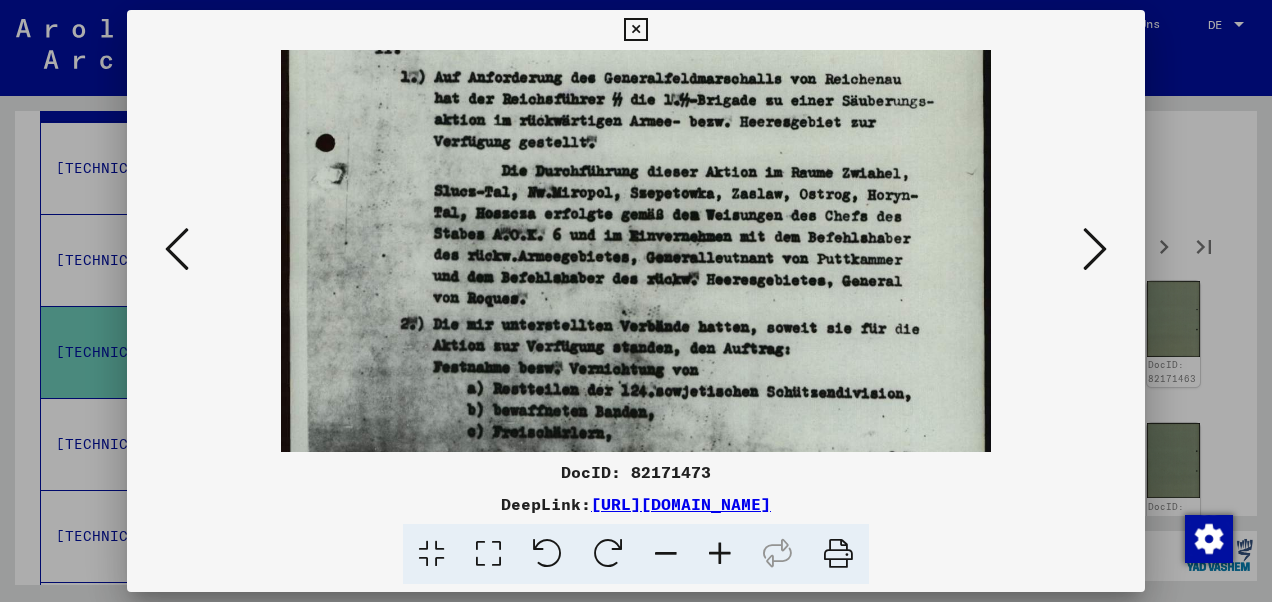 drag, startPoint x: 592, startPoint y: 337, endPoint x: 583, endPoint y: 130, distance: 207.19556 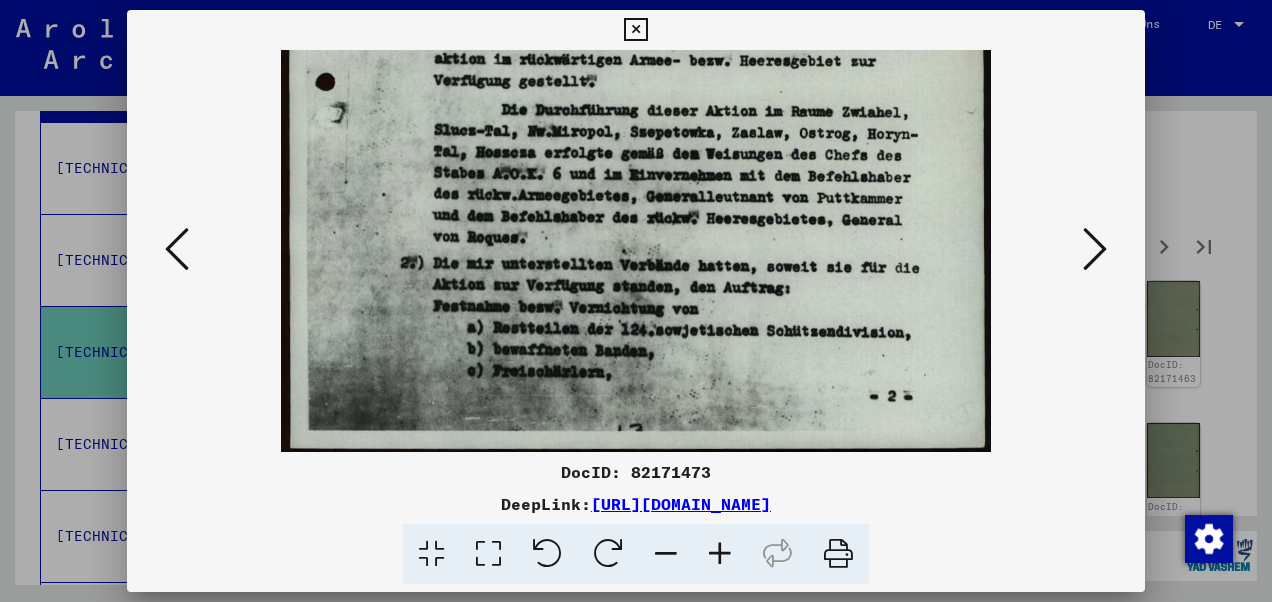 scroll, scrollTop: 594, scrollLeft: 0, axis: vertical 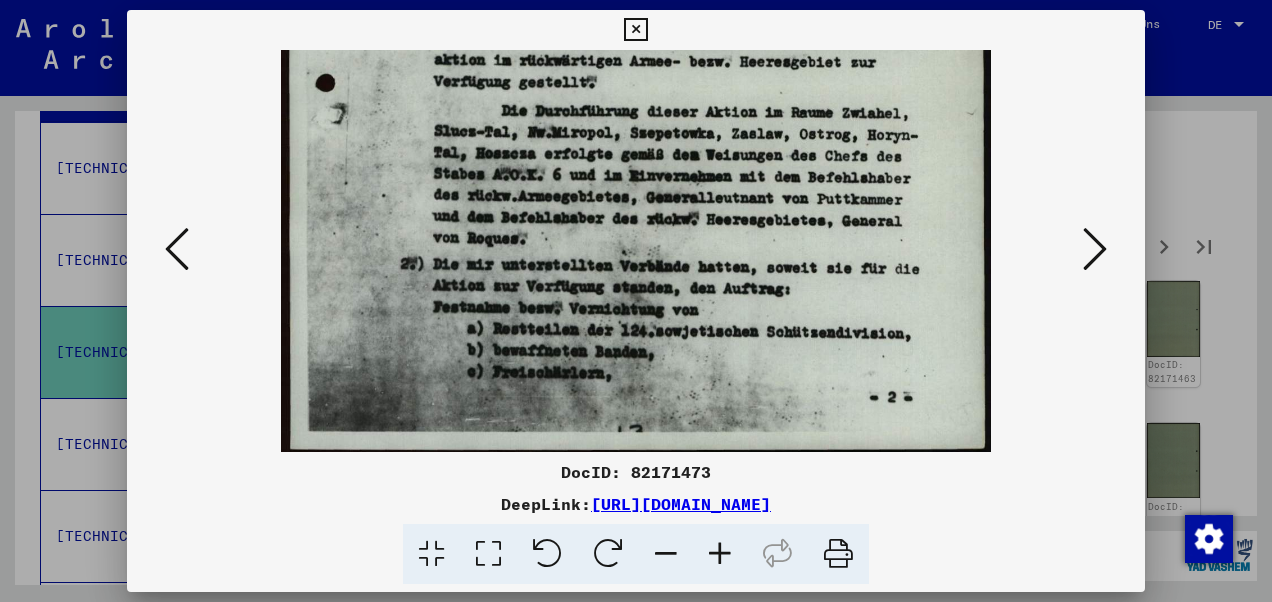 drag, startPoint x: 596, startPoint y: 178, endPoint x: 596, endPoint y: 132, distance: 46 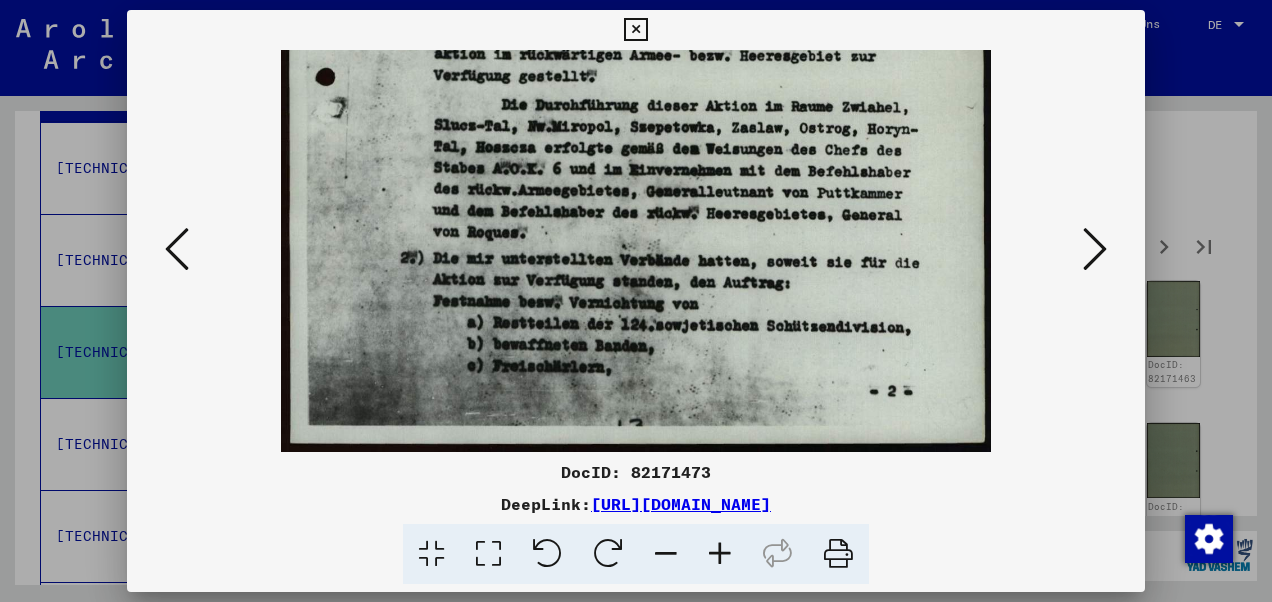 drag, startPoint x: 744, startPoint y: 298, endPoint x: 756, endPoint y: 80, distance: 218.33003 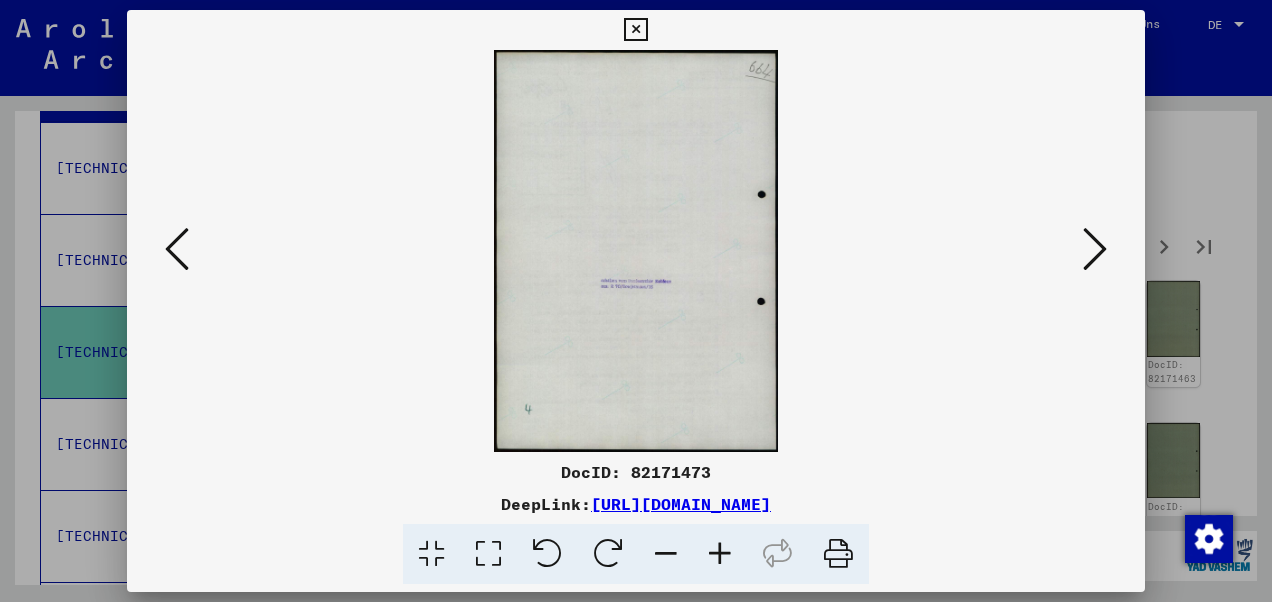 click at bounding box center (1095, 249) 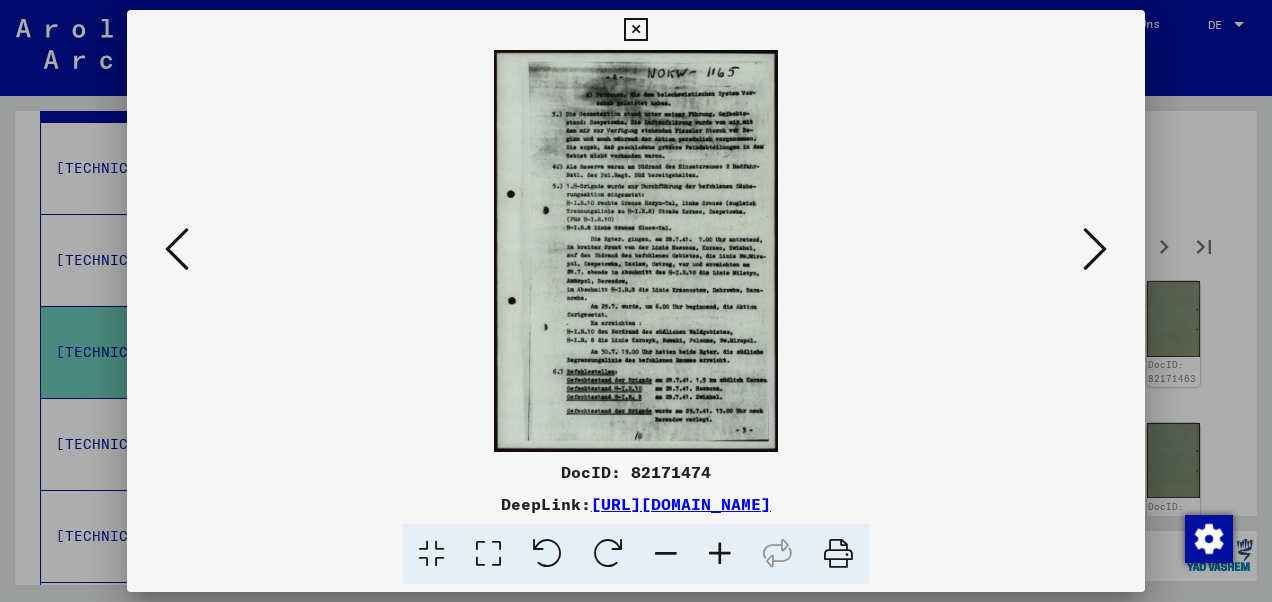 click at bounding box center (1095, 249) 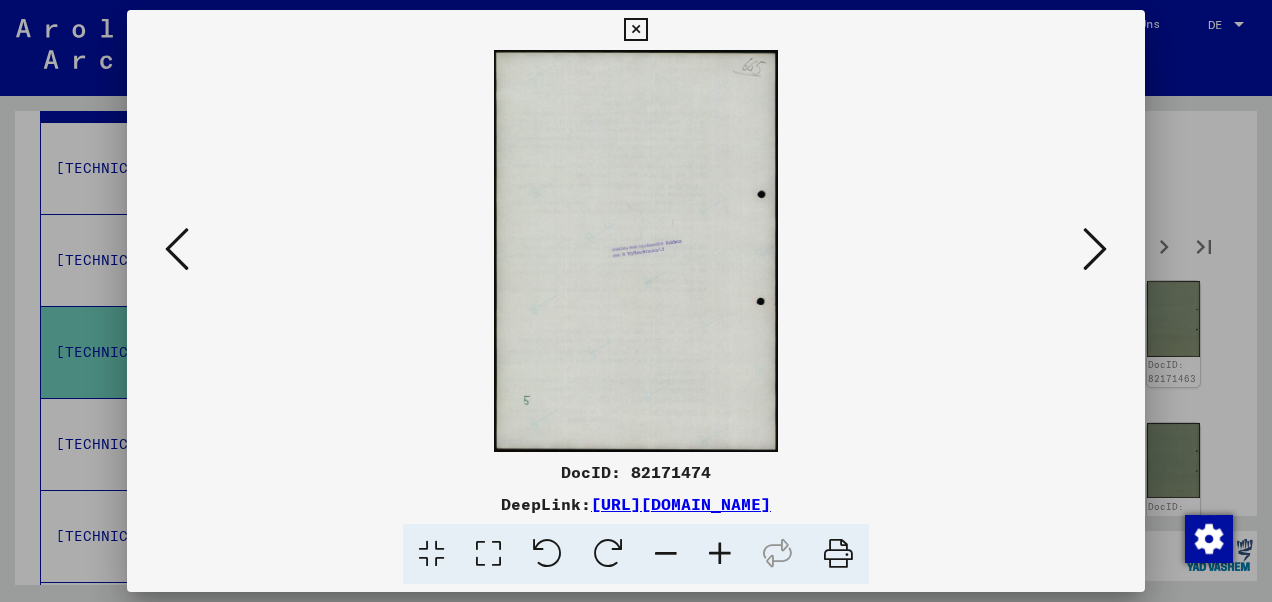 click at bounding box center [1095, 249] 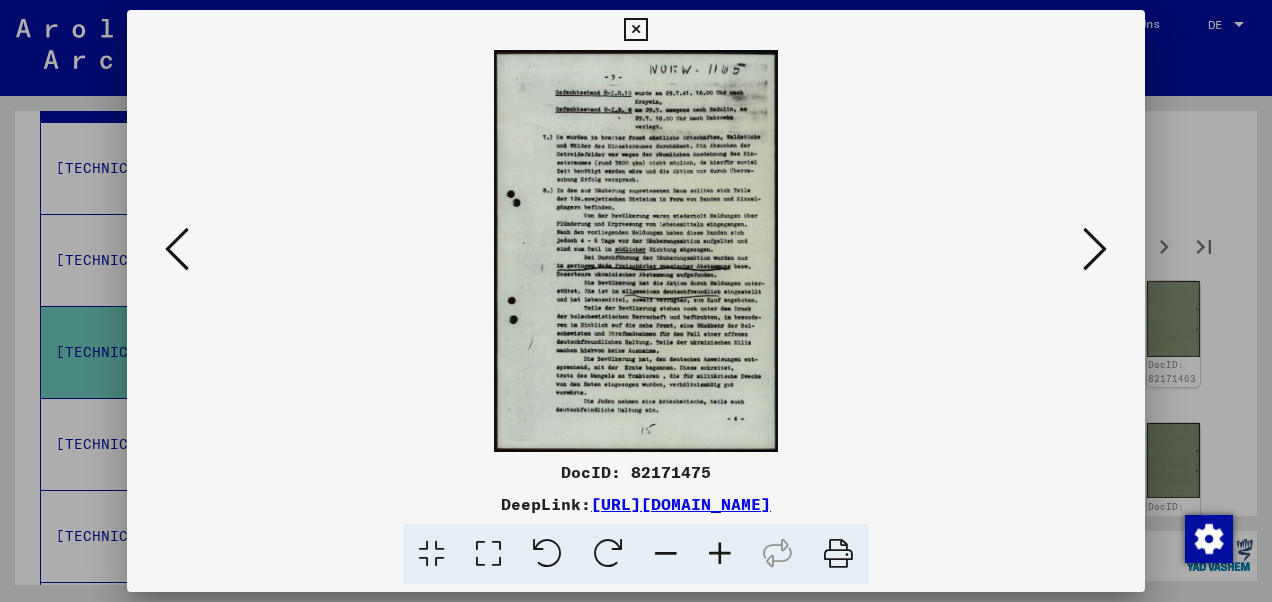 click at bounding box center (1095, 249) 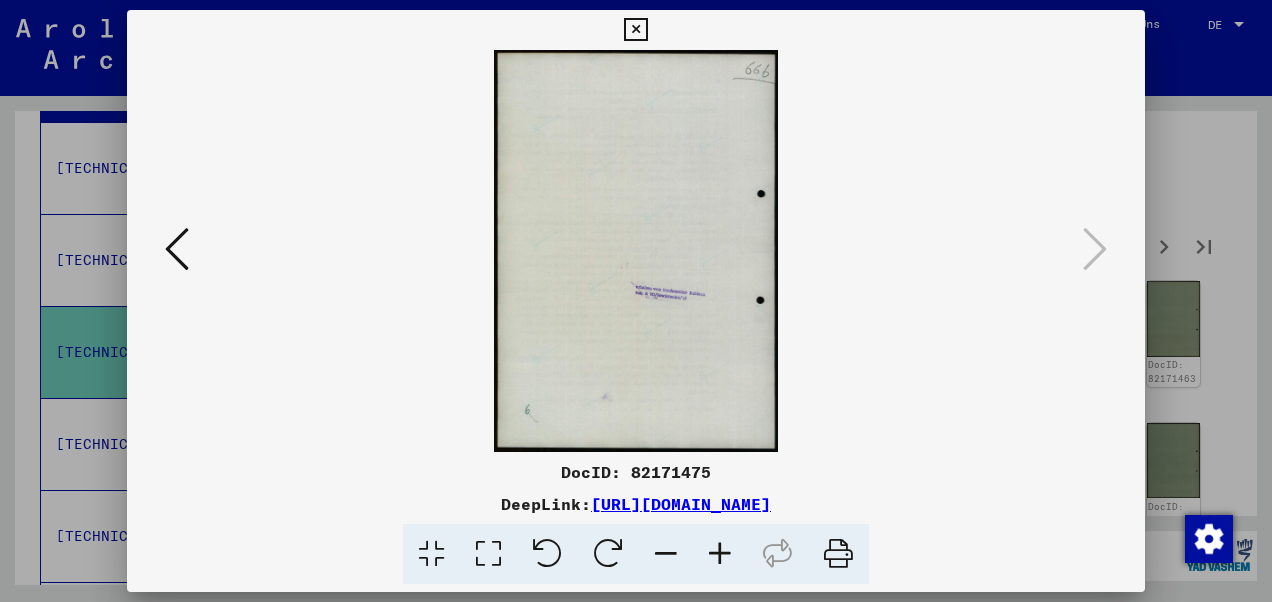 click at bounding box center [635, 30] 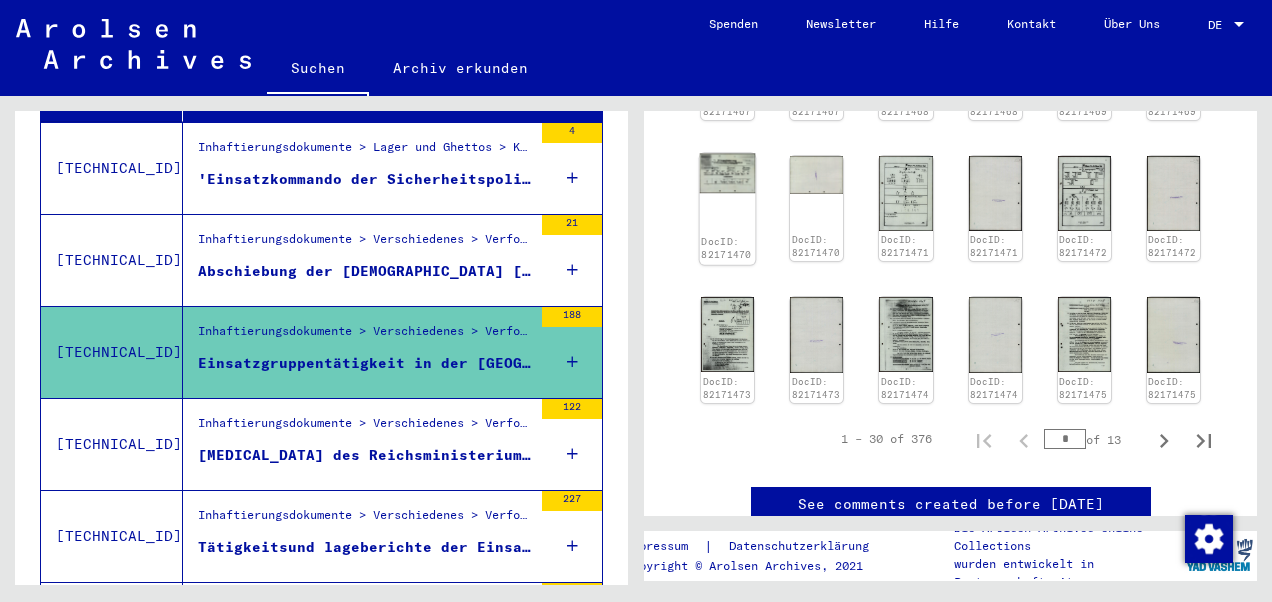 scroll, scrollTop: 1300, scrollLeft: 0, axis: vertical 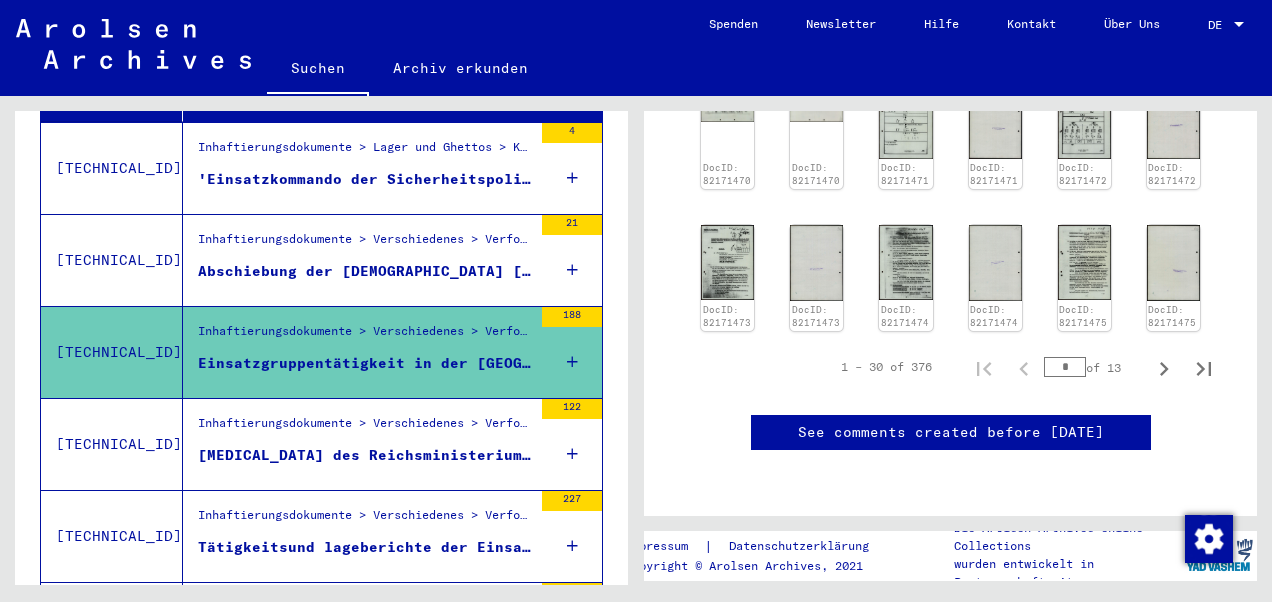 click on "*" at bounding box center [1065, 367] 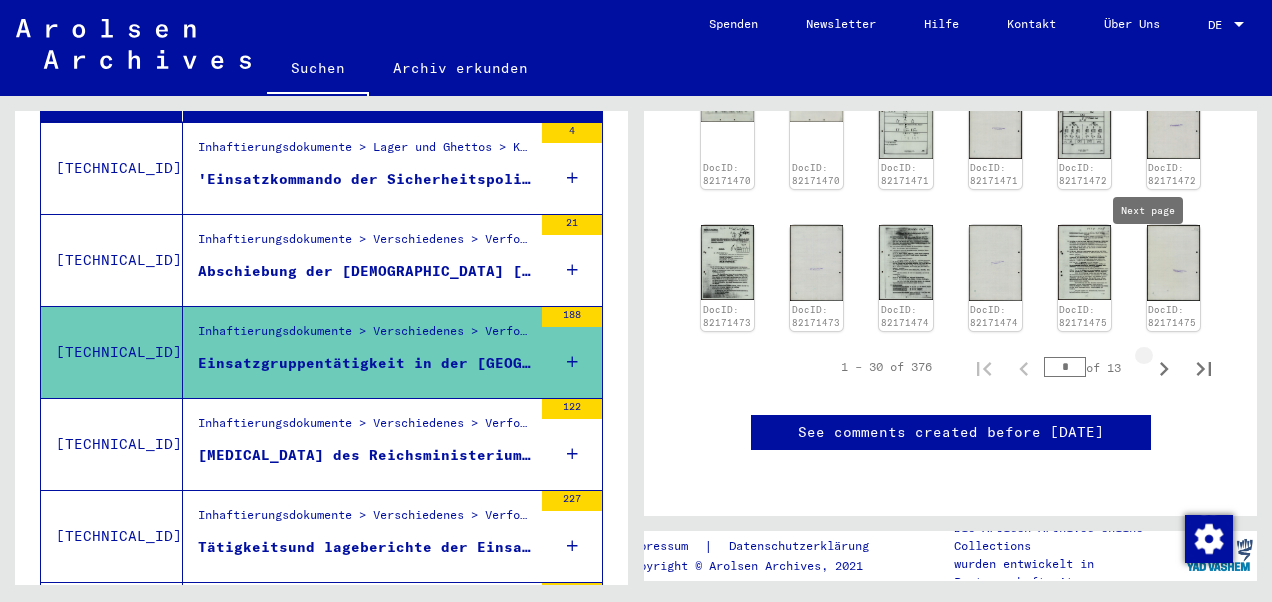 click 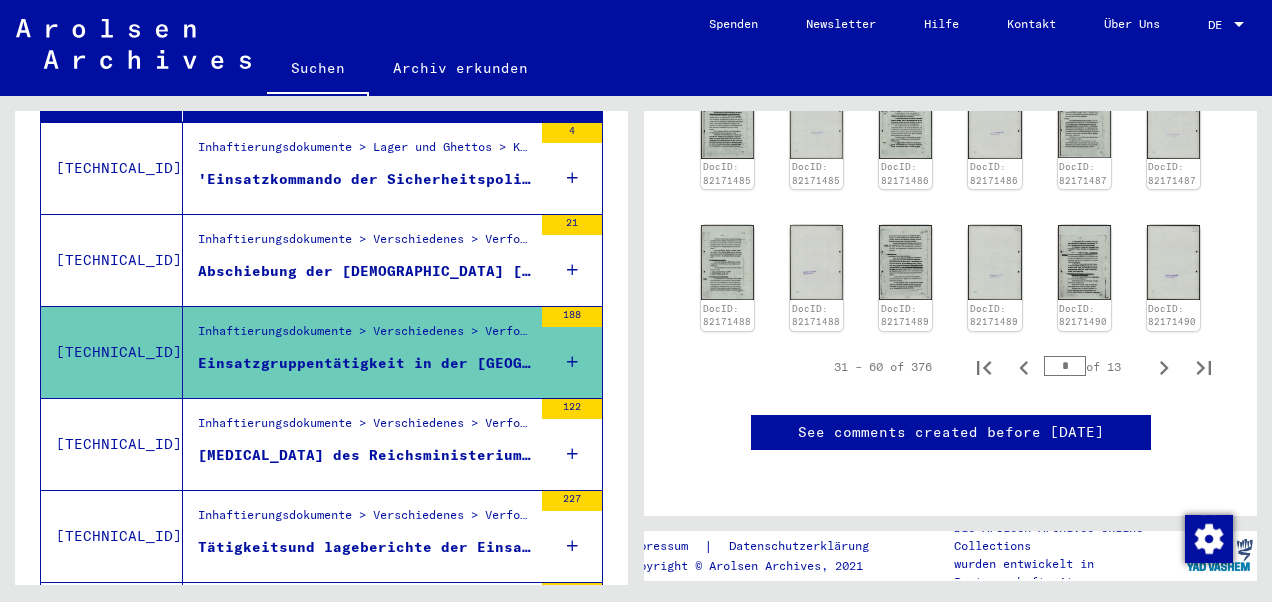 scroll, scrollTop: 1370, scrollLeft: 0, axis: vertical 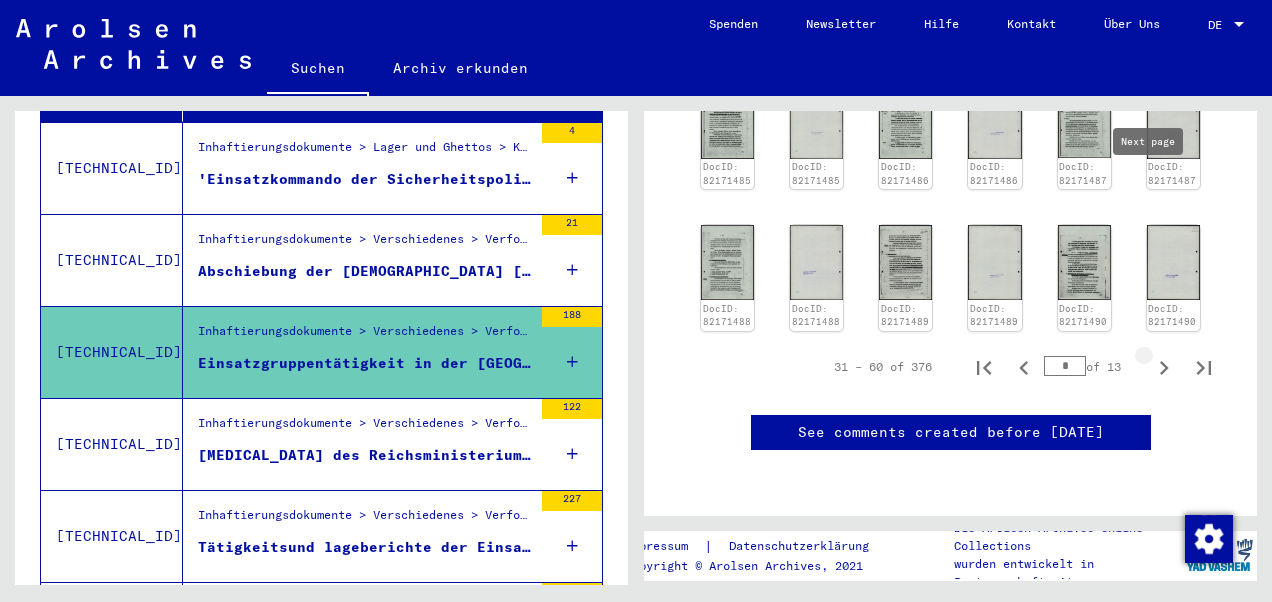 click 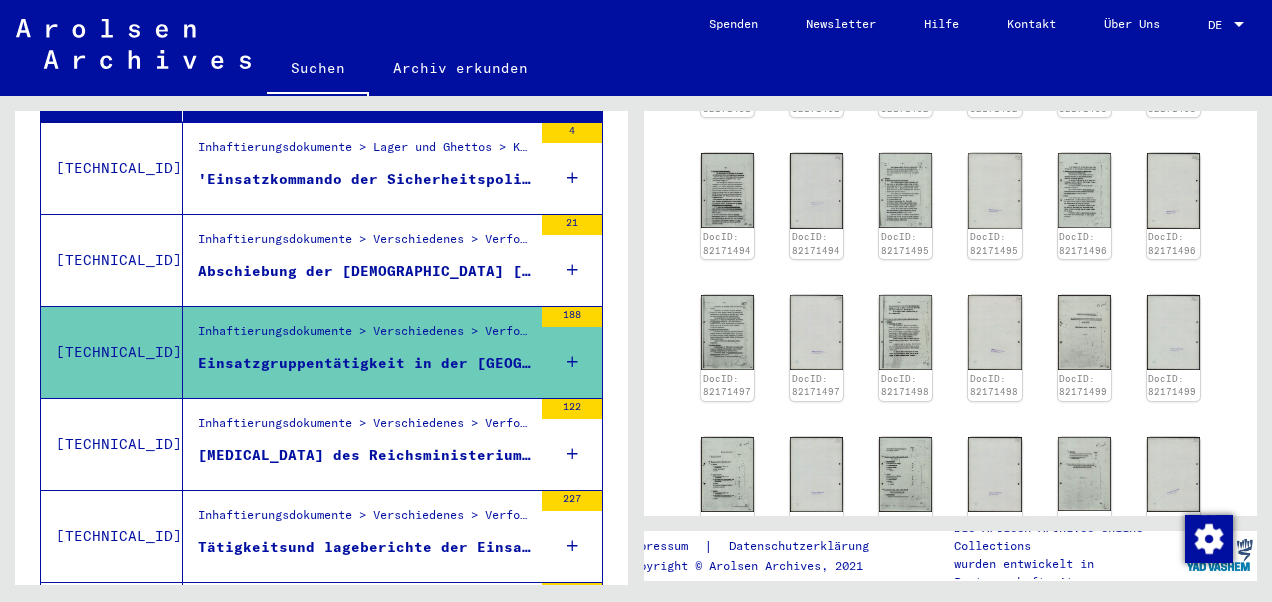 scroll, scrollTop: 1270, scrollLeft: 0, axis: vertical 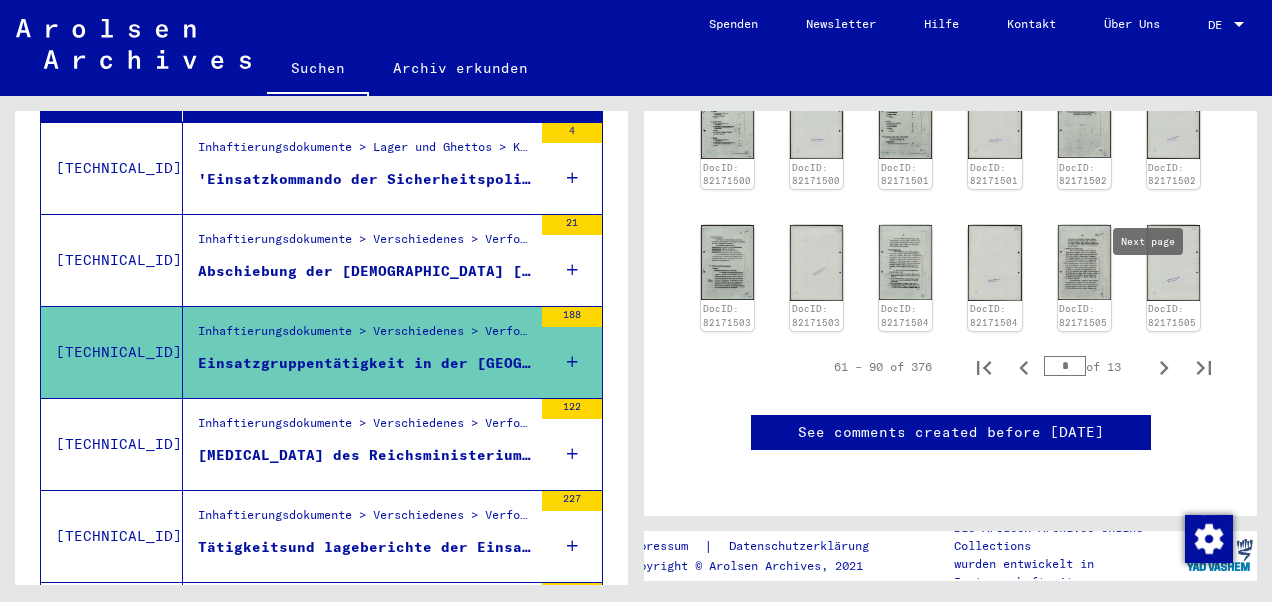 click 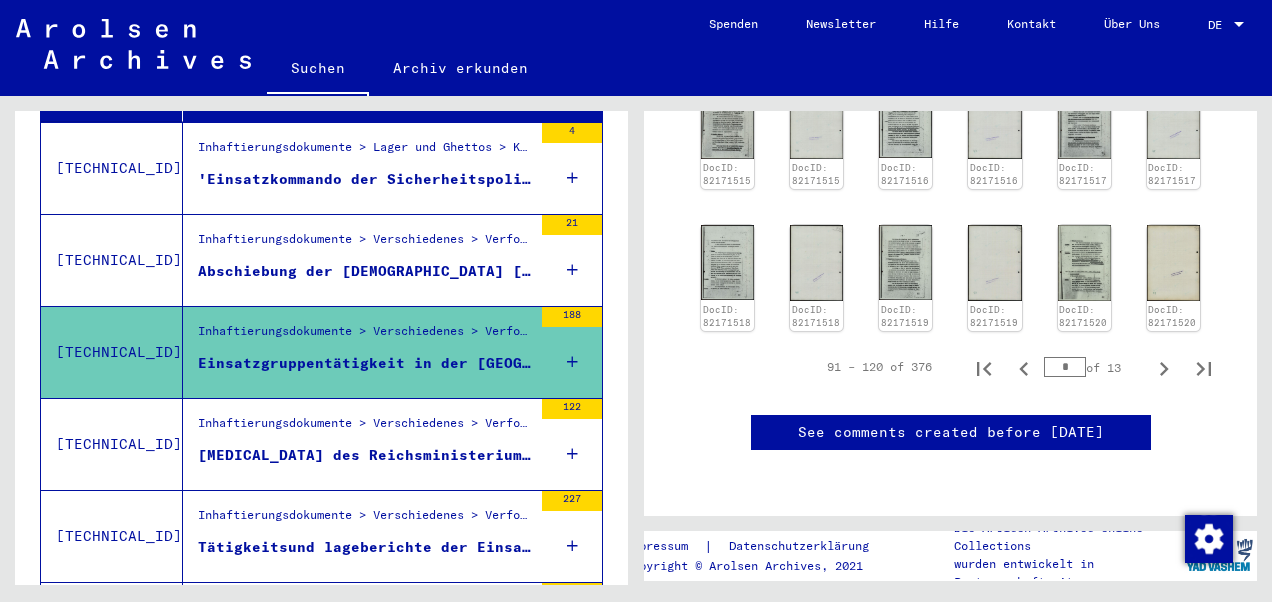 scroll, scrollTop: 1301, scrollLeft: 0, axis: vertical 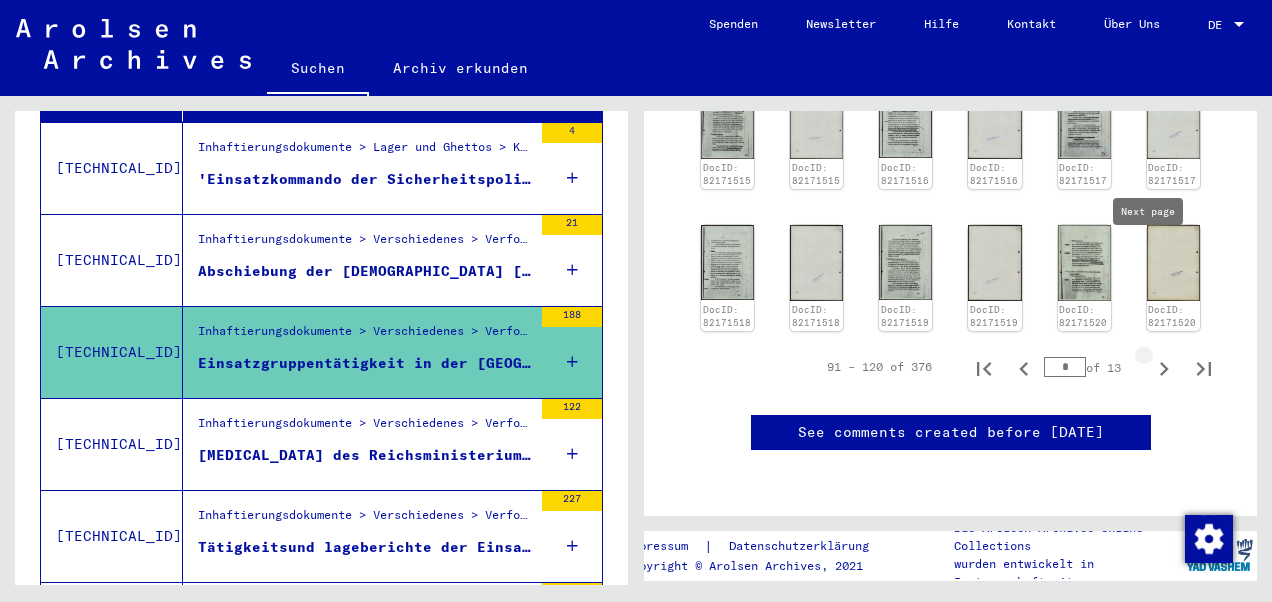 click 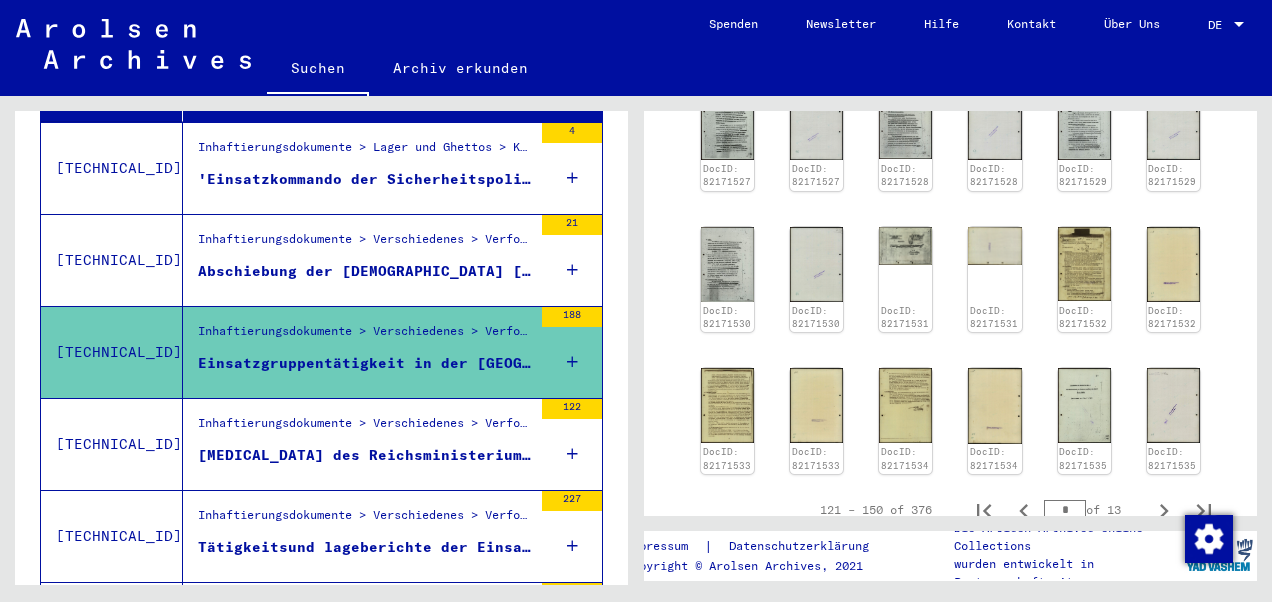 scroll, scrollTop: 1056, scrollLeft: 0, axis: vertical 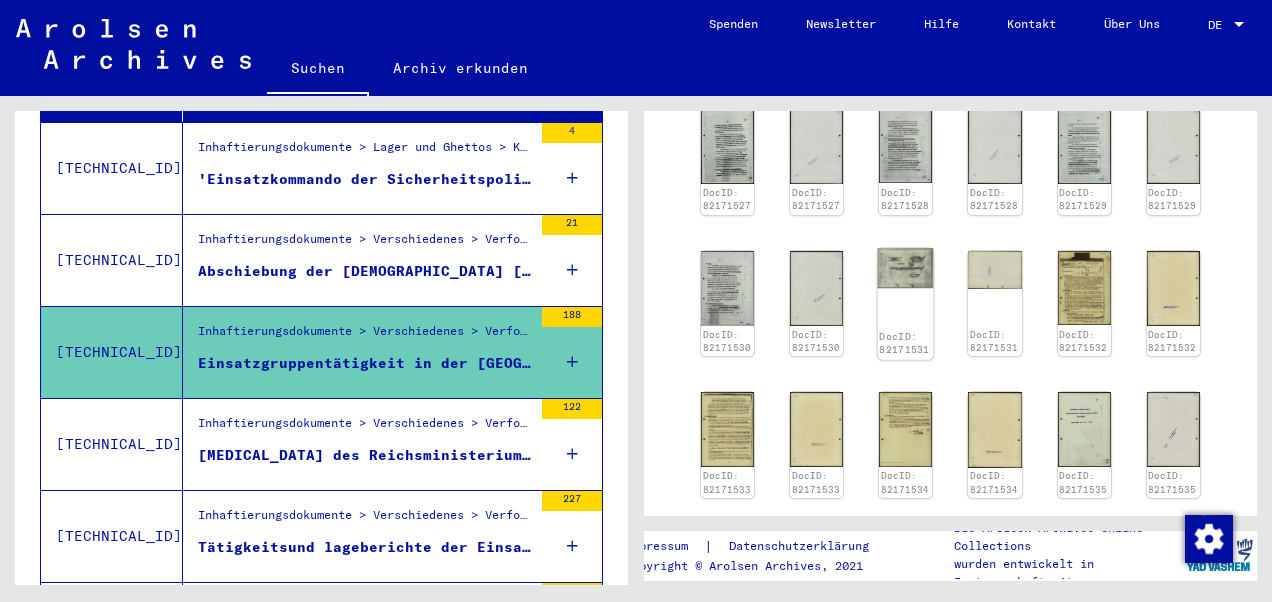 click 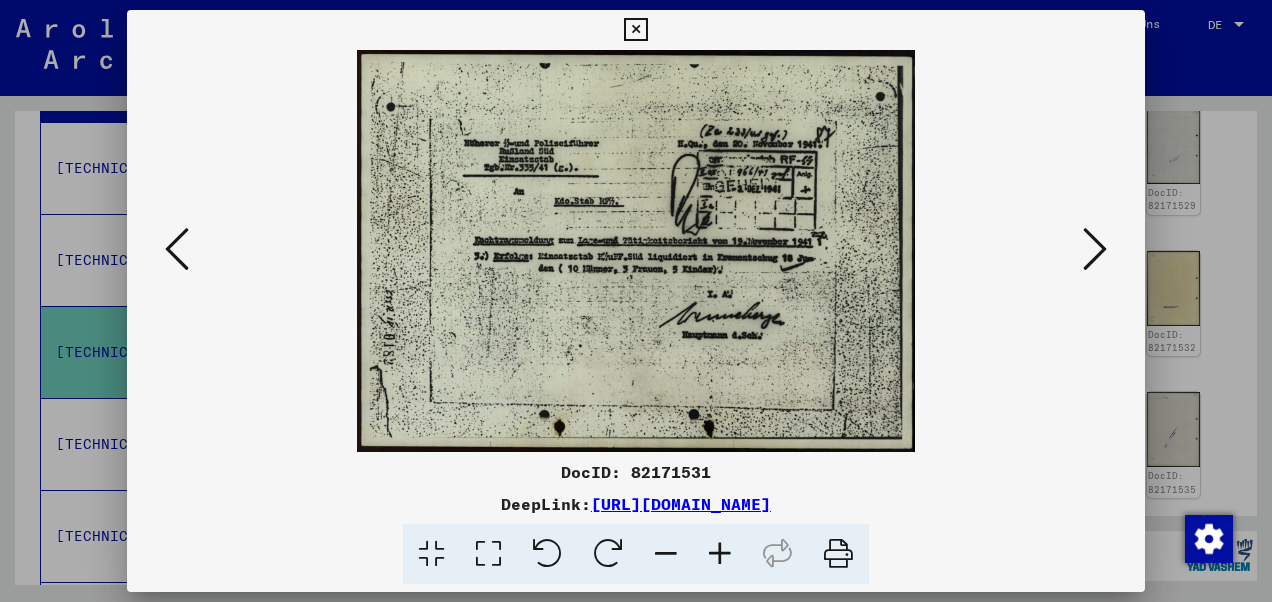 click at bounding box center (1095, 249) 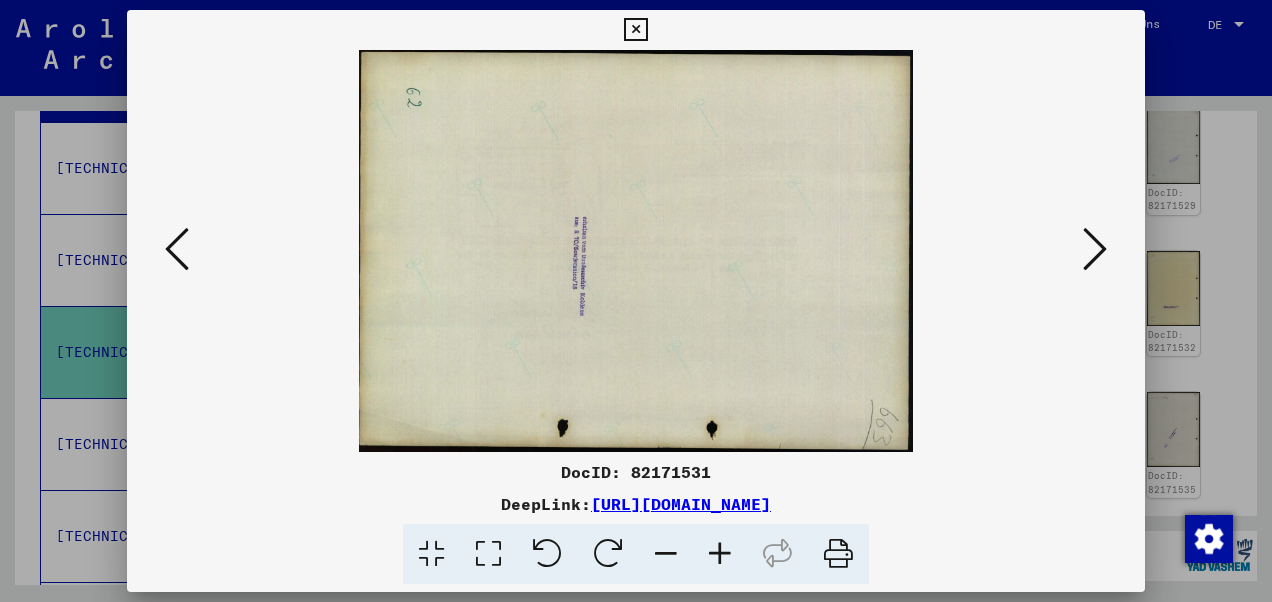 click at bounding box center [636, 251] 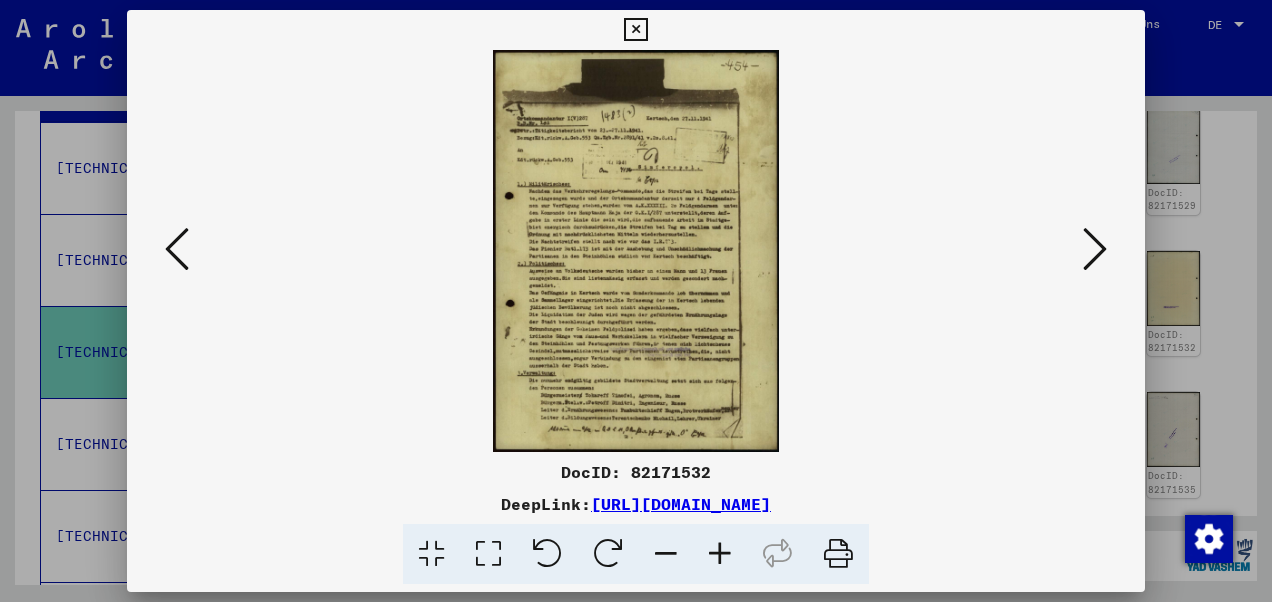 click at bounding box center (1095, 249) 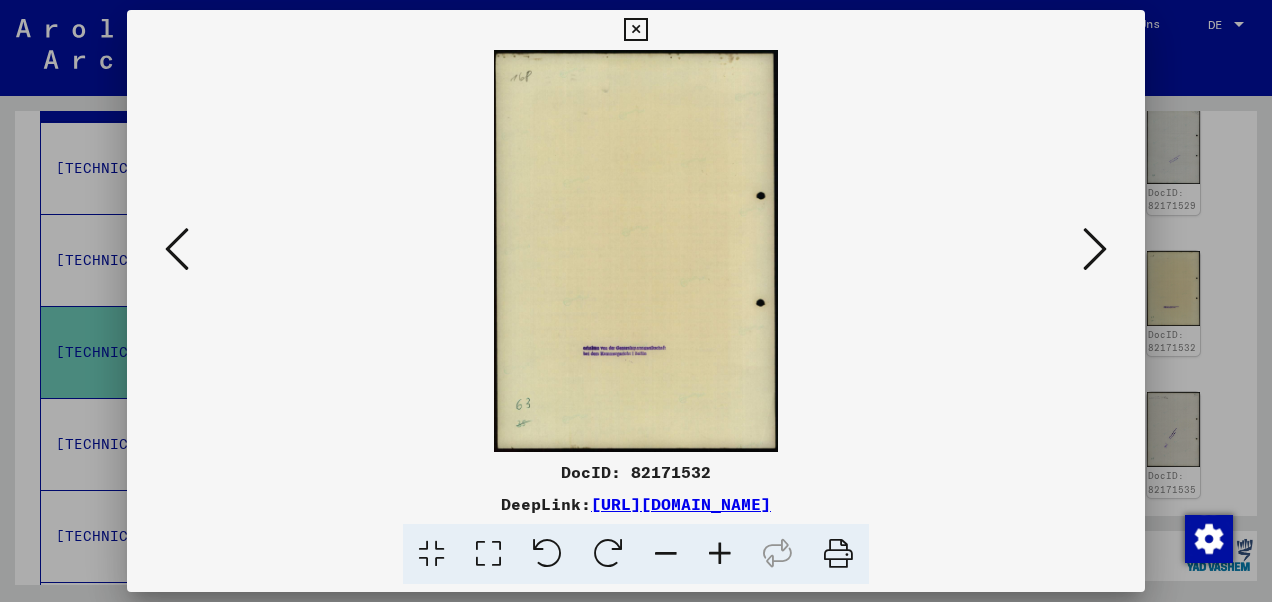 click at bounding box center (1095, 249) 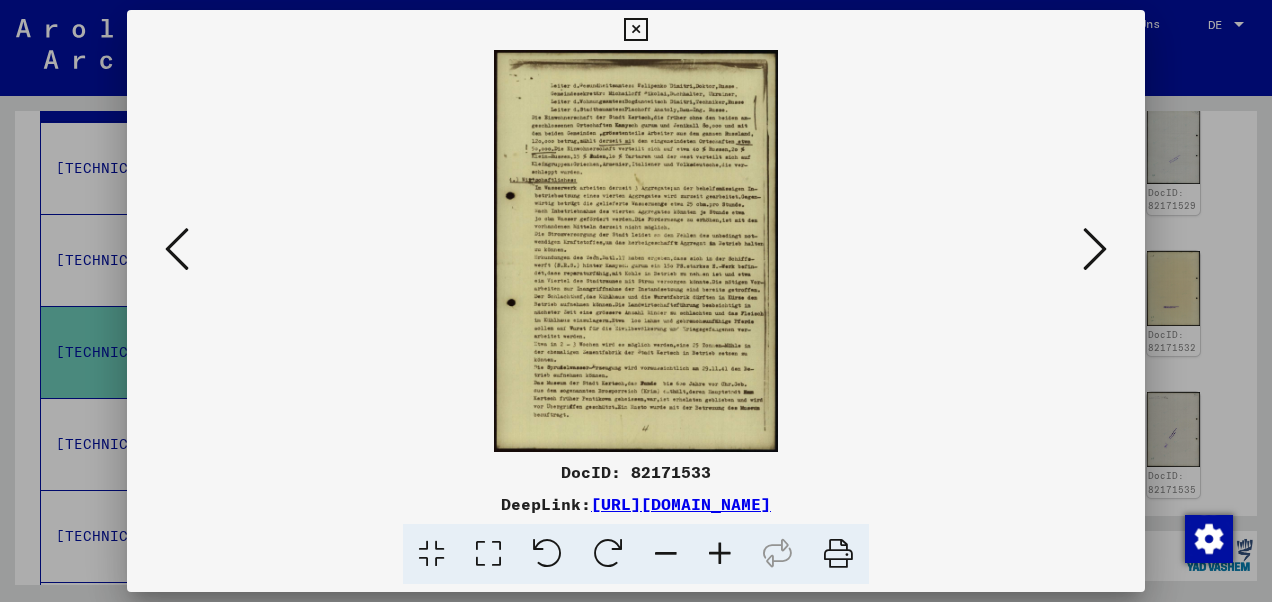 click at bounding box center [177, 249] 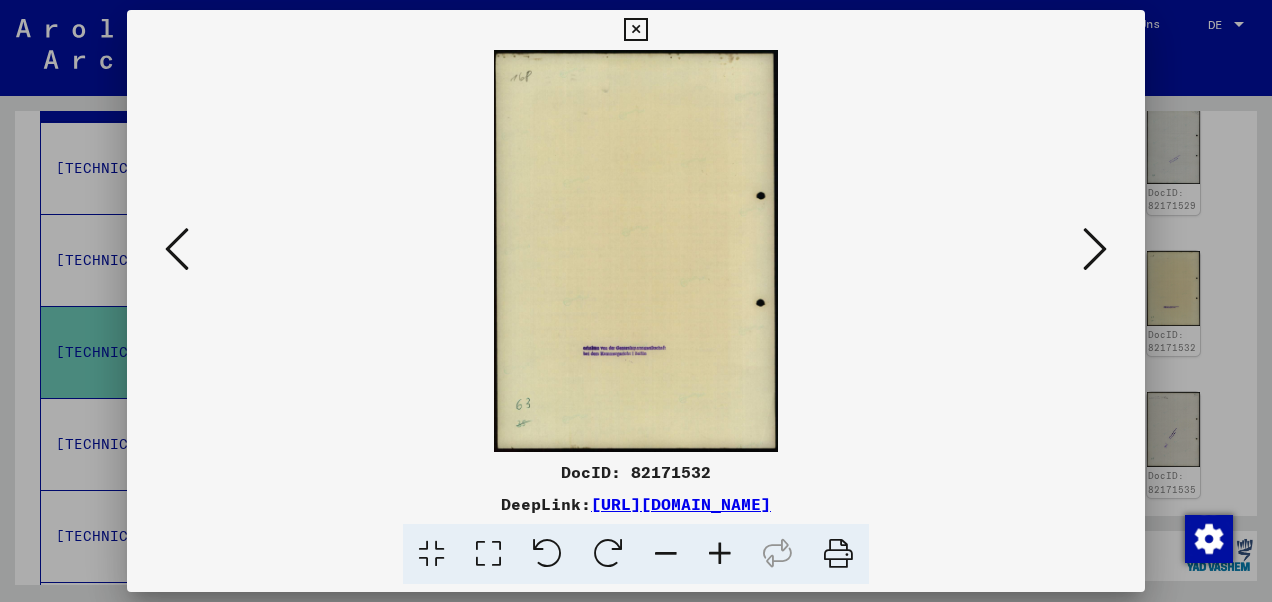 click at bounding box center [177, 249] 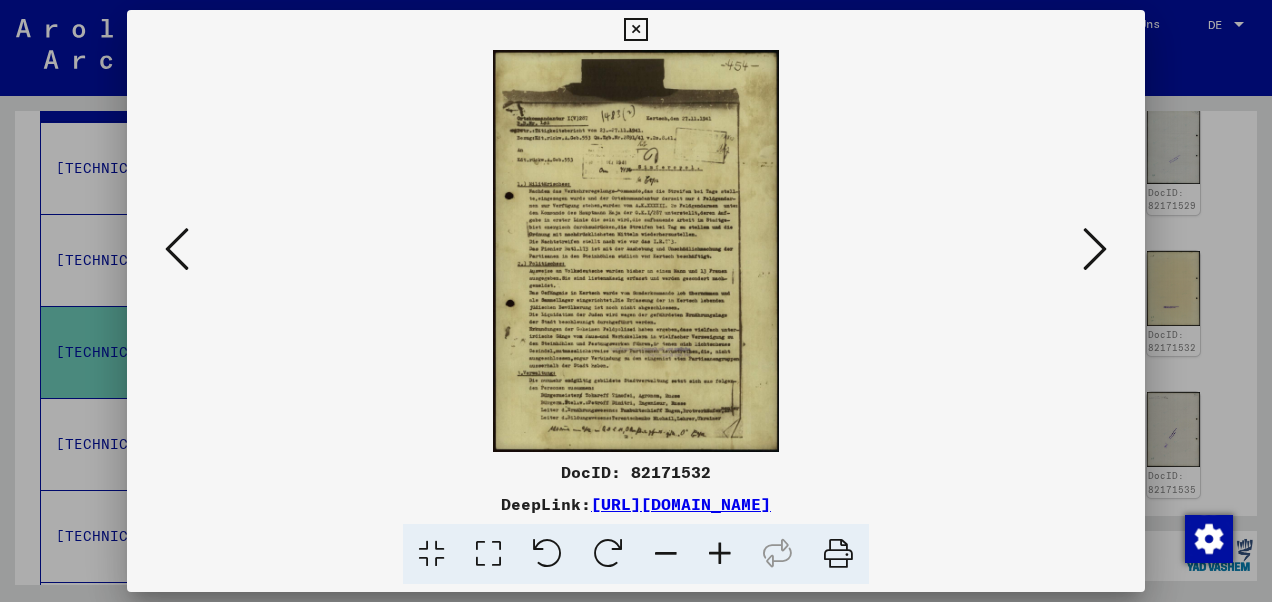 click at bounding box center [488, 554] 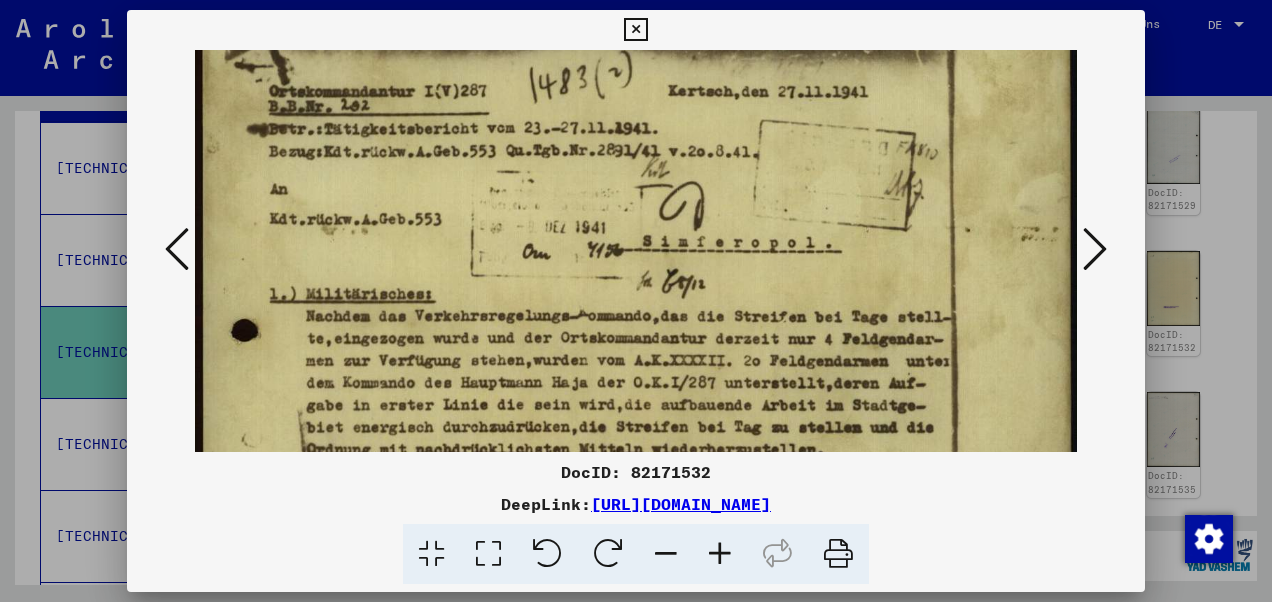 scroll, scrollTop: 174, scrollLeft: 0, axis: vertical 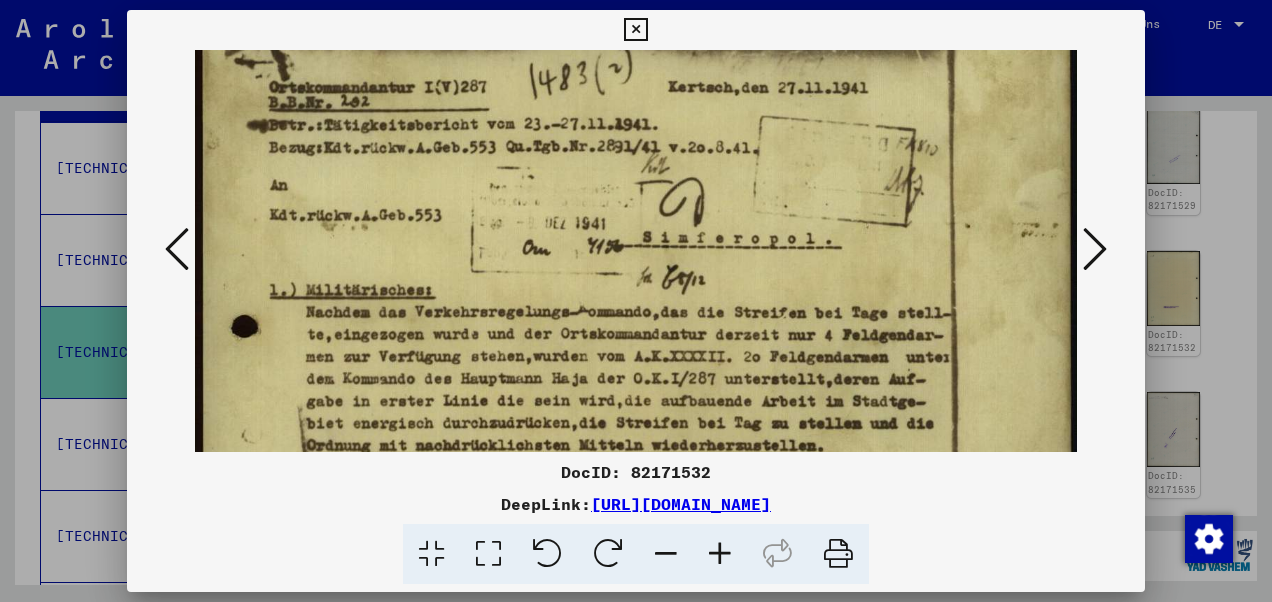 drag, startPoint x: 694, startPoint y: 331, endPoint x: 686, endPoint y: 158, distance: 173.18488 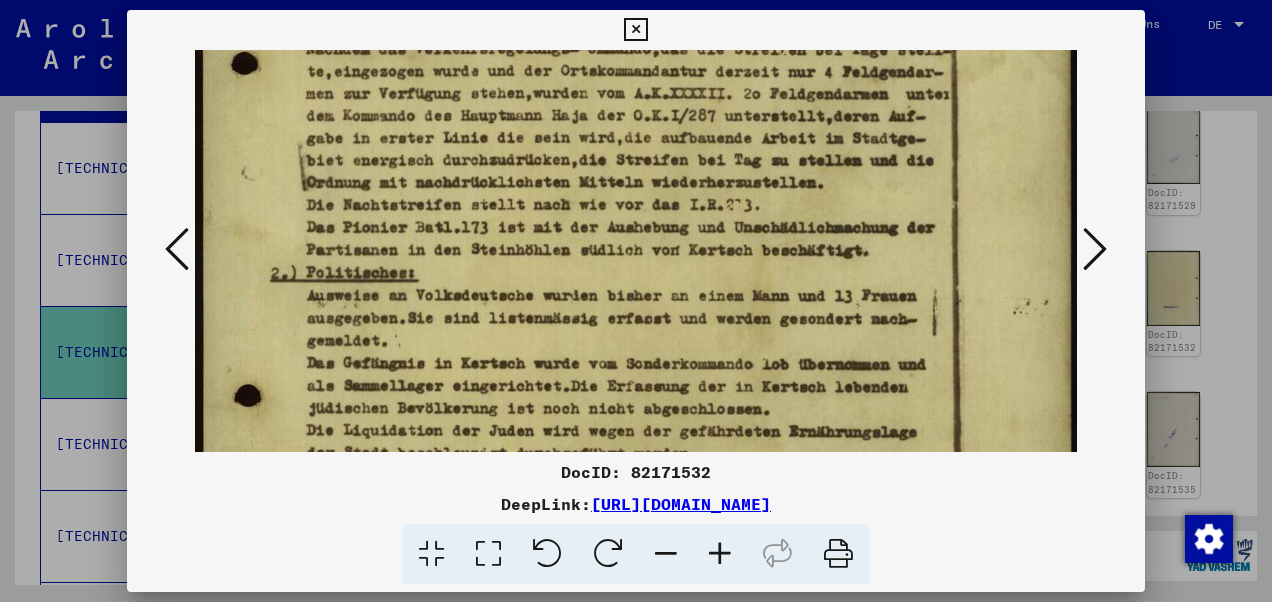 scroll, scrollTop: 448, scrollLeft: 0, axis: vertical 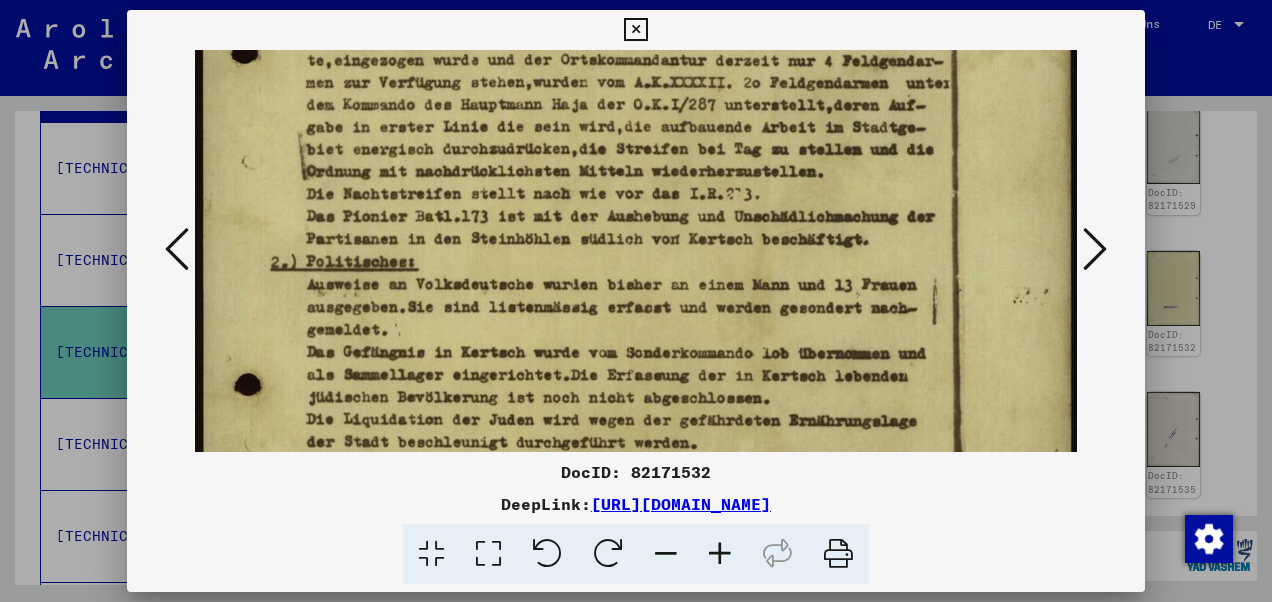 drag, startPoint x: 635, startPoint y: 366, endPoint x: 638, endPoint y: 100, distance: 266.0169 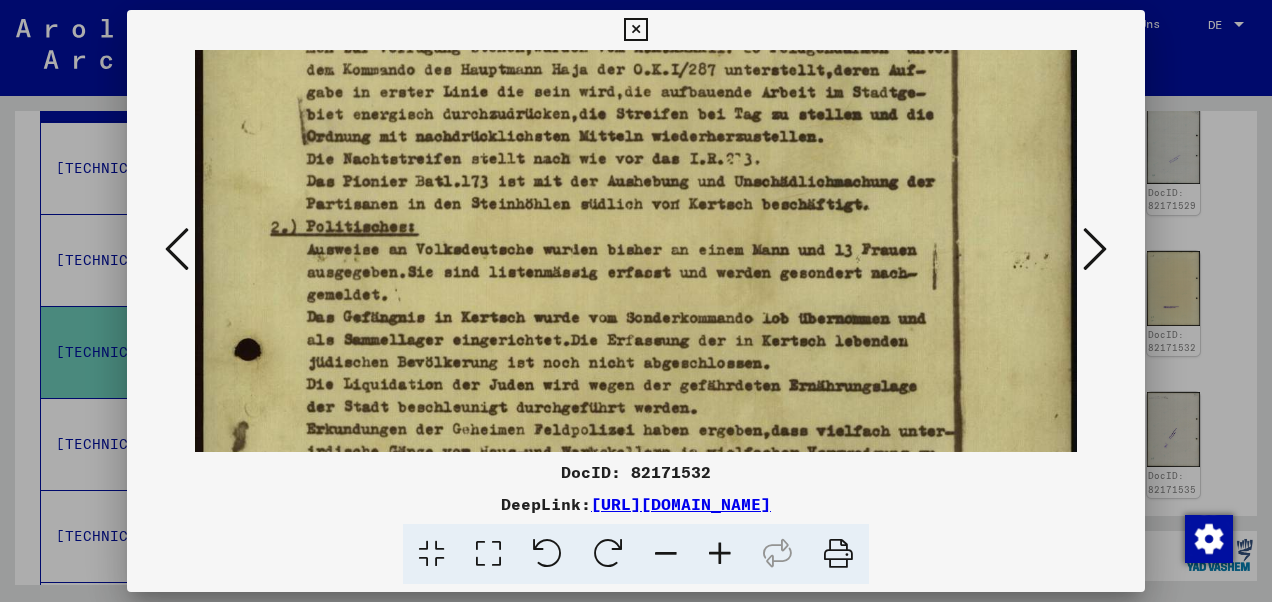 drag, startPoint x: 631, startPoint y: 210, endPoint x: 636, endPoint y: 180, distance: 30.413813 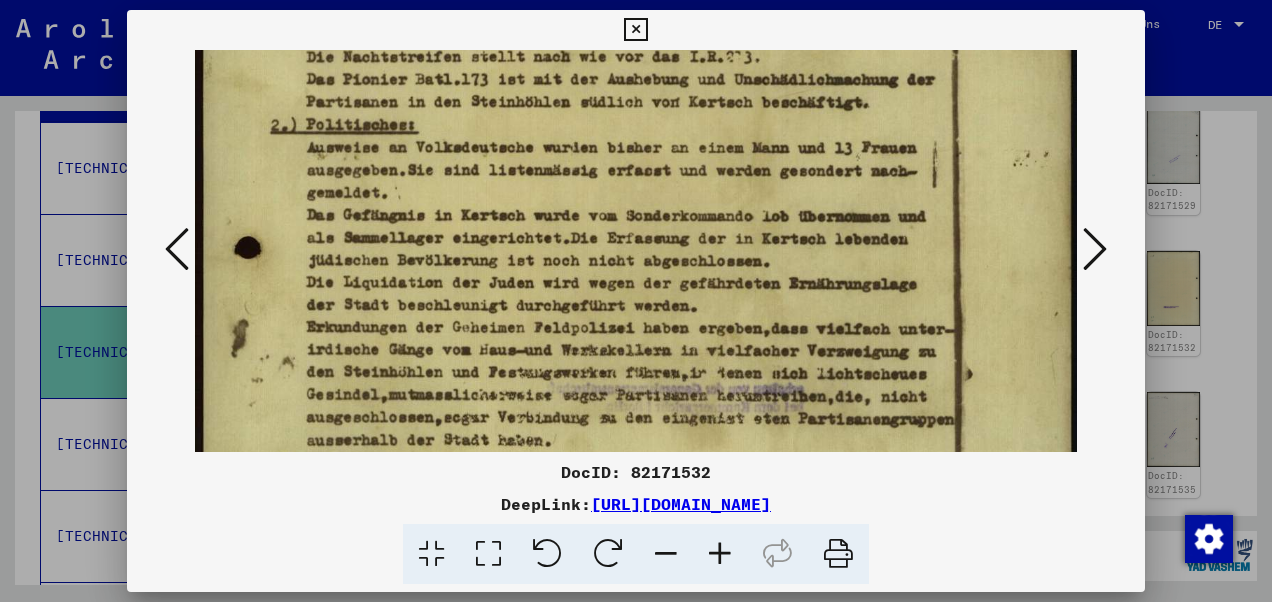 drag, startPoint x: 633, startPoint y: 218, endPoint x: 632, endPoint y: 146, distance: 72.00694 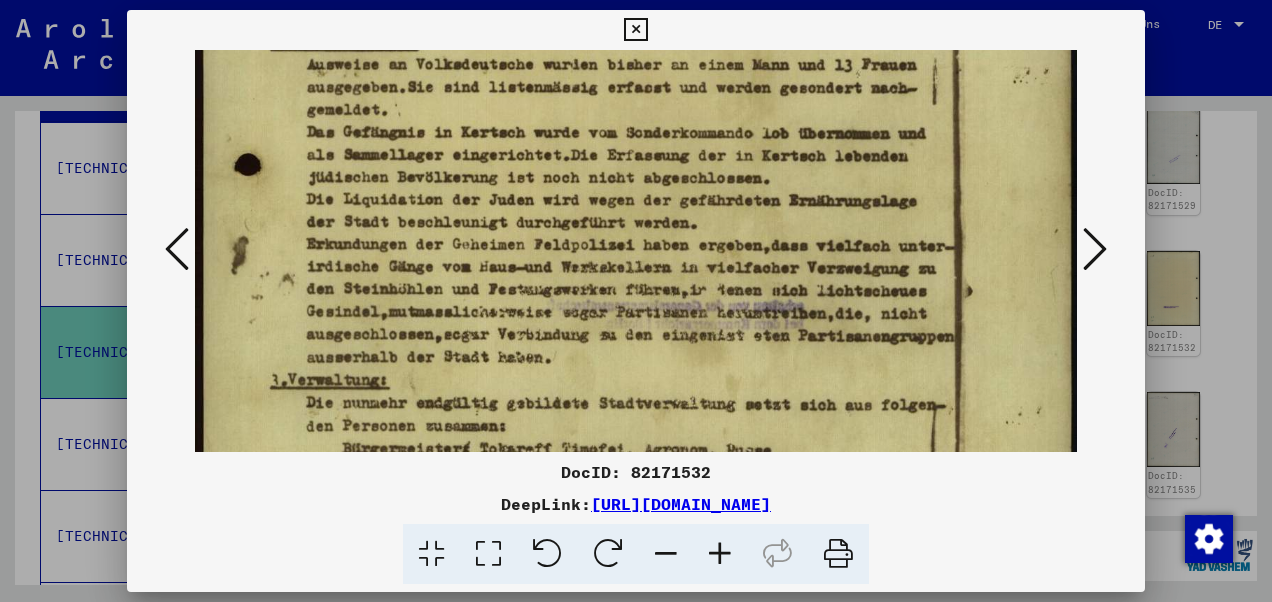 drag, startPoint x: 624, startPoint y: 243, endPoint x: 626, endPoint y: 161, distance: 82.02438 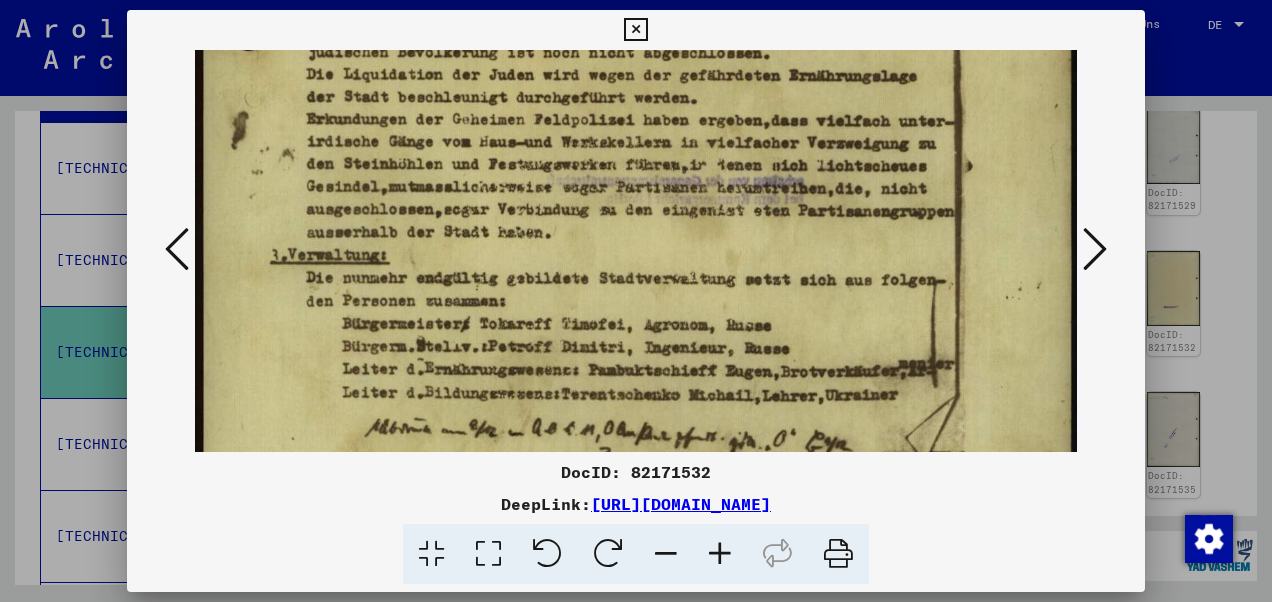scroll, scrollTop: 840, scrollLeft: 0, axis: vertical 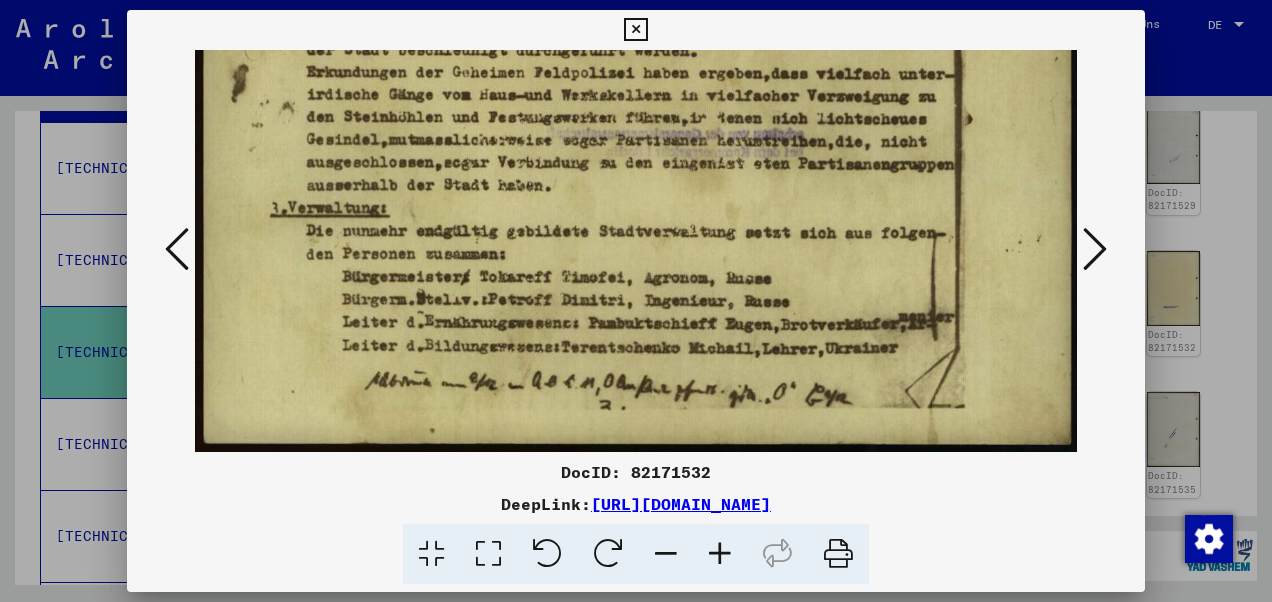drag, startPoint x: 606, startPoint y: 254, endPoint x: 612, endPoint y: 56, distance: 198.09088 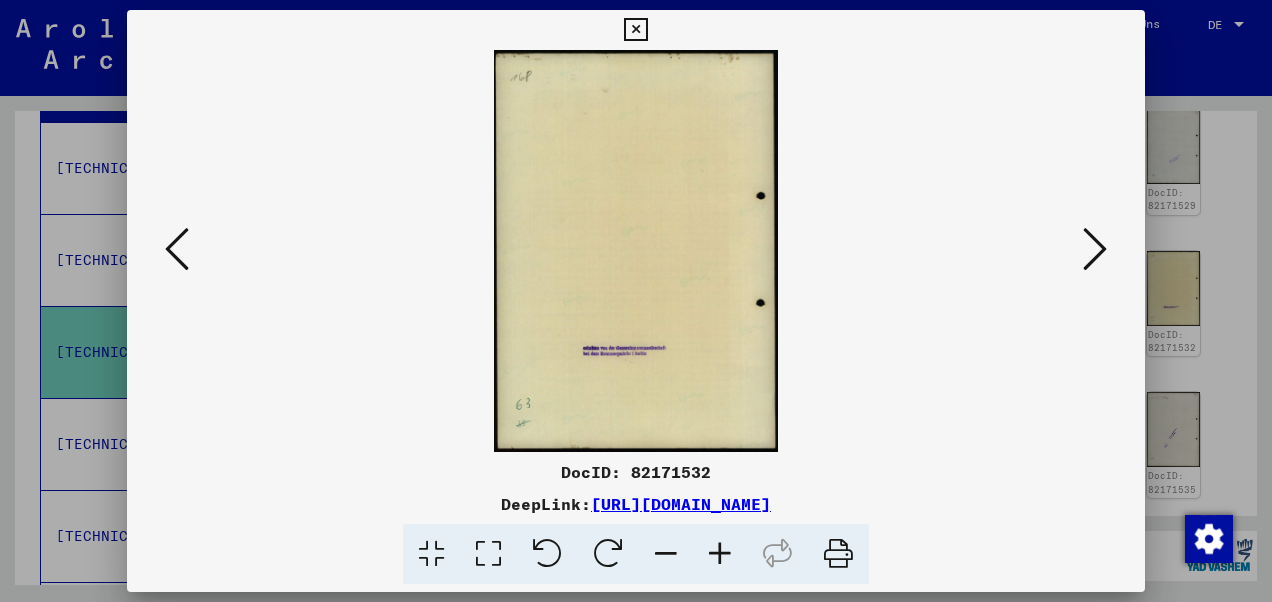 scroll, scrollTop: 0, scrollLeft: 0, axis: both 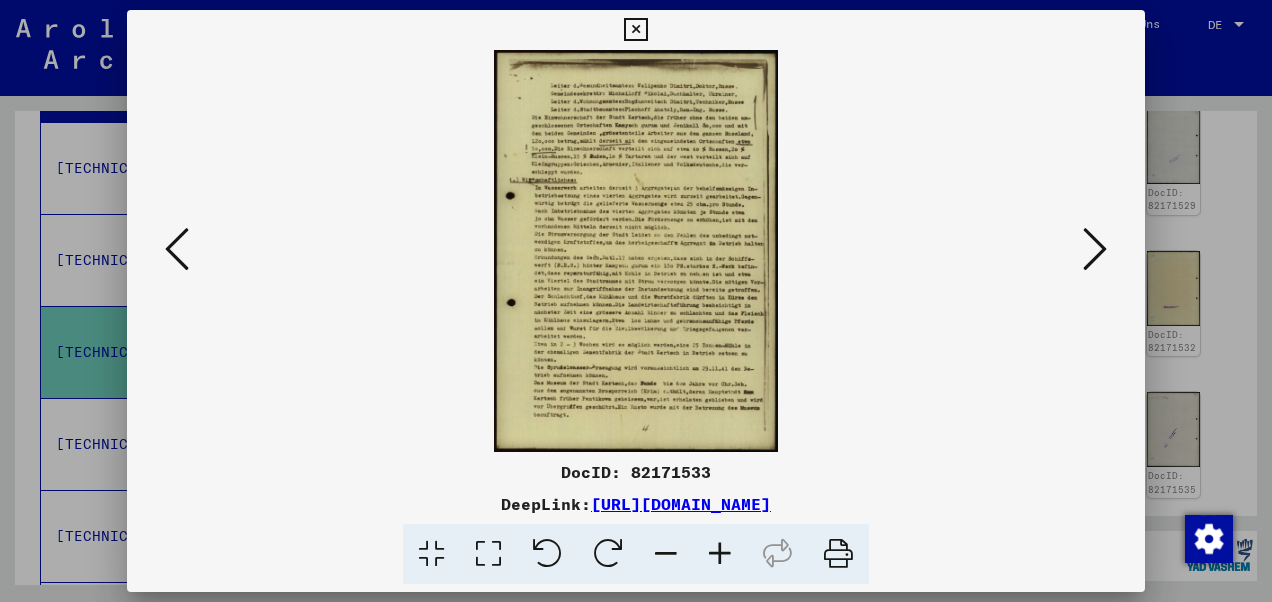 click at bounding box center [720, 554] 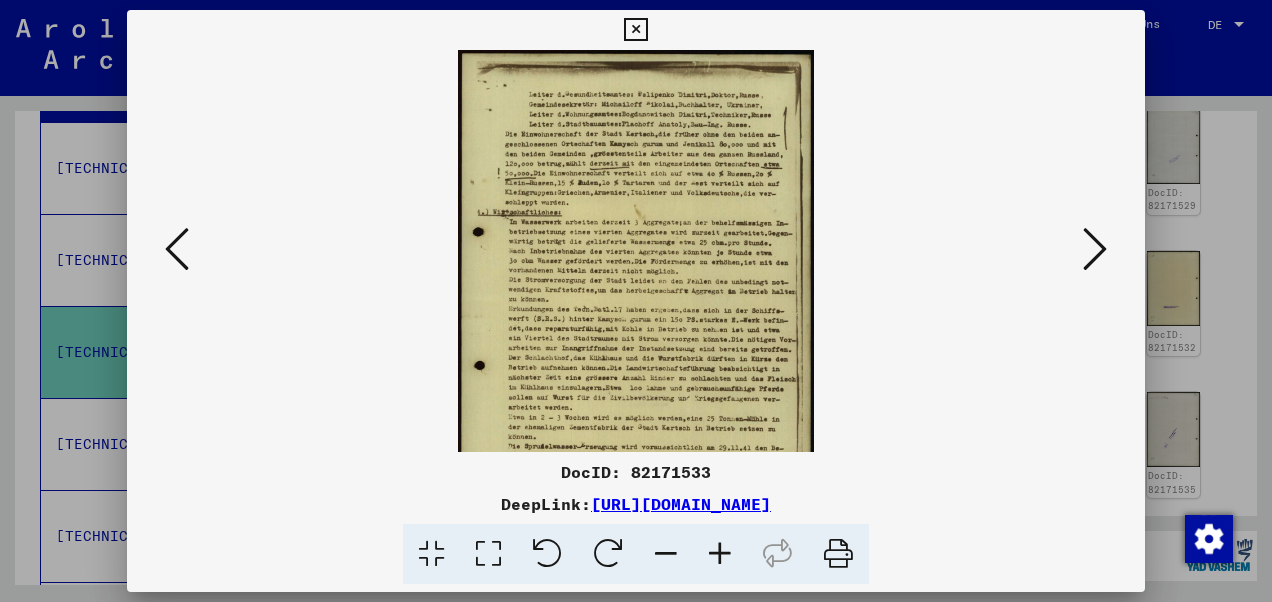 click at bounding box center [720, 554] 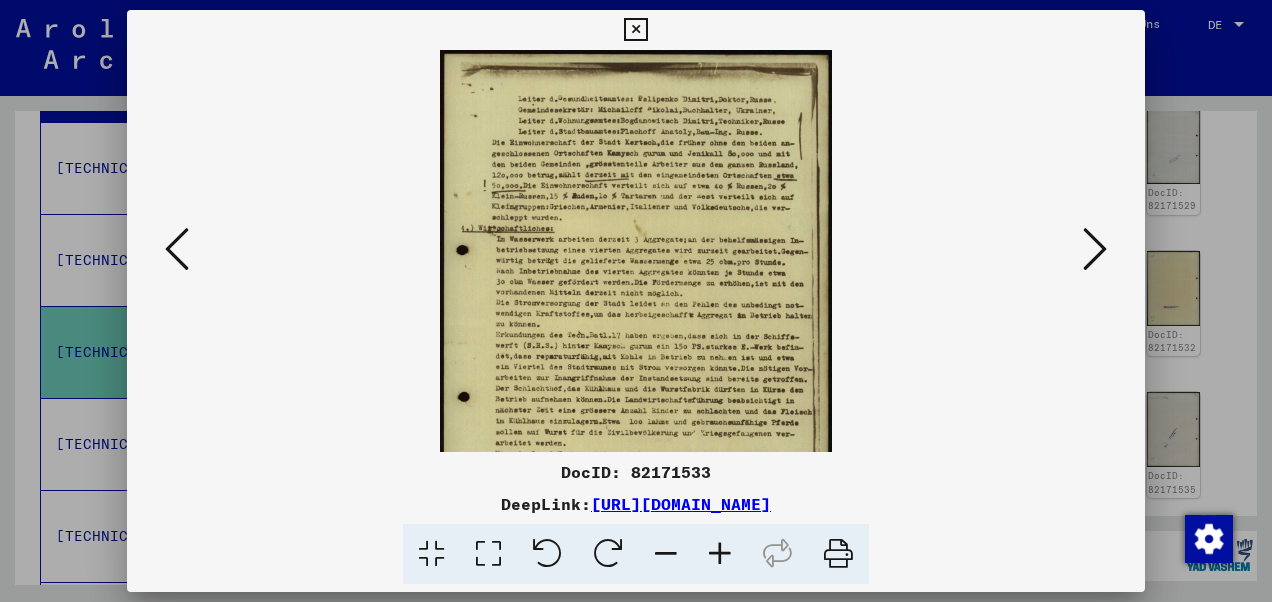 click at bounding box center (720, 554) 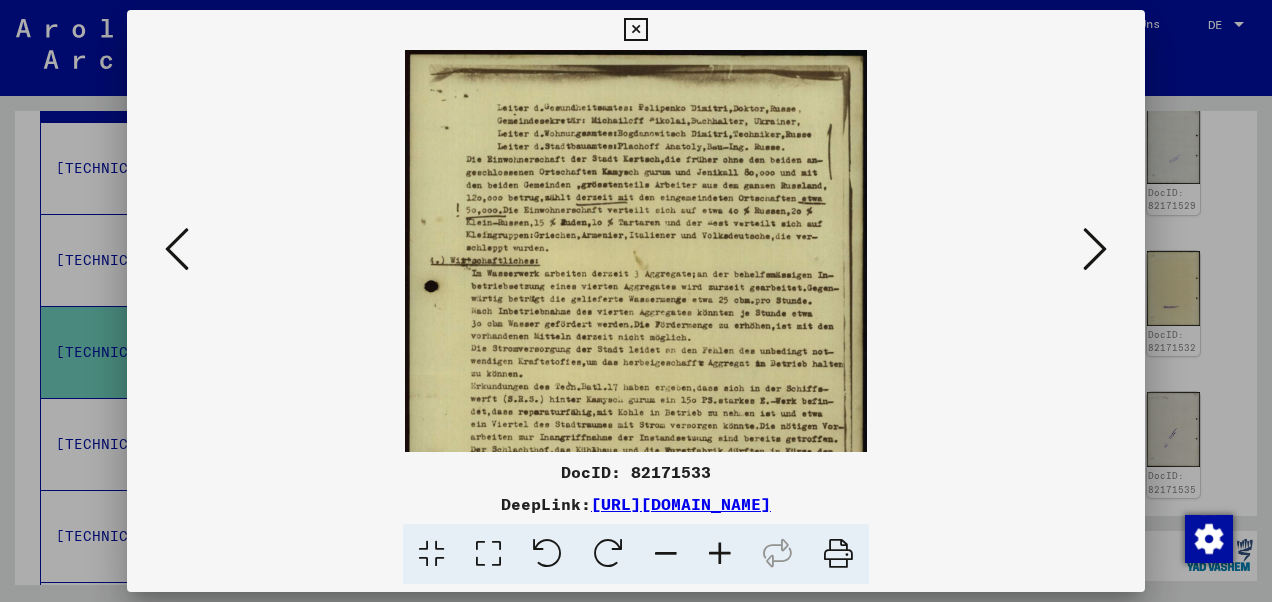 click at bounding box center [720, 554] 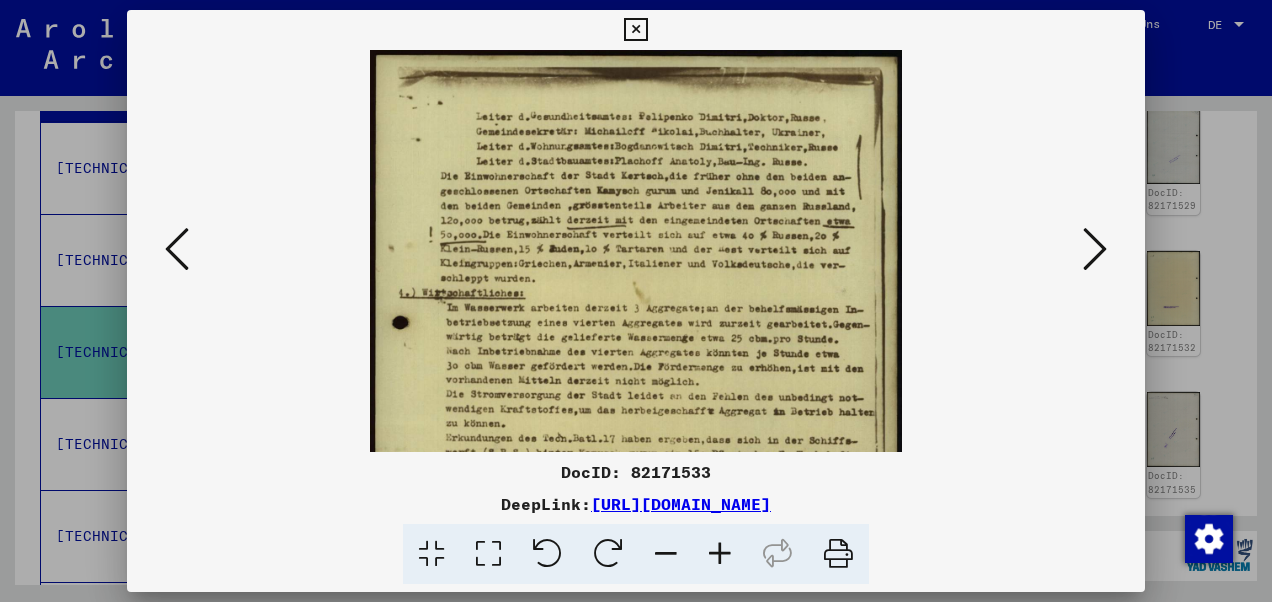click at bounding box center [720, 554] 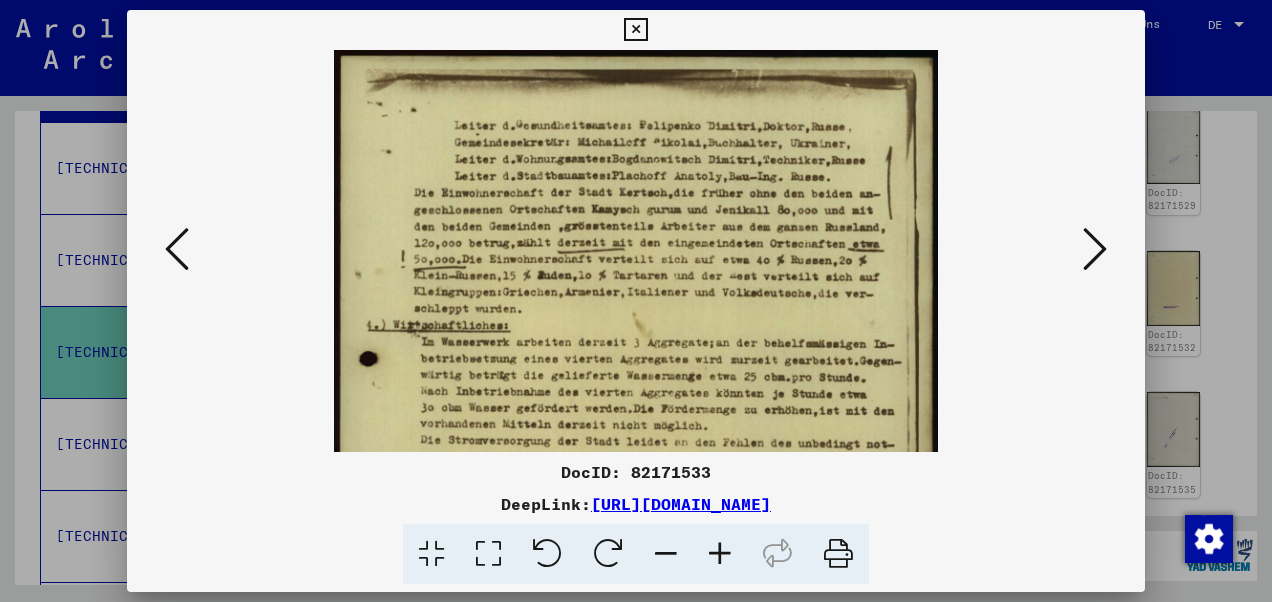 click at bounding box center (720, 554) 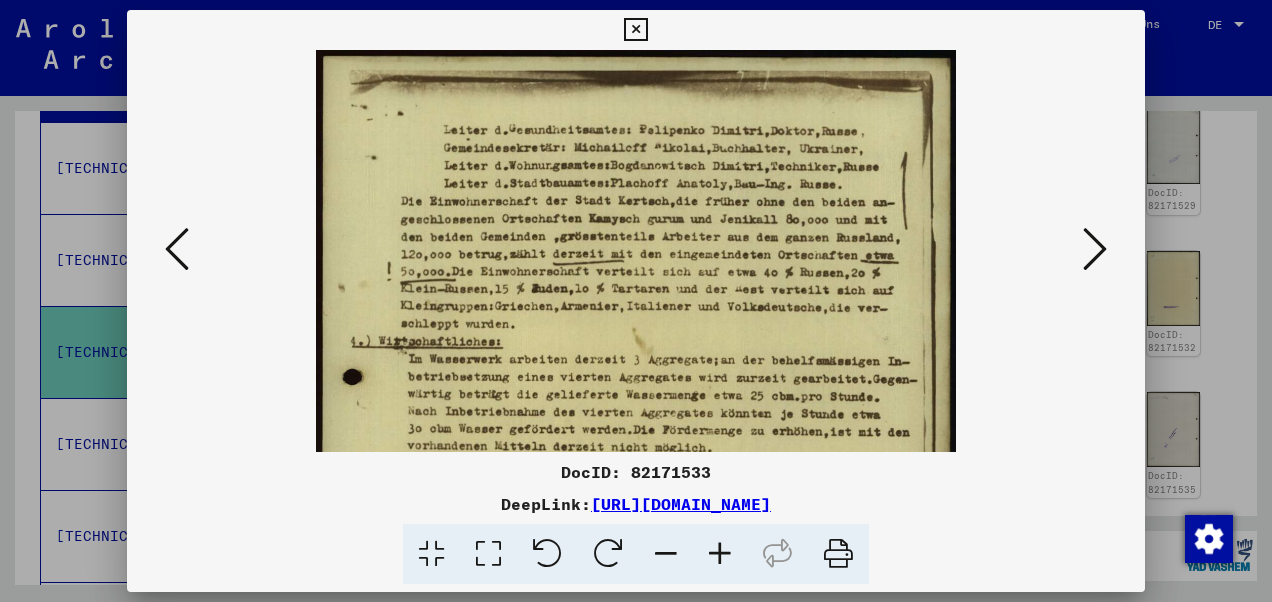 click at bounding box center (720, 554) 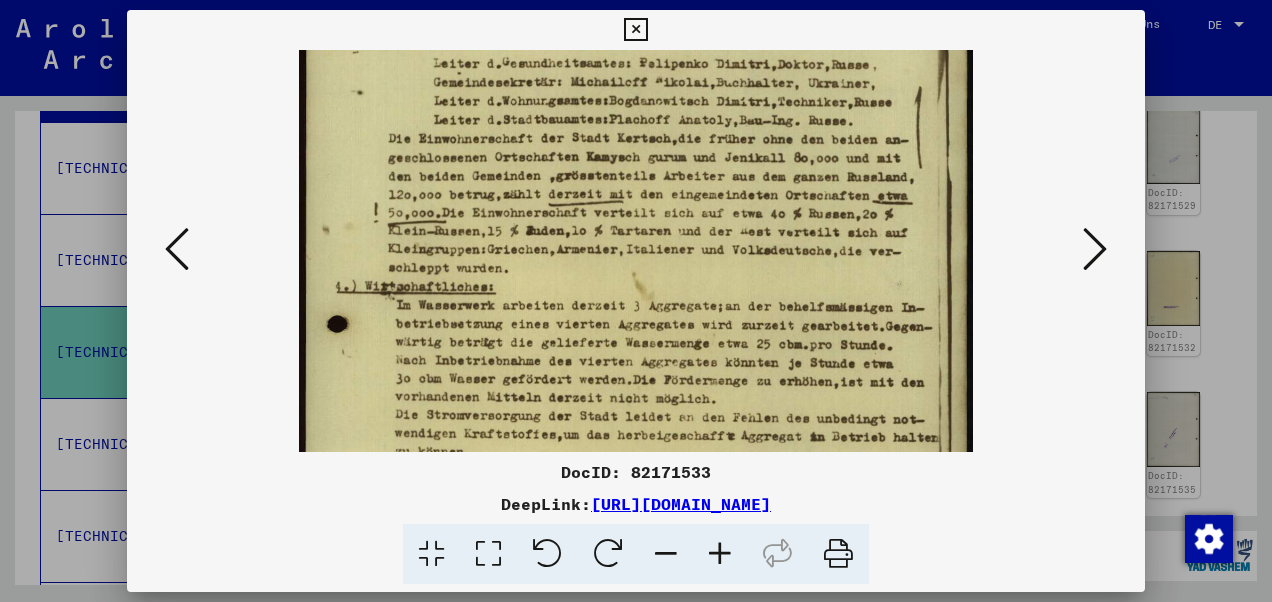 scroll, scrollTop: 72, scrollLeft: 0, axis: vertical 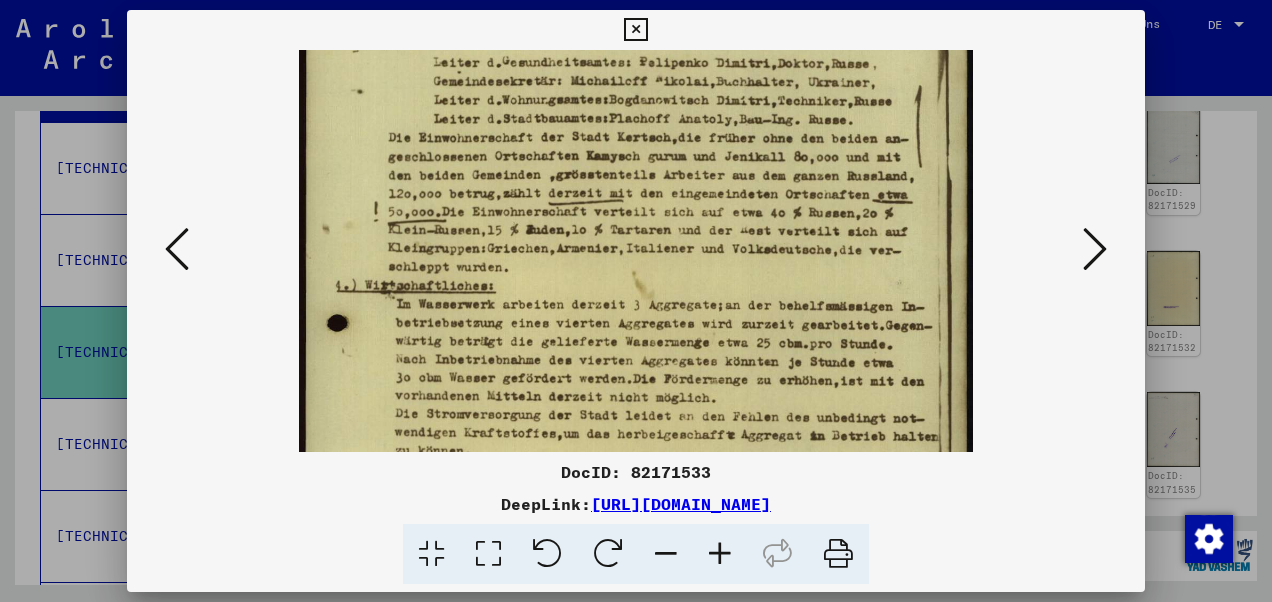 drag, startPoint x: 689, startPoint y: 422, endPoint x: 686, endPoint y: 353, distance: 69.065186 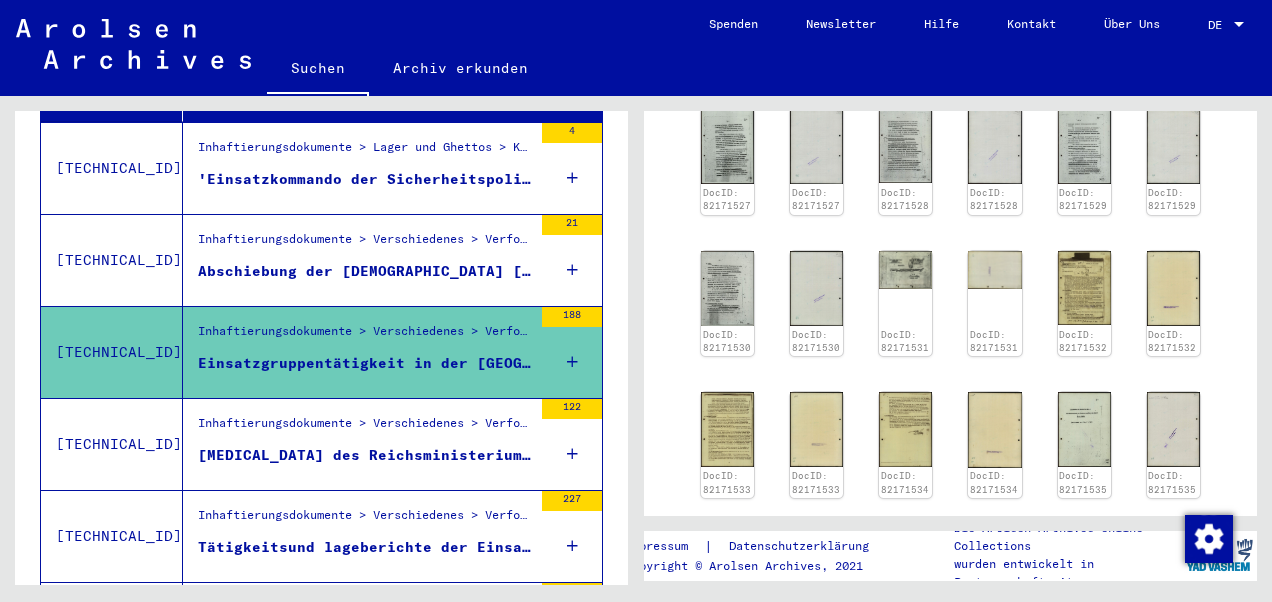 click on "[MEDICAL_DATA] des Reichsministeriums für die besetzen Ostgebiete.  - Grundsatzfragen d. Wirtschaft in d. besetzten Ostgebieten.  - Bericht d. Gauleiters Saukel über Arbeitseinsatz.  - Rüstungswirtschaft, Besc ..." at bounding box center (365, 455) 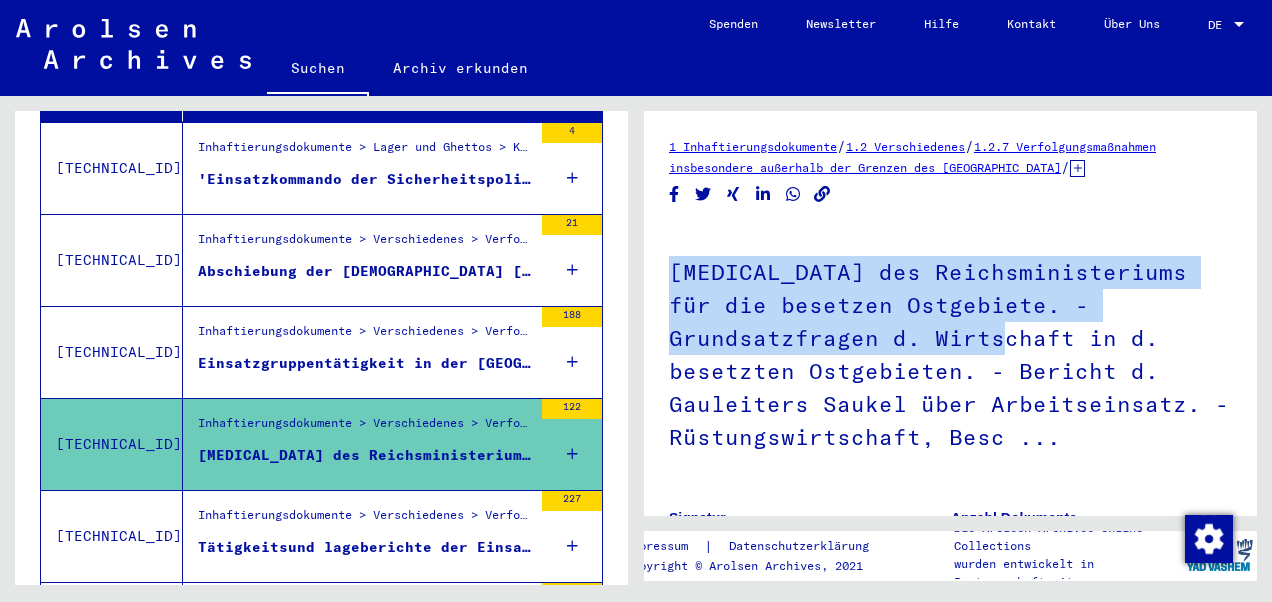 drag, startPoint x: 666, startPoint y: 296, endPoint x: 894, endPoint y: 365, distance: 238.2121 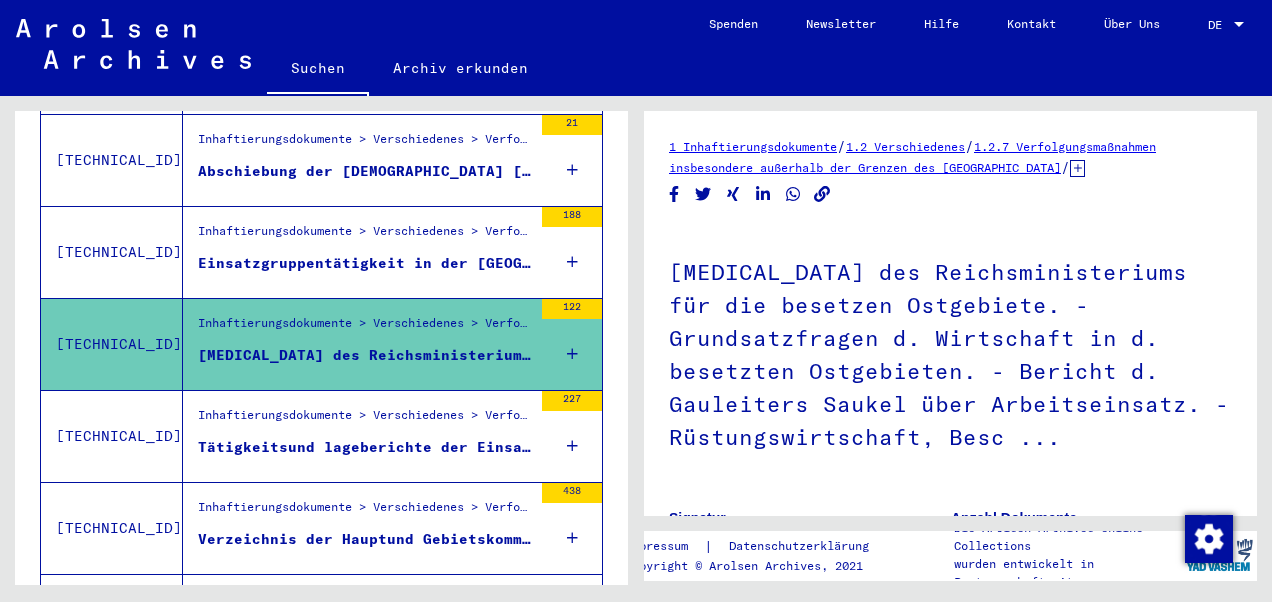 click on "Tätigkeitsund lageberichte der Einsatzgruppen der Sicherheitspol. und des SD (Auszüge), Einsatzgruppe A / Einsatzgruppe B, C, D. Einsatzkdos.  - "Ingermanland".  - Organisation, Funktion, Aufgaben der ..." at bounding box center (365, 447) 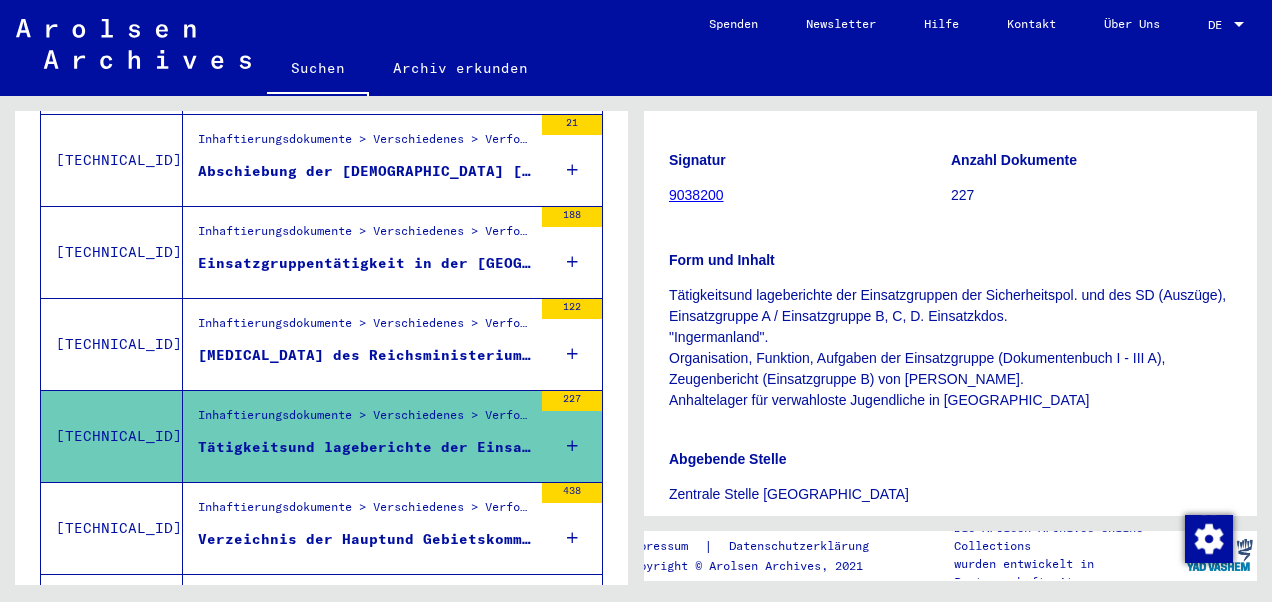 scroll, scrollTop: 400, scrollLeft: 0, axis: vertical 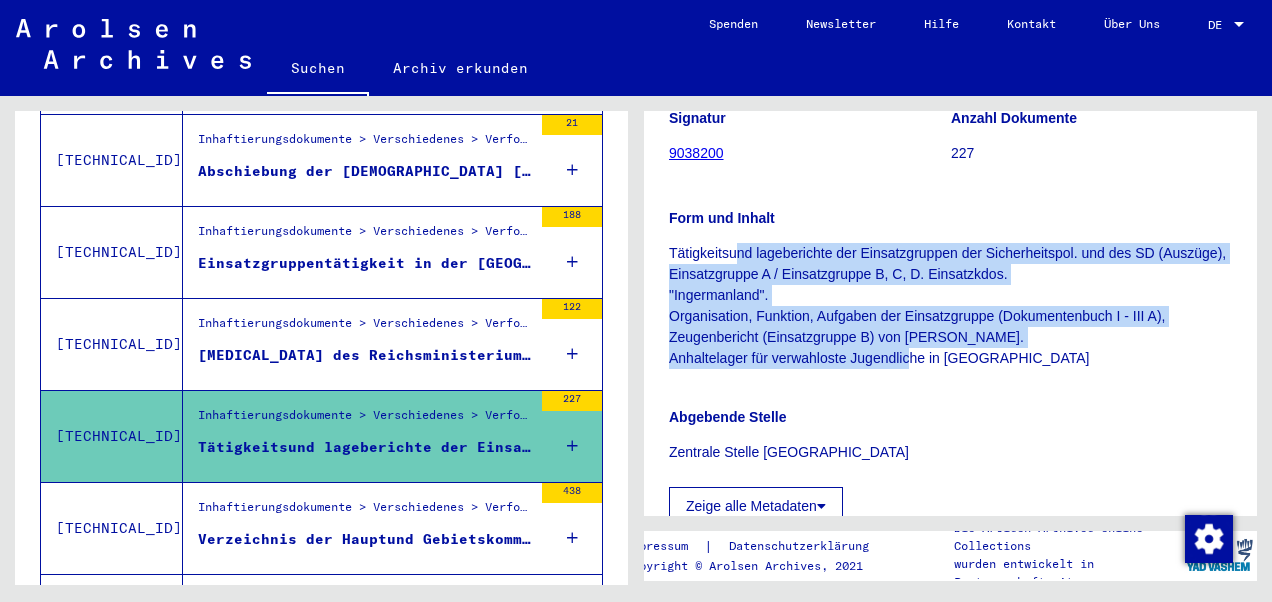 drag, startPoint x: 734, startPoint y: 276, endPoint x: 910, endPoint y: 388, distance: 208.61447 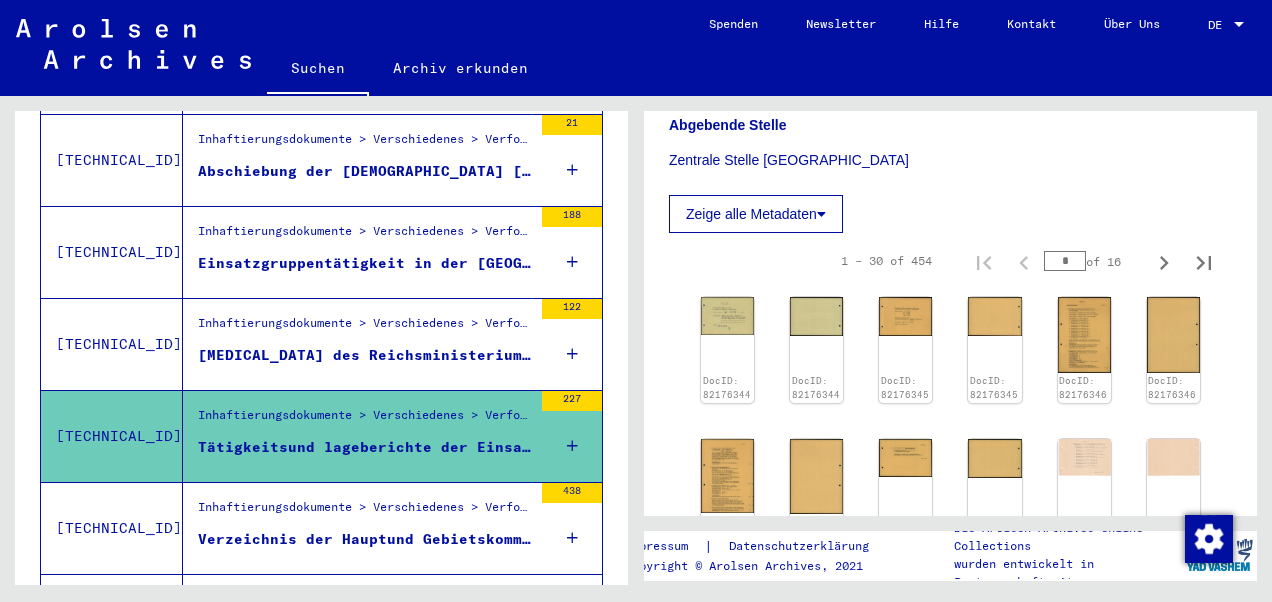 scroll, scrollTop: 700, scrollLeft: 0, axis: vertical 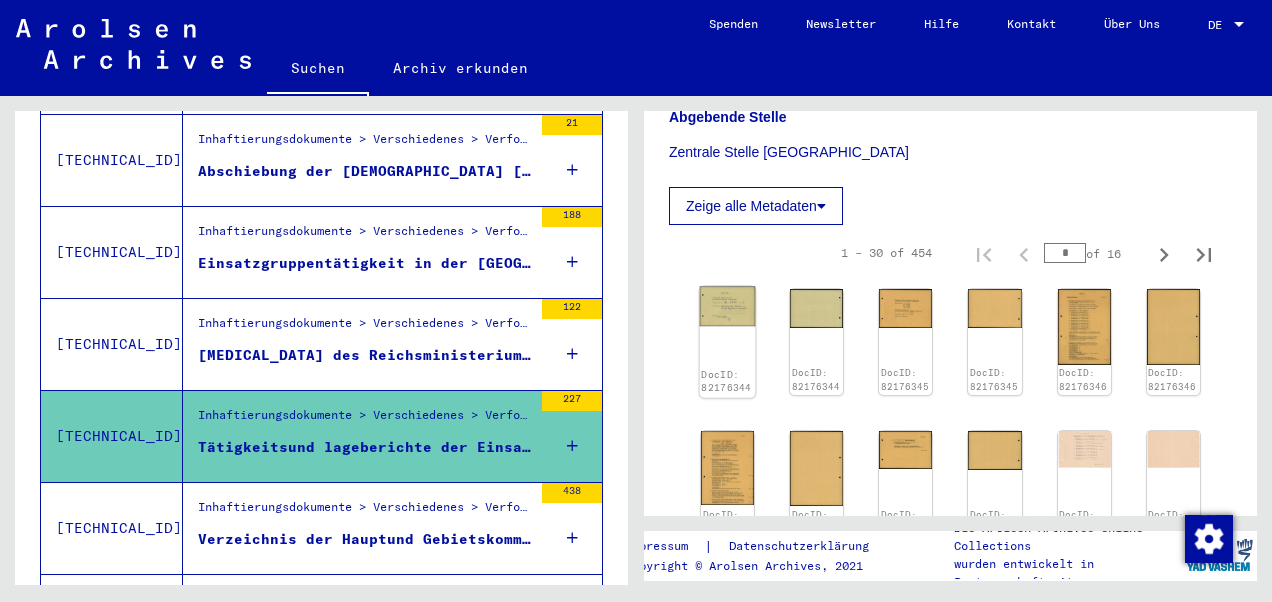 click 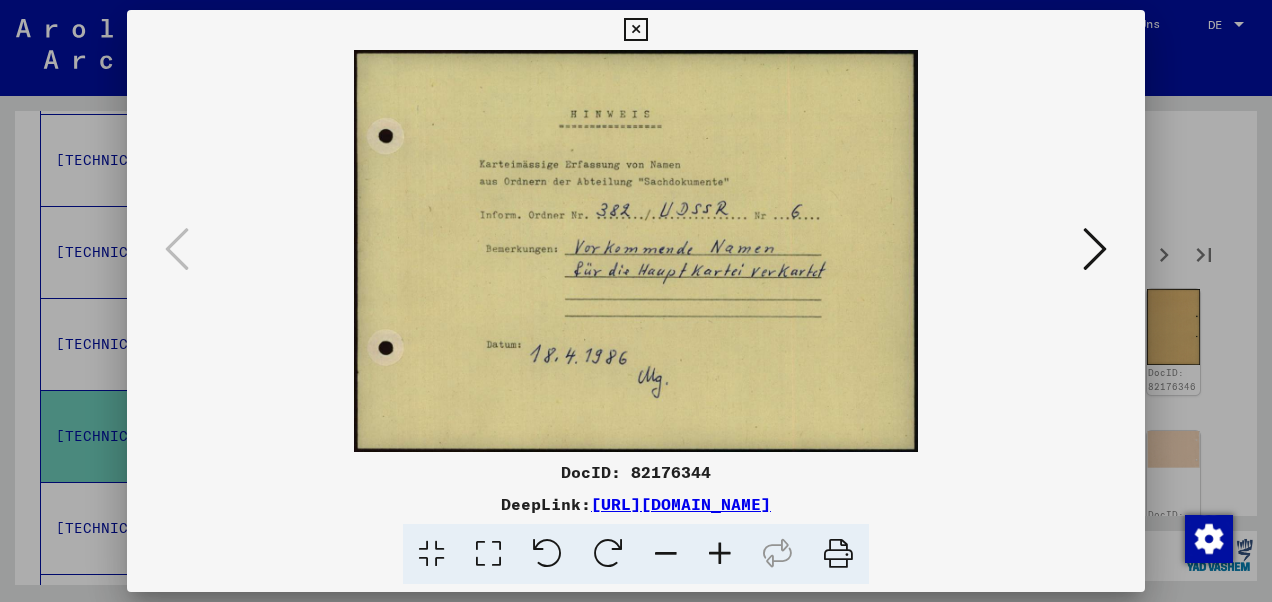 click at bounding box center (1095, 249) 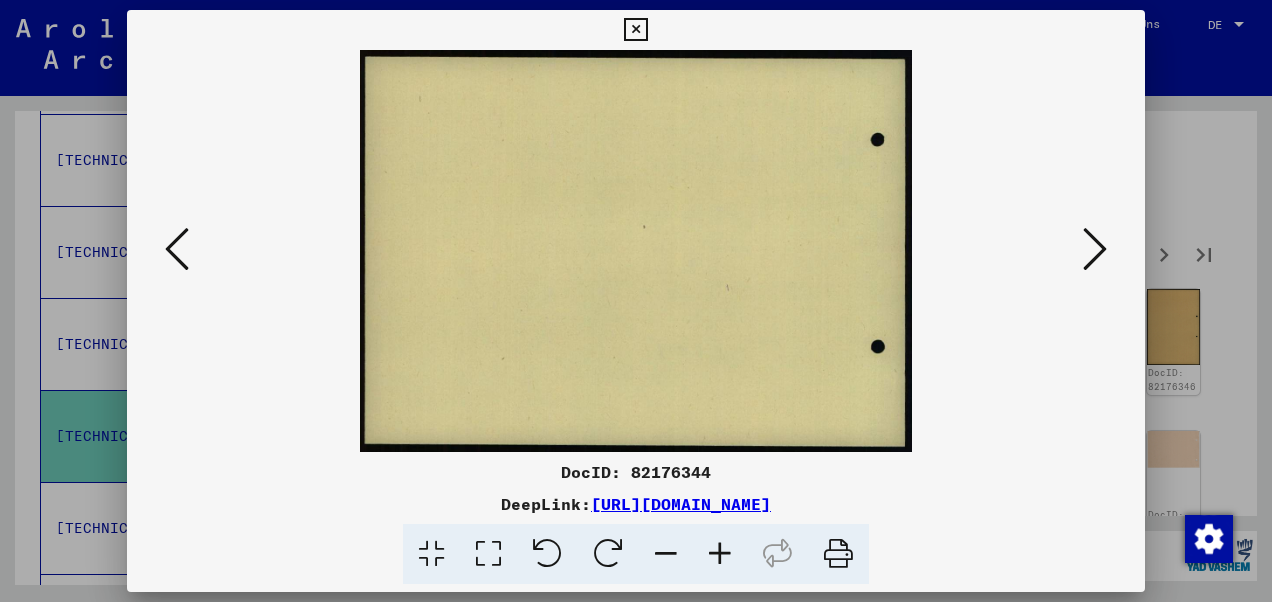 click at bounding box center (1095, 249) 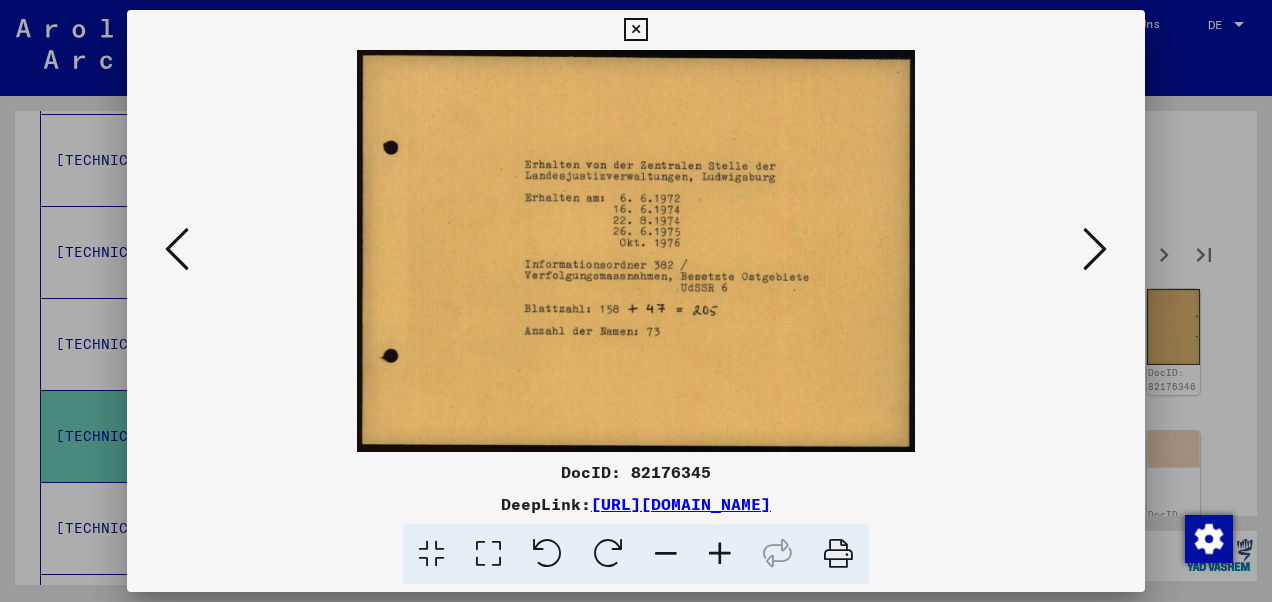 click at bounding box center (1095, 249) 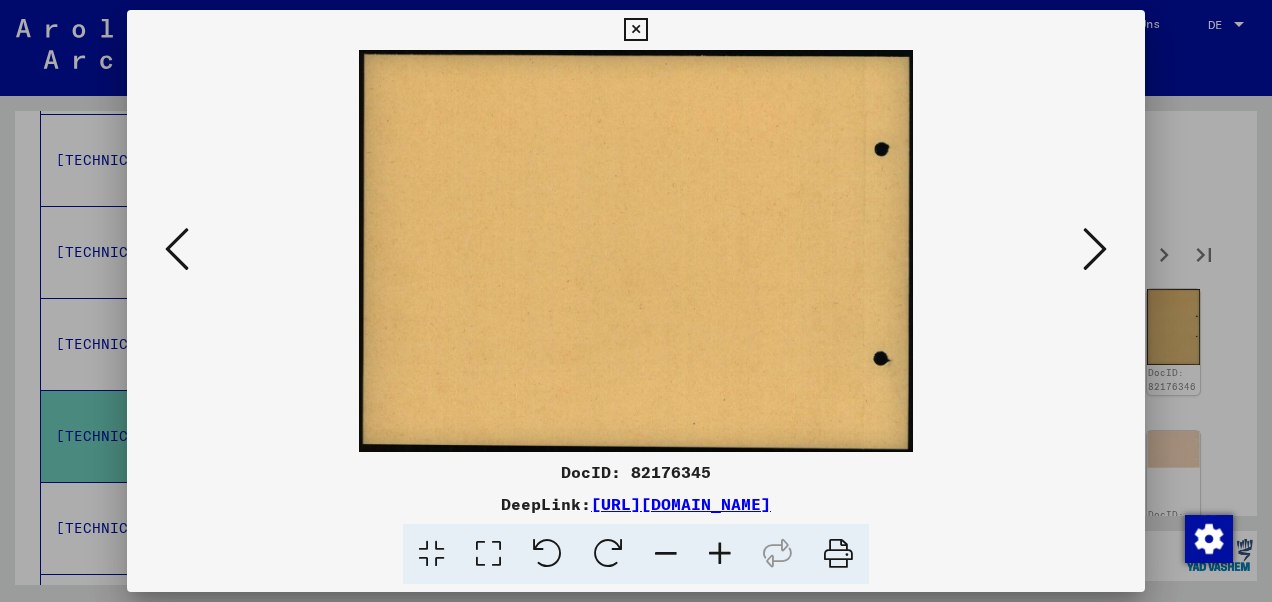 click at bounding box center (1095, 249) 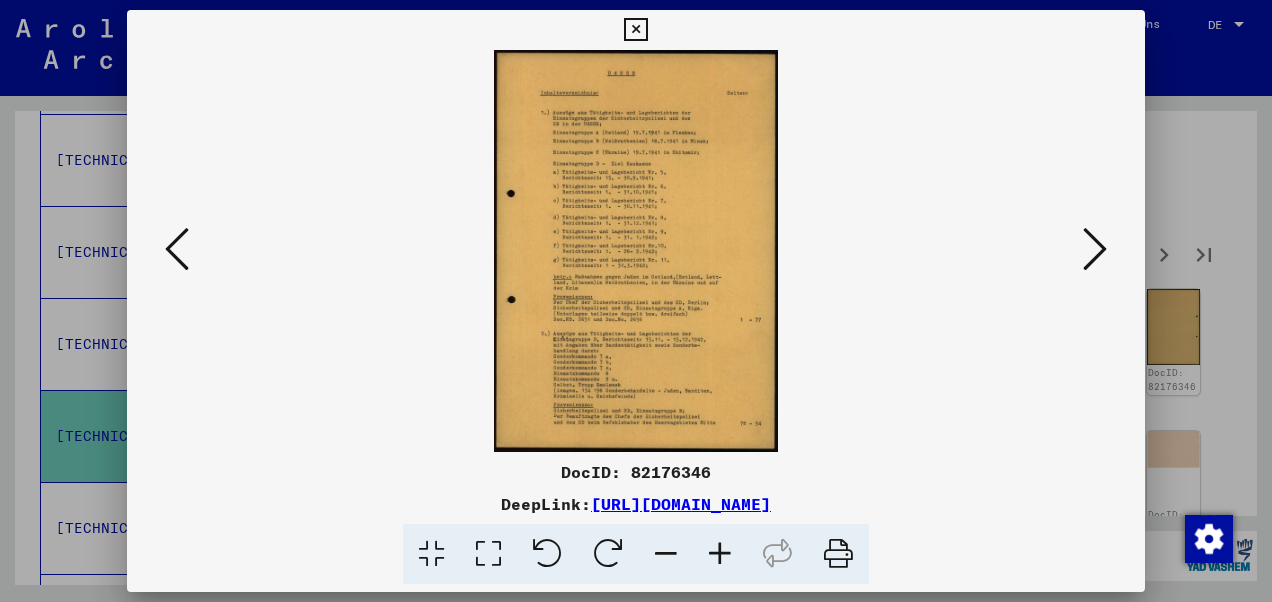 click at bounding box center (1095, 249) 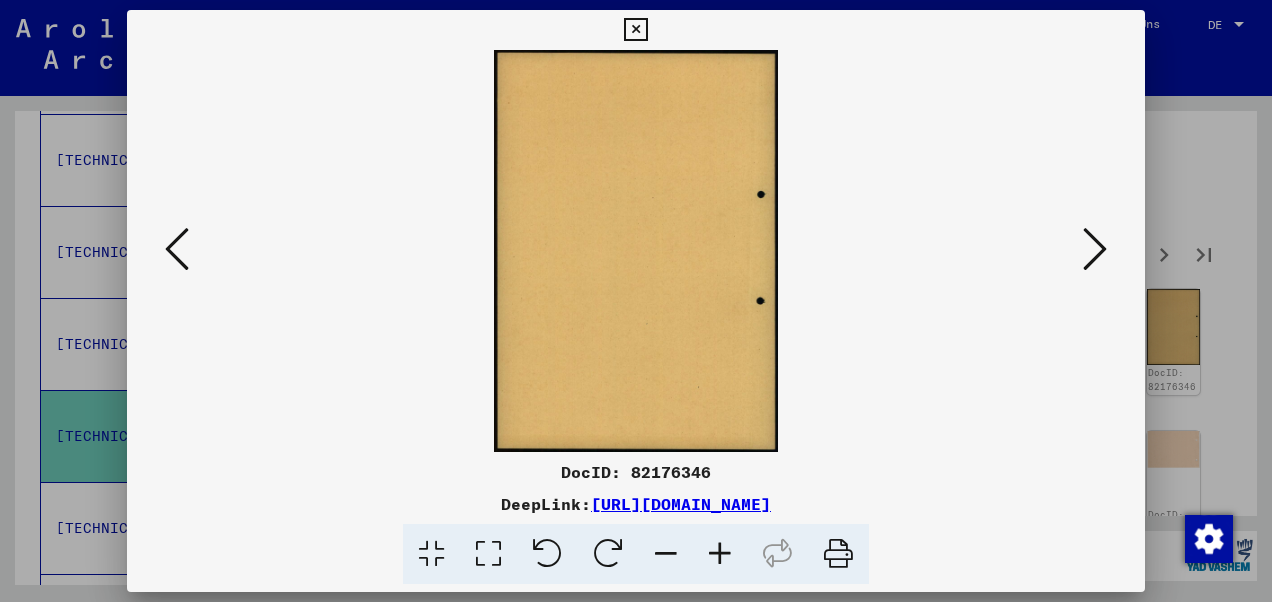 click at bounding box center (1095, 249) 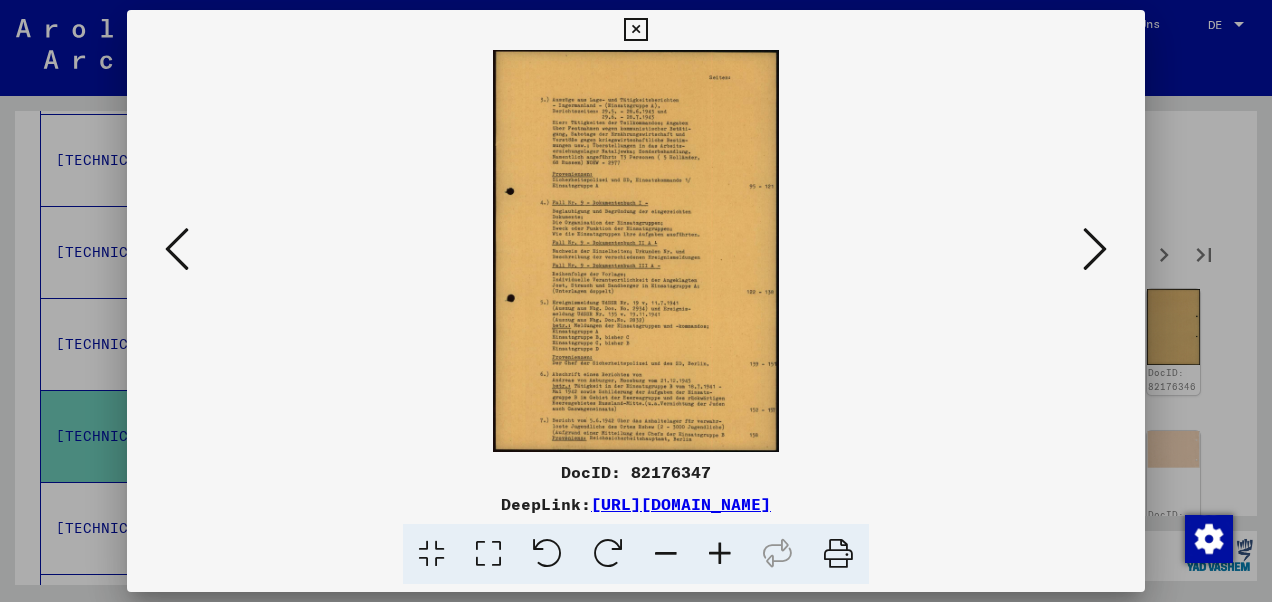 click at bounding box center (1095, 249) 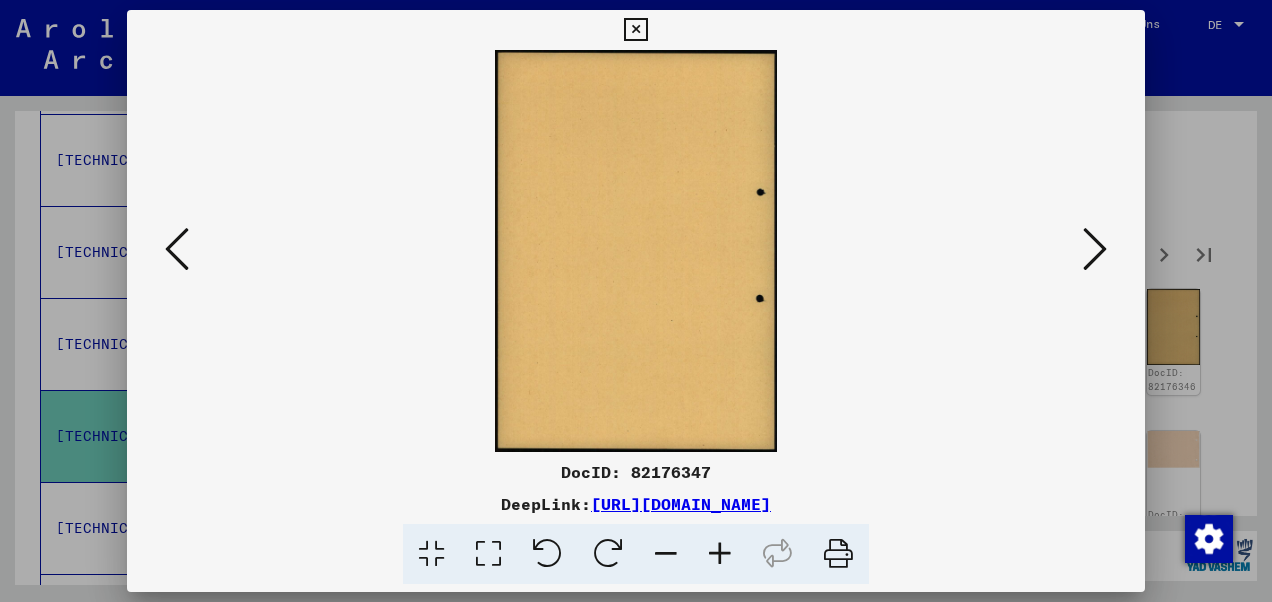 click at bounding box center (1095, 249) 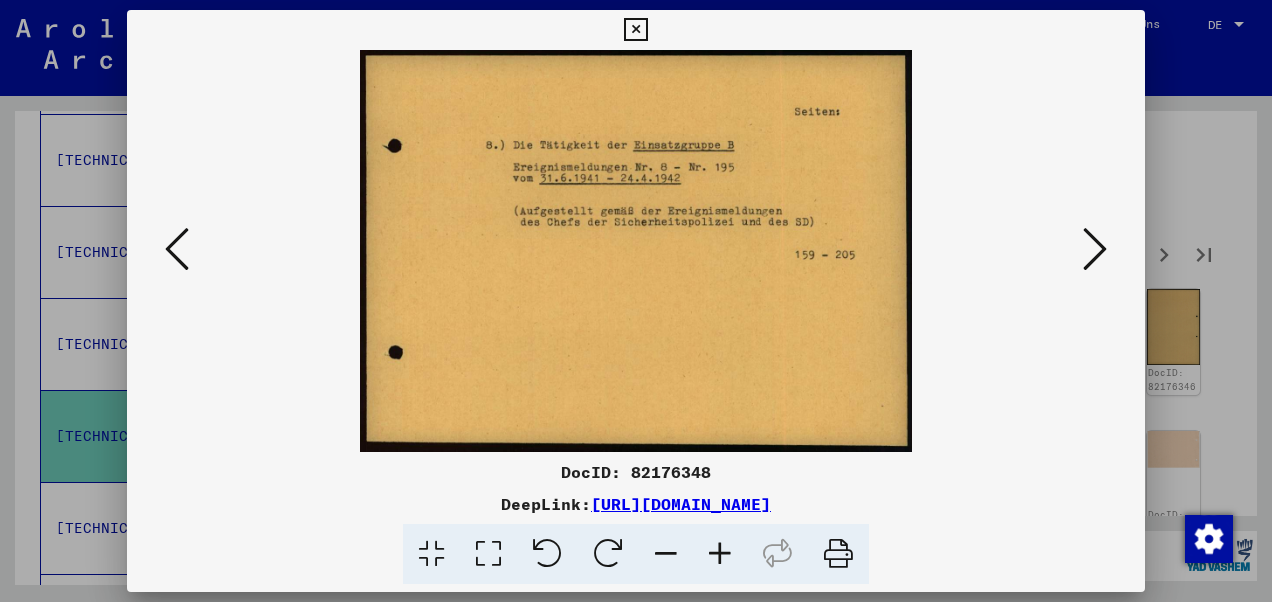 click at bounding box center [1095, 249] 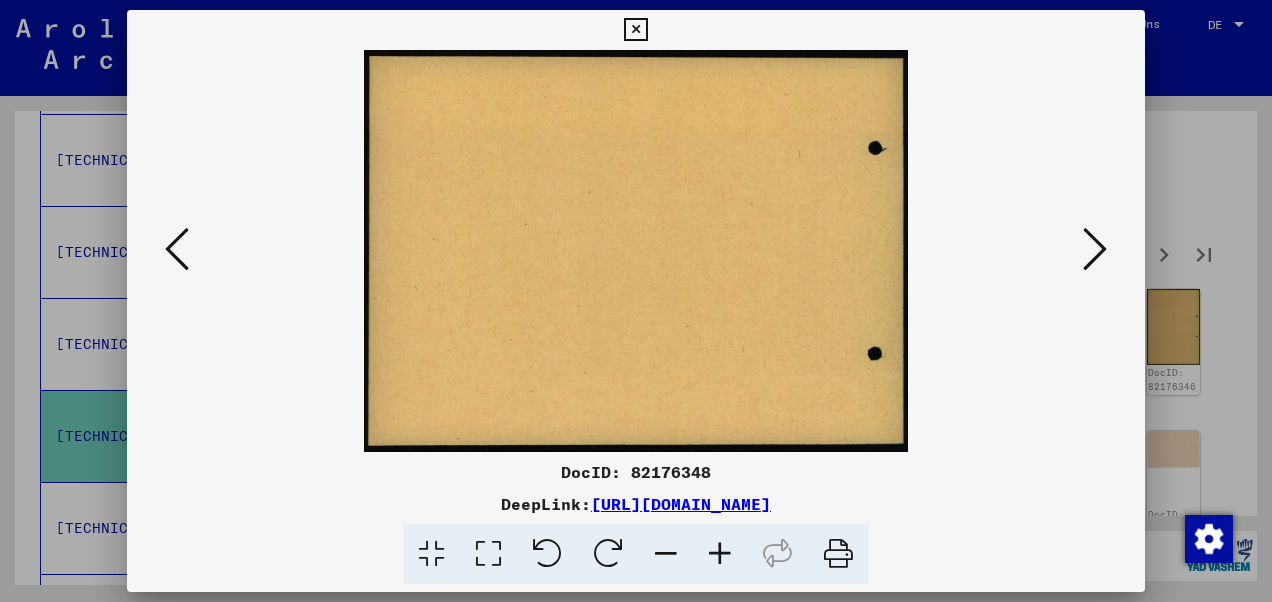 click at bounding box center (1095, 249) 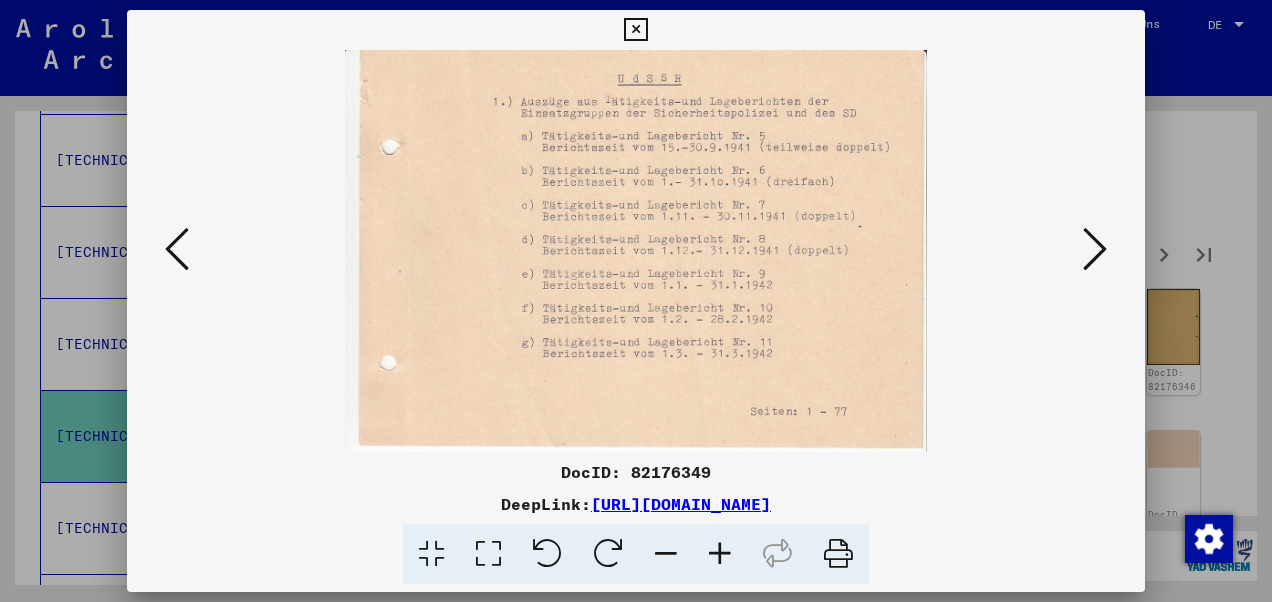 click at bounding box center (1095, 249) 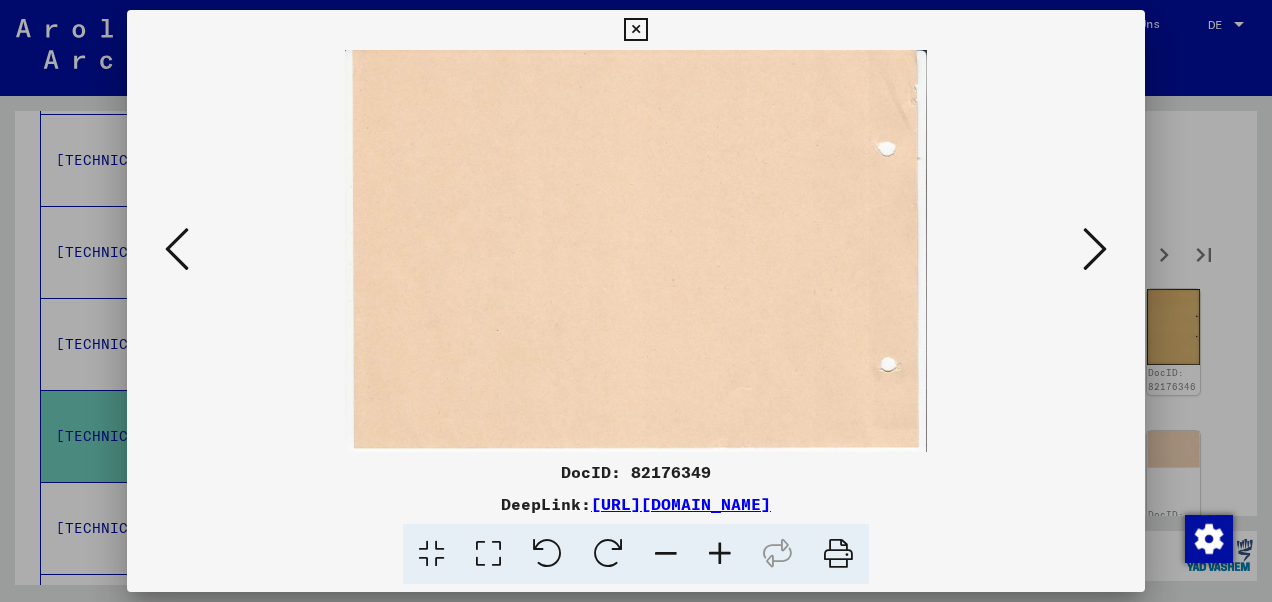 click at bounding box center (1095, 249) 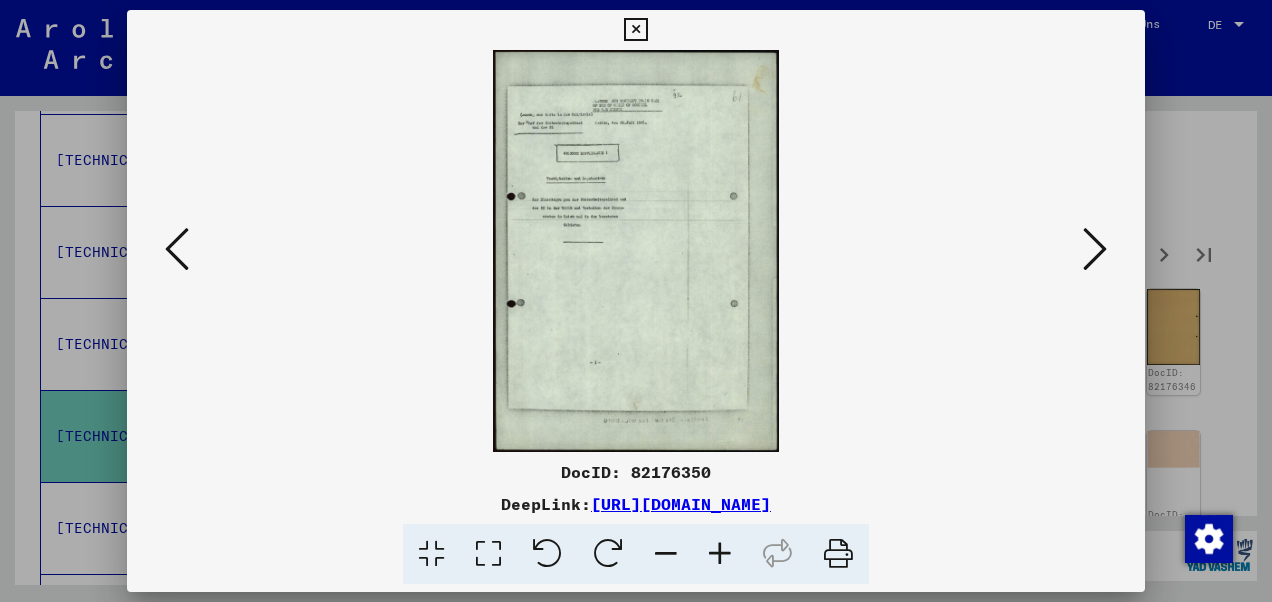 click at bounding box center (1095, 249) 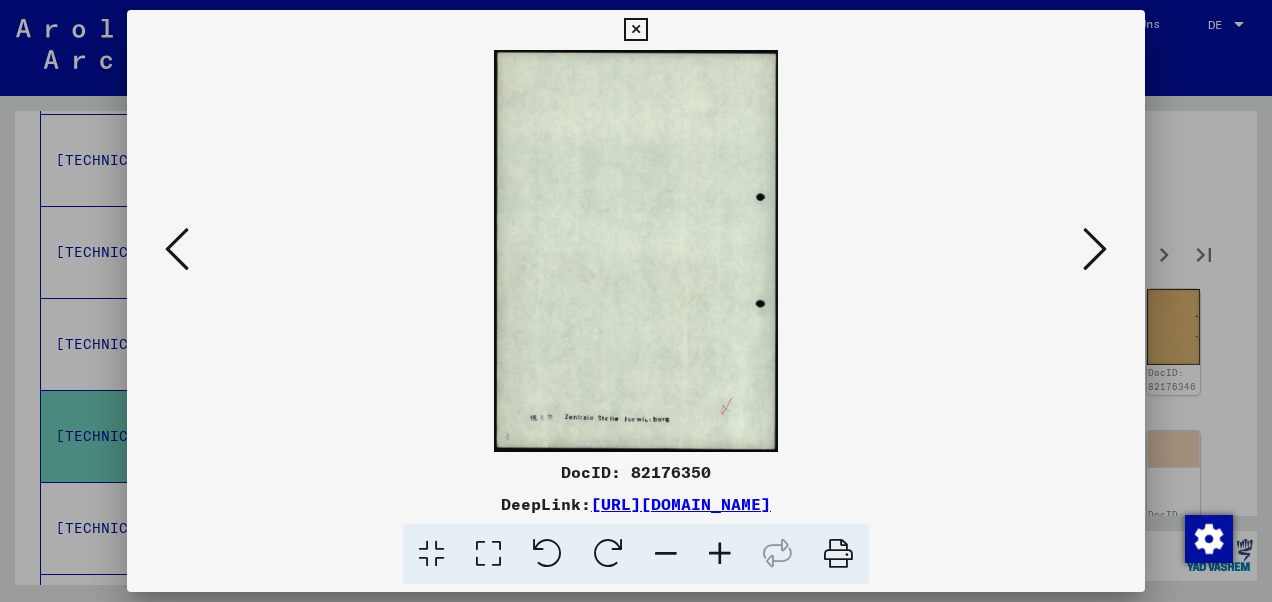 click at bounding box center (1095, 249) 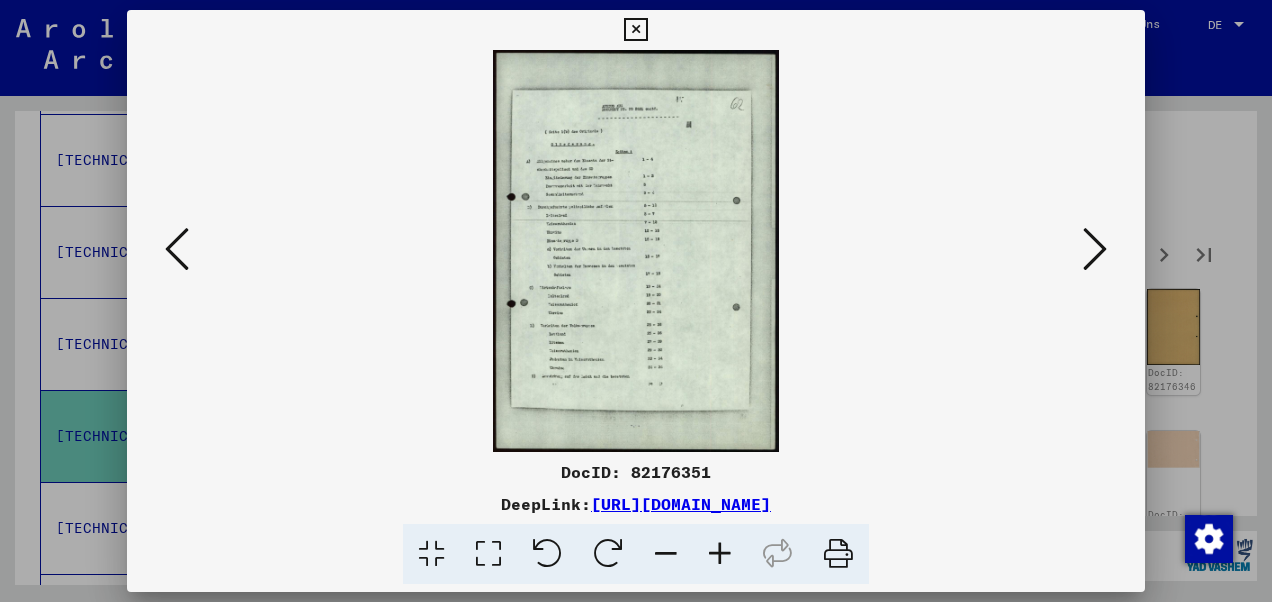 click at bounding box center [1095, 249] 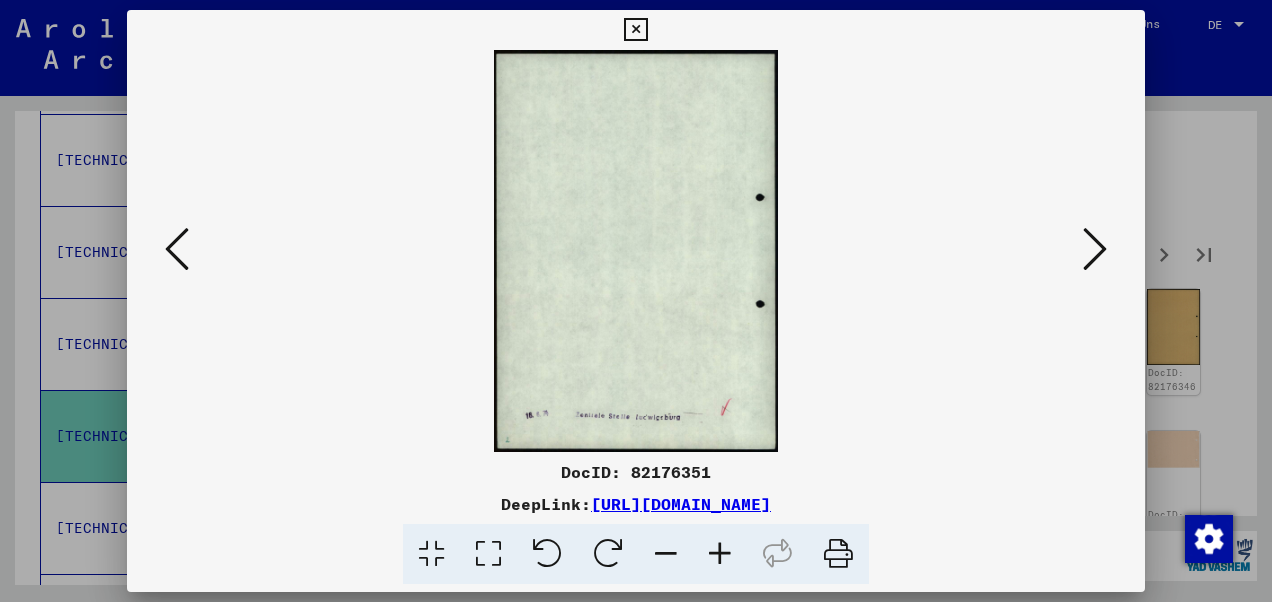 click at bounding box center (1095, 249) 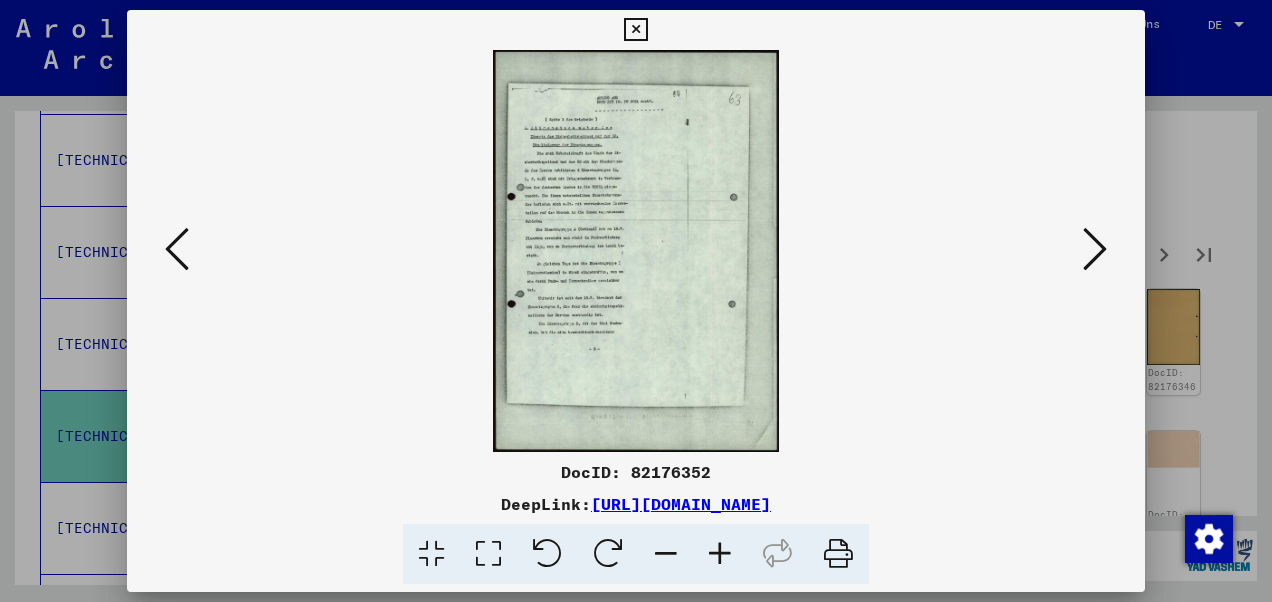 click at bounding box center [1095, 249] 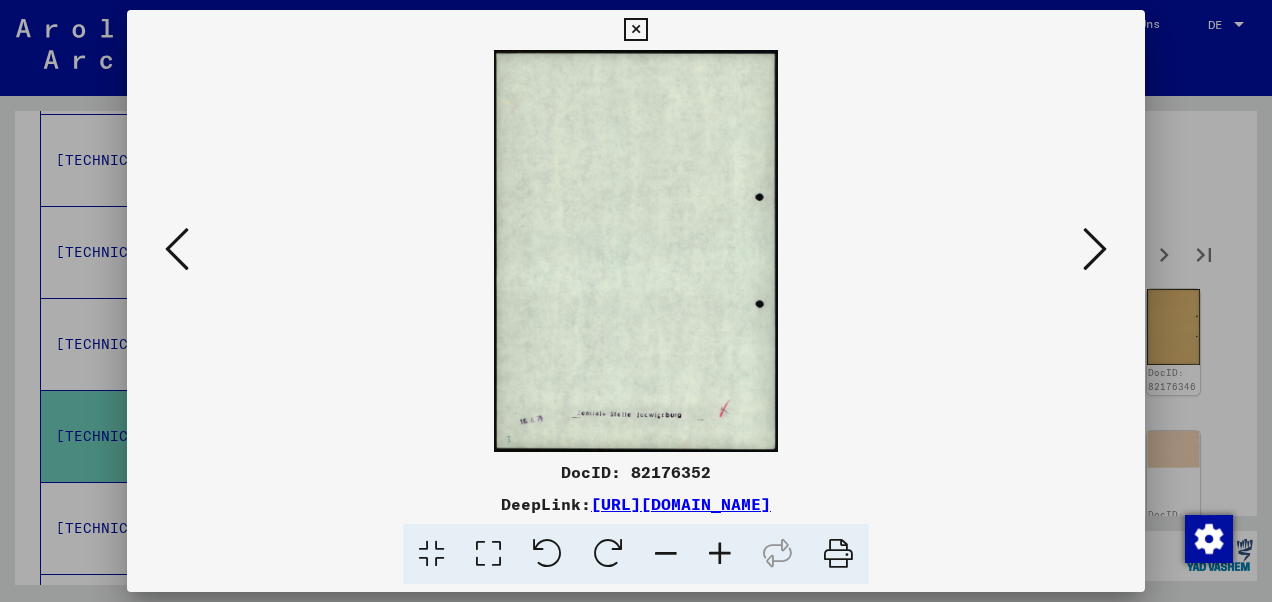 click at bounding box center (1095, 249) 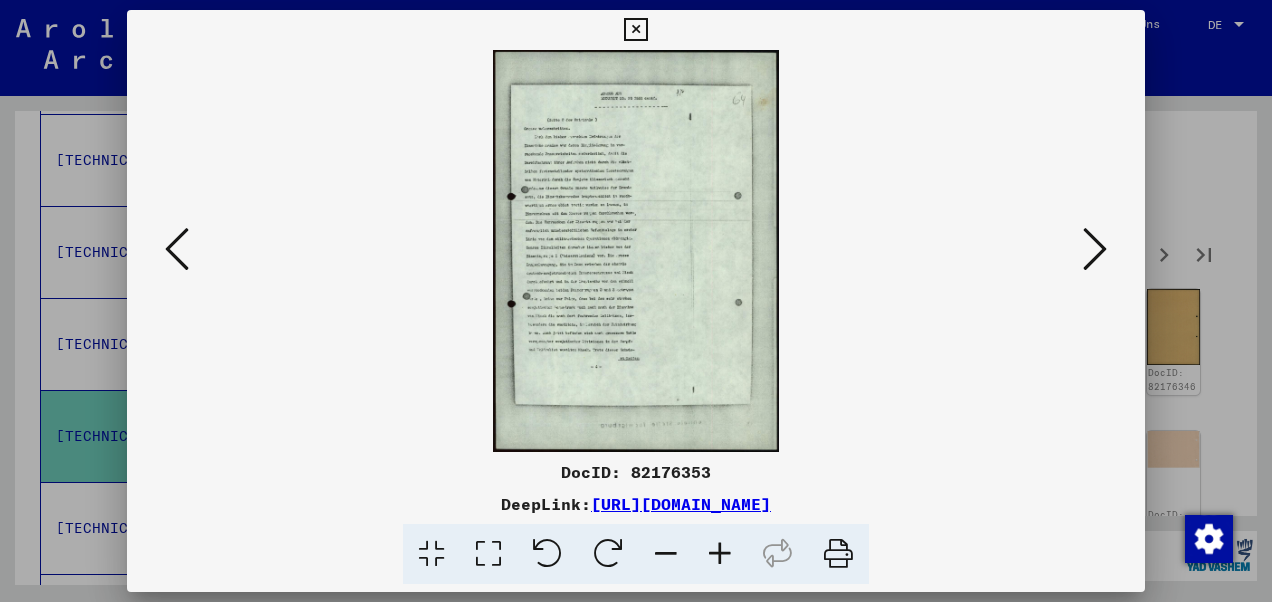 click at bounding box center (488, 554) 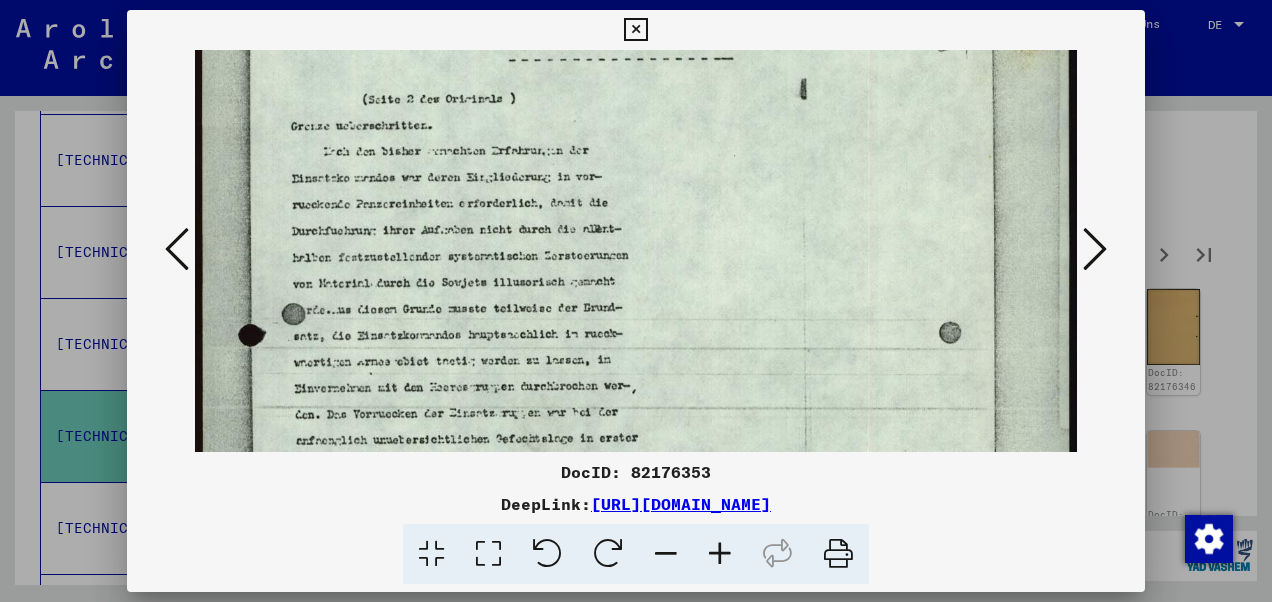 drag, startPoint x: 431, startPoint y: 358, endPoint x: 420, endPoint y: 194, distance: 164.36848 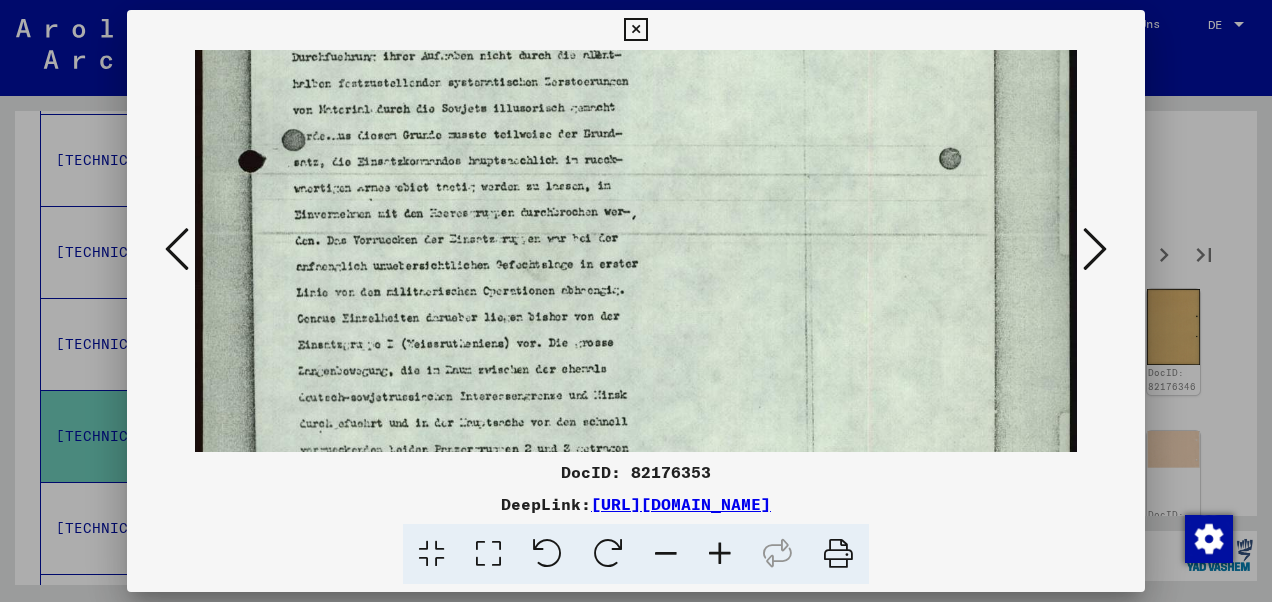 drag, startPoint x: 379, startPoint y: 386, endPoint x: 384, endPoint y: 234, distance: 152.08221 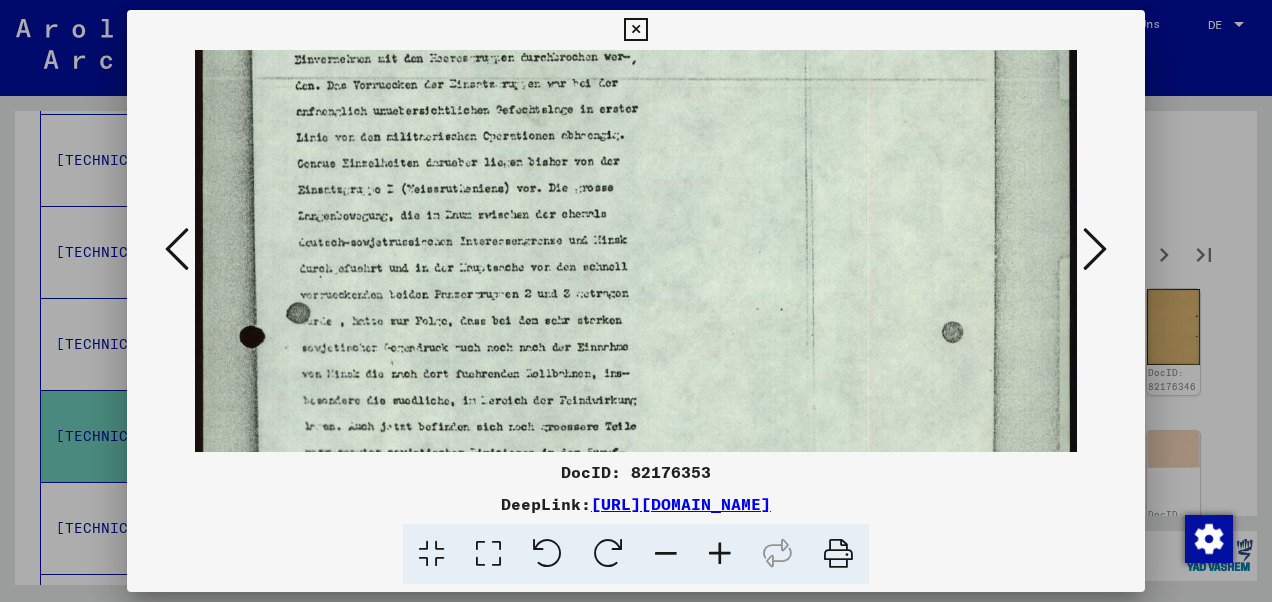 drag, startPoint x: 384, startPoint y: 339, endPoint x: 398, endPoint y: 188, distance: 151.64761 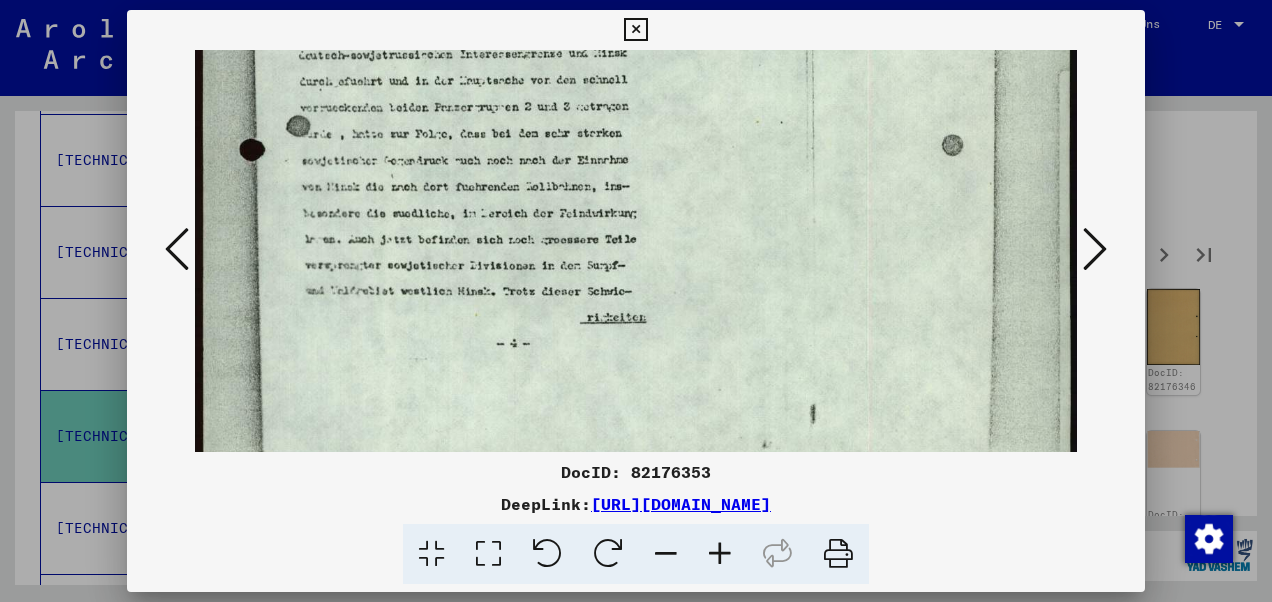 scroll, scrollTop: 703, scrollLeft: 0, axis: vertical 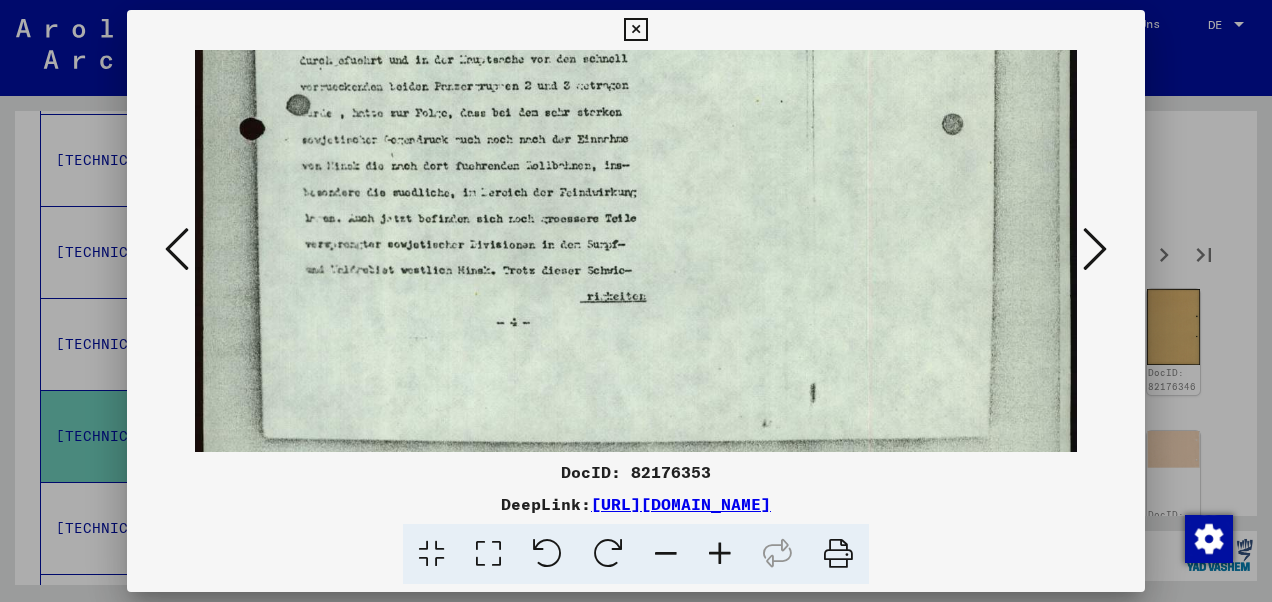 drag, startPoint x: 377, startPoint y: 347, endPoint x: 415, endPoint y: 140, distance: 210.45901 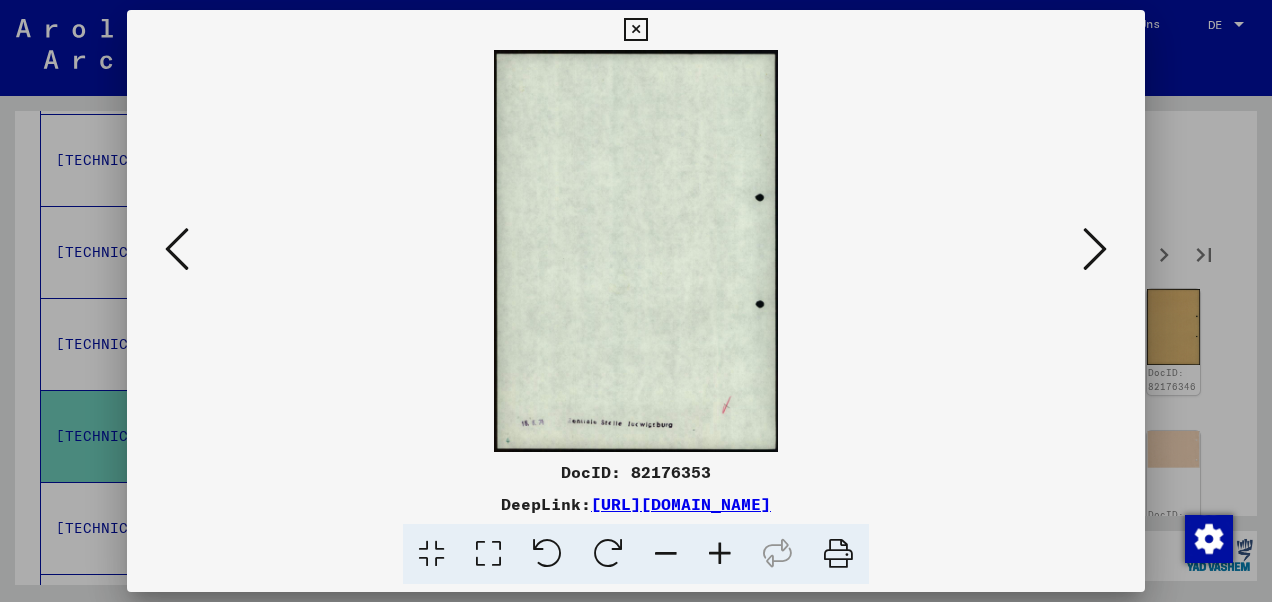click at bounding box center (1095, 250) 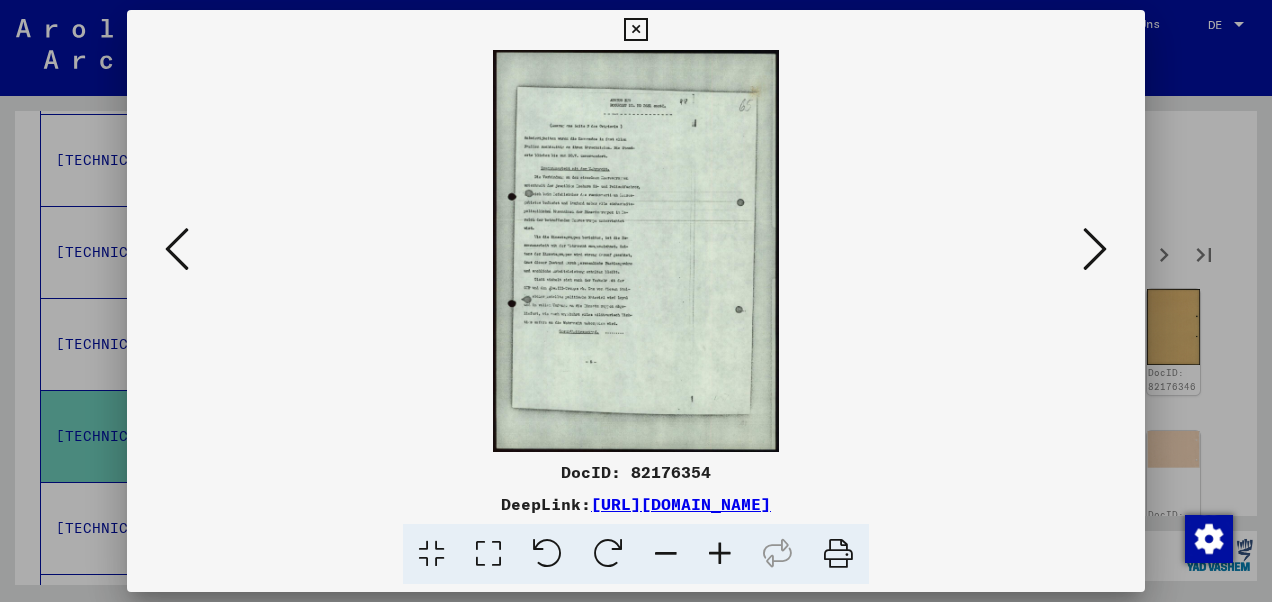 click at bounding box center [636, 251] 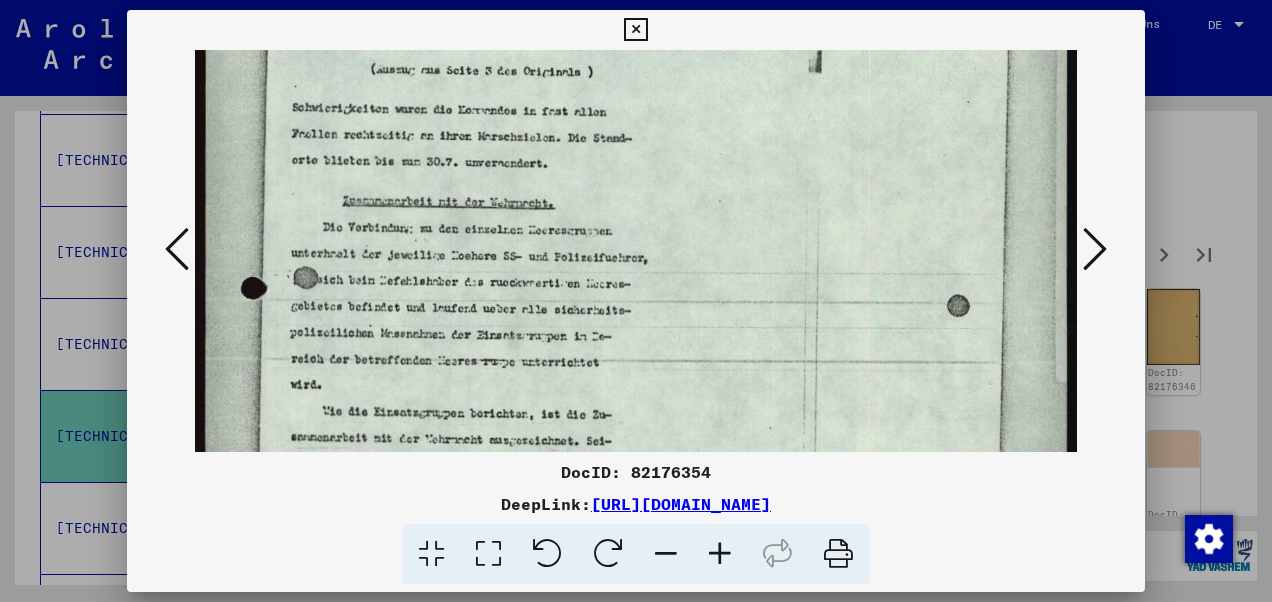 drag, startPoint x: 444, startPoint y: 373, endPoint x: 440, endPoint y: 165, distance: 208.03845 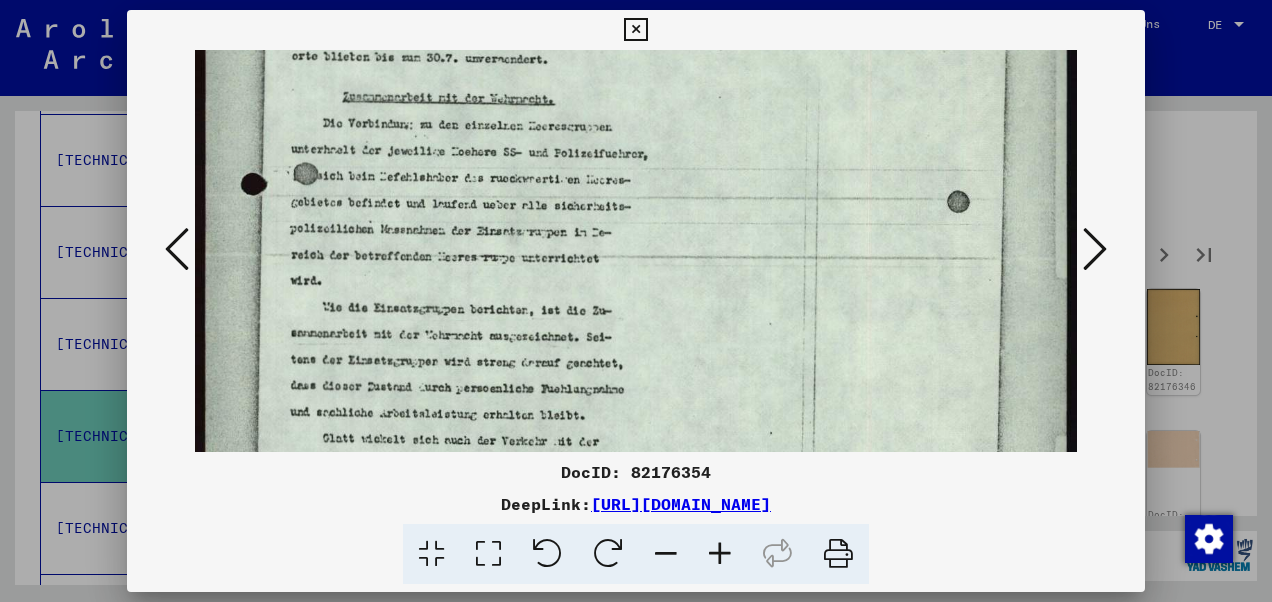 scroll, scrollTop: 318, scrollLeft: 0, axis: vertical 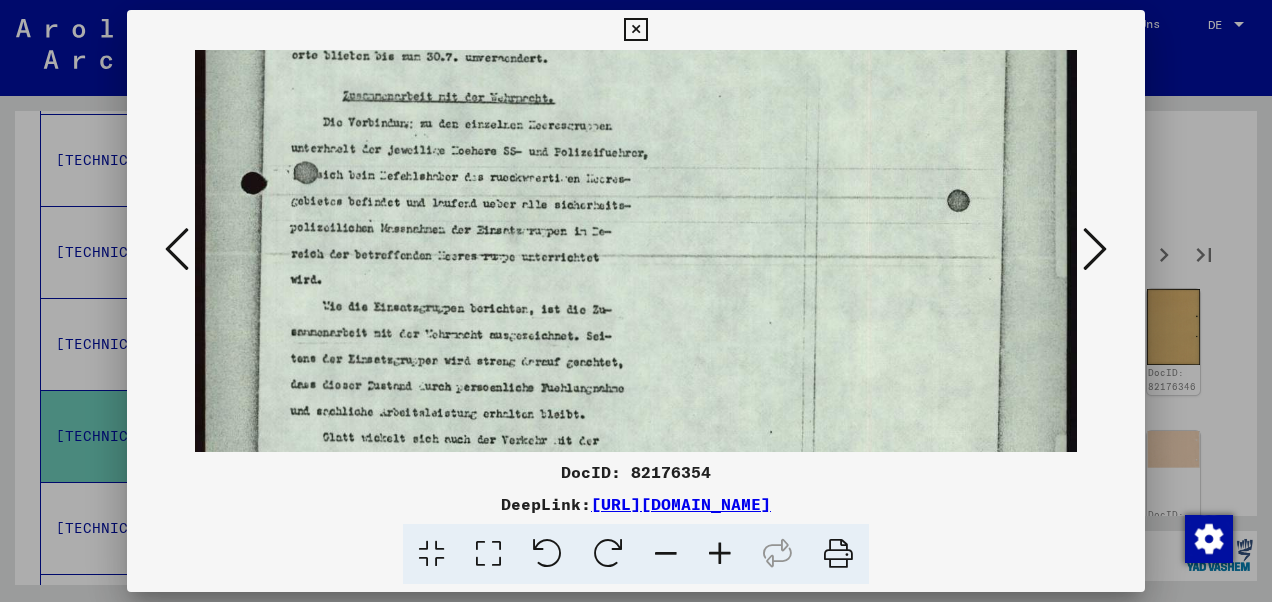 drag, startPoint x: 420, startPoint y: 331, endPoint x: 420, endPoint y: 232, distance: 99 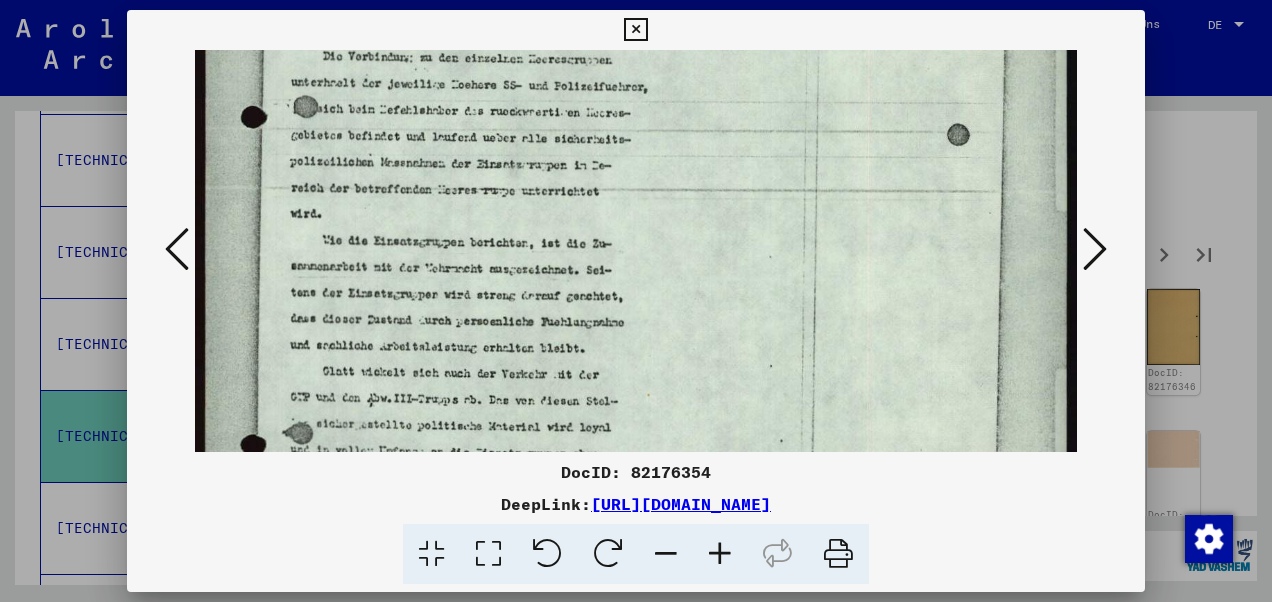 drag, startPoint x: 439, startPoint y: 254, endPoint x: 763, endPoint y: 118, distance: 351.38583 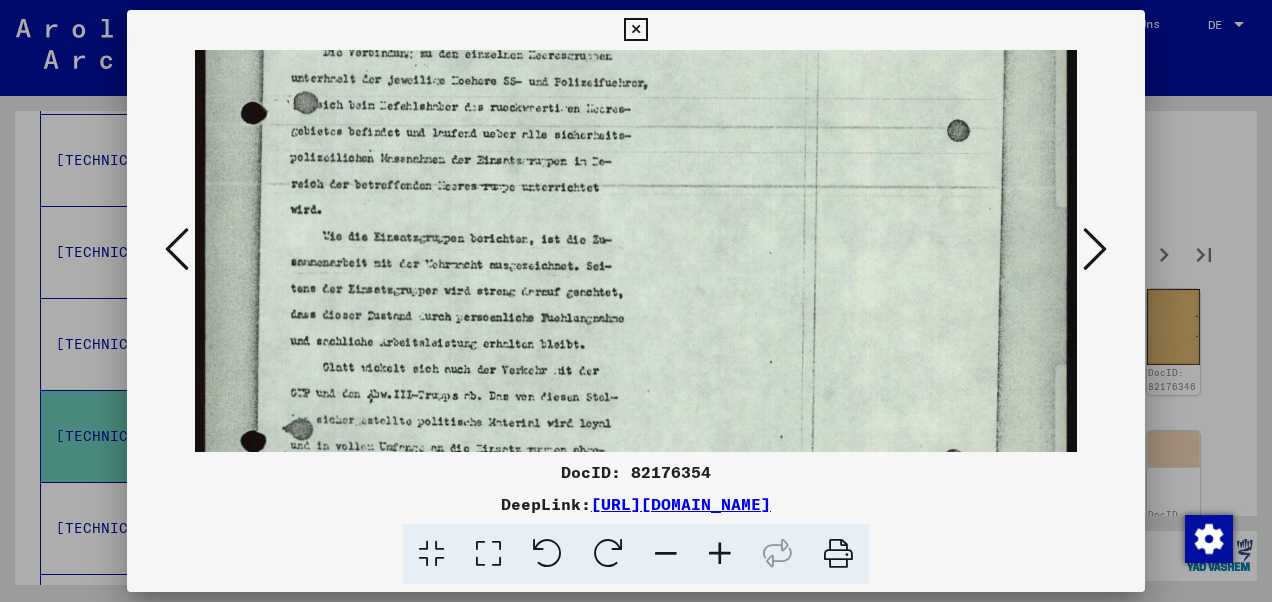 click at bounding box center [636, 301] 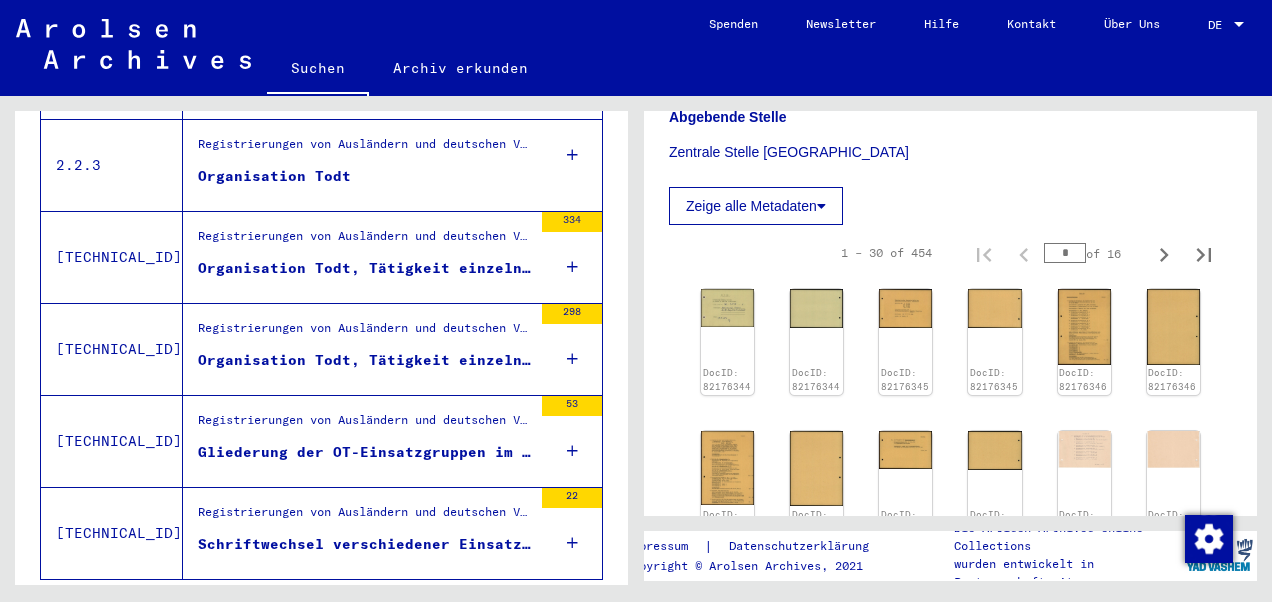 scroll, scrollTop: 1100, scrollLeft: 0, axis: vertical 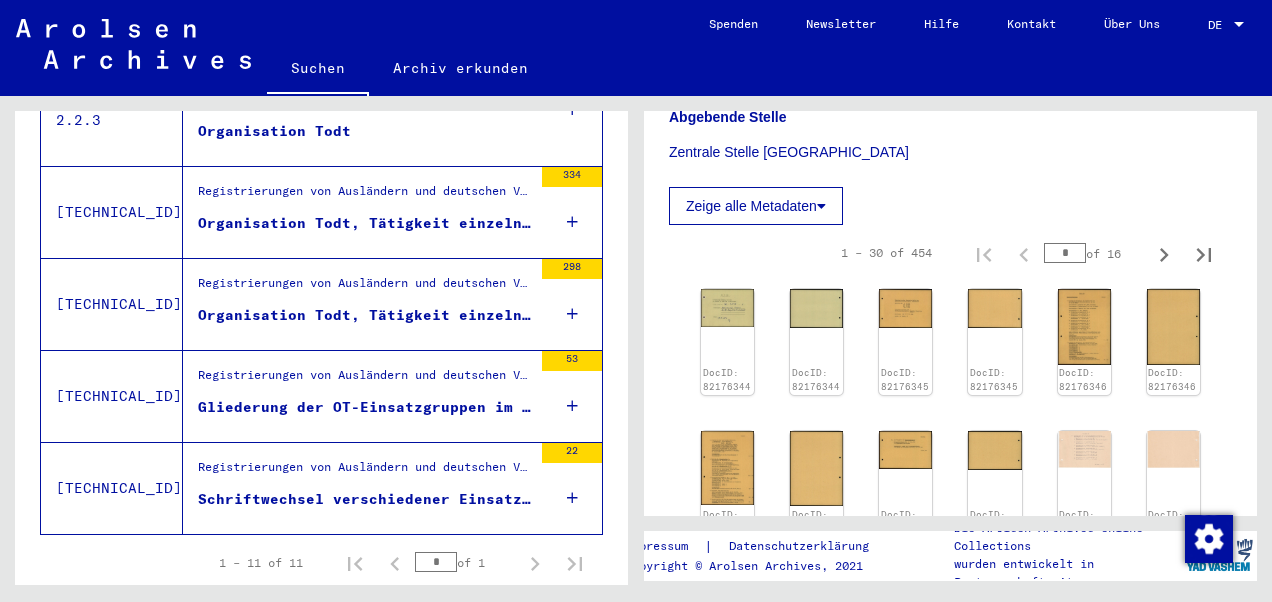 click on "Schriftwechsel verschiedener Einsatzgruppen der Organisation Todt an die OT-Zentrale [GEOGRAPHIC_DATA]-[GEOGRAPHIC_DATA], betreffend Lohnstundennachweisen sowie Karteikarten einzelner Arbeiter, innerhalb des Zeitra ..." at bounding box center (365, 499) 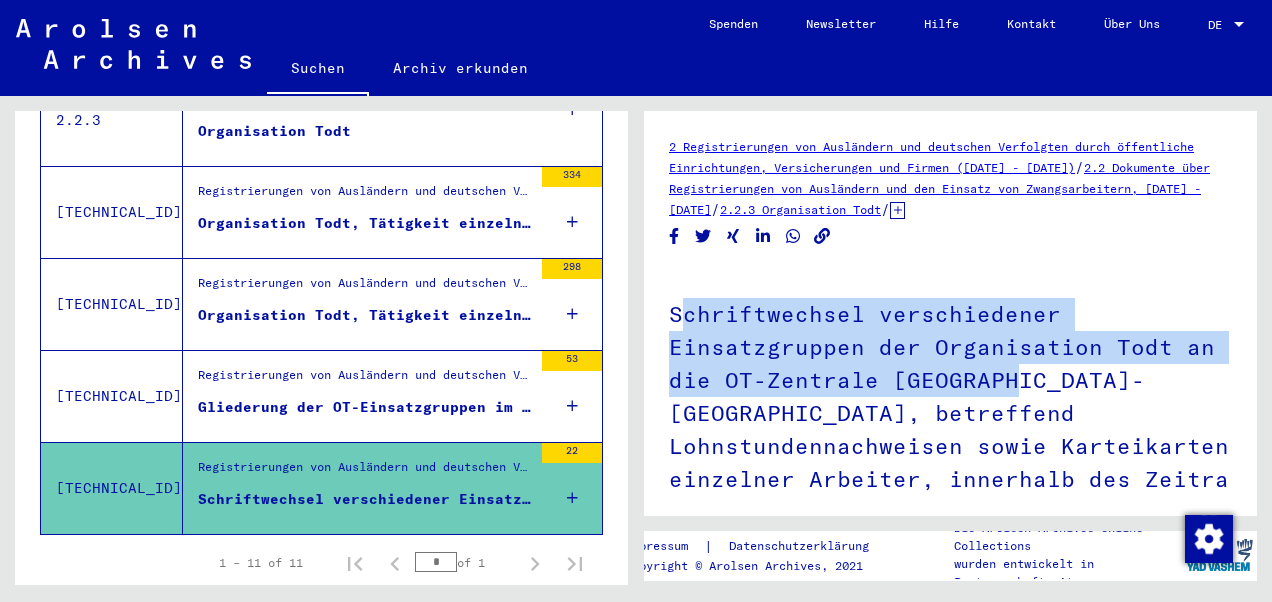 drag, startPoint x: 684, startPoint y: 324, endPoint x: 1014, endPoint y: 372, distance: 333.47263 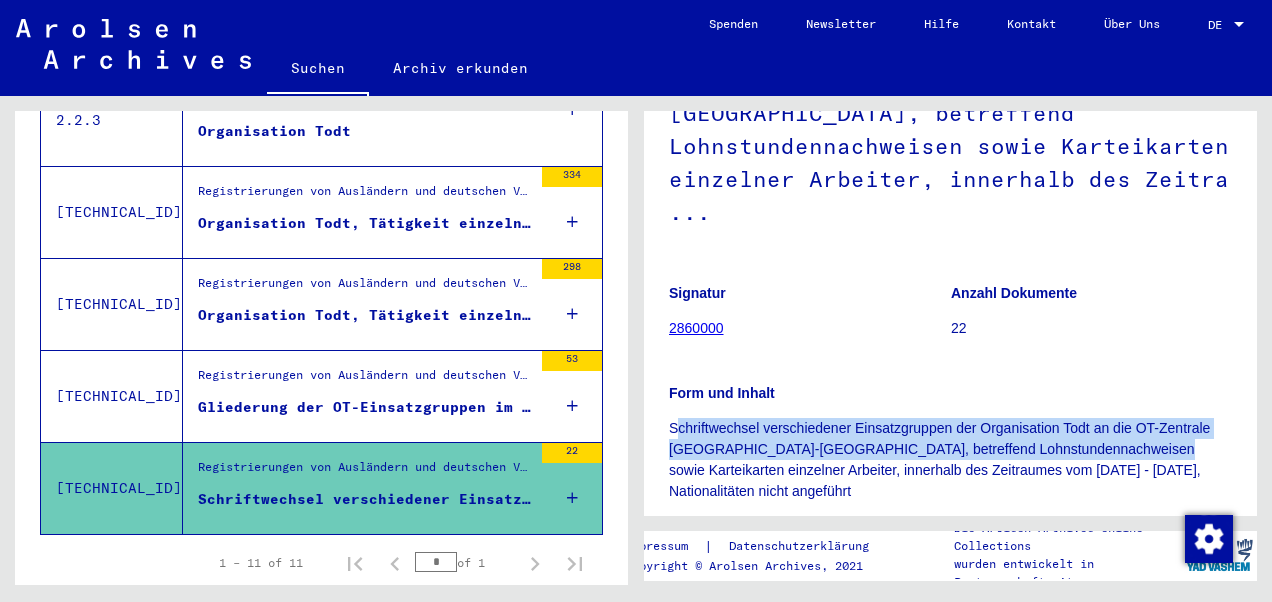 drag, startPoint x: 679, startPoint y: 398, endPoint x: 1121, endPoint y: 420, distance: 442.54718 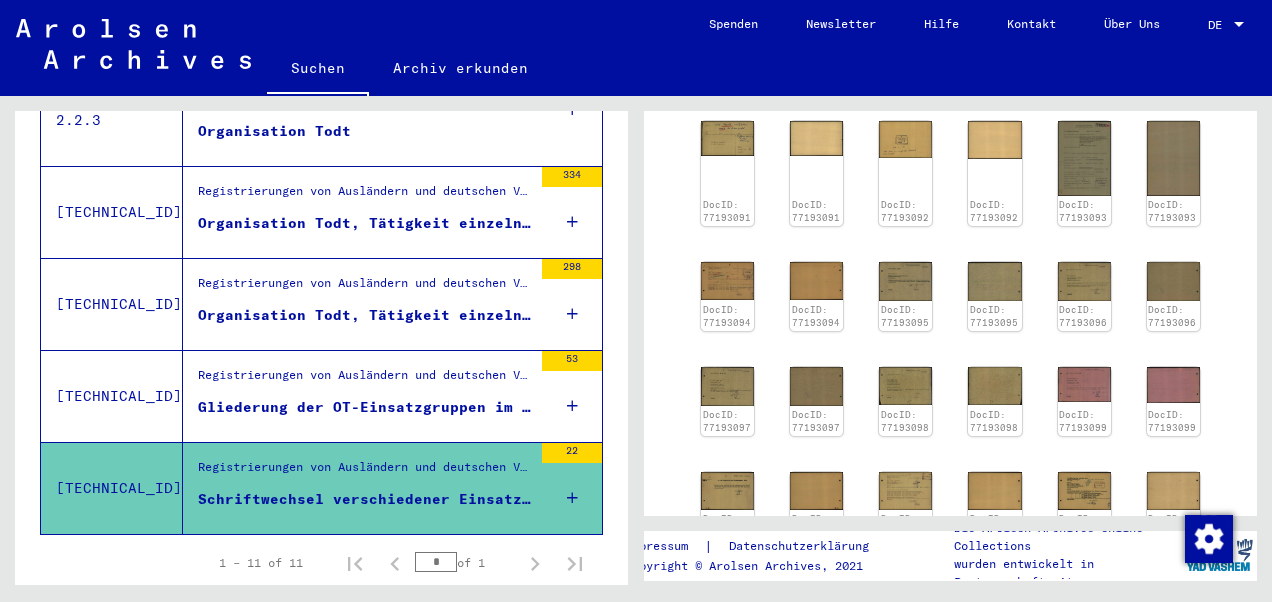 scroll, scrollTop: 700, scrollLeft: 0, axis: vertical 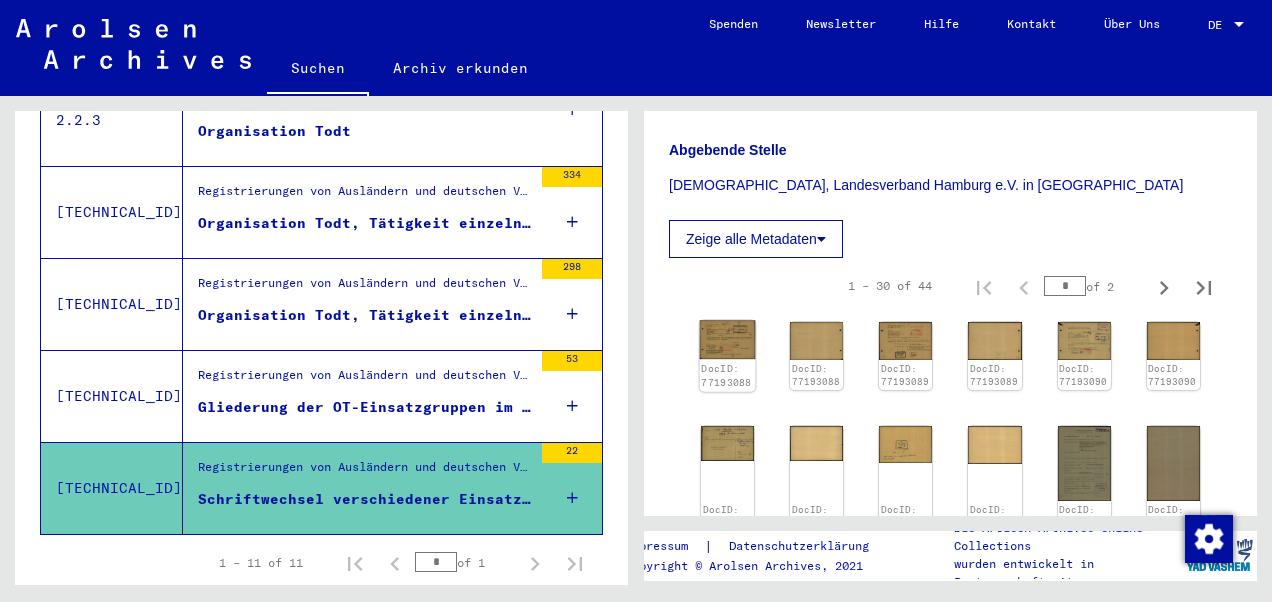 click 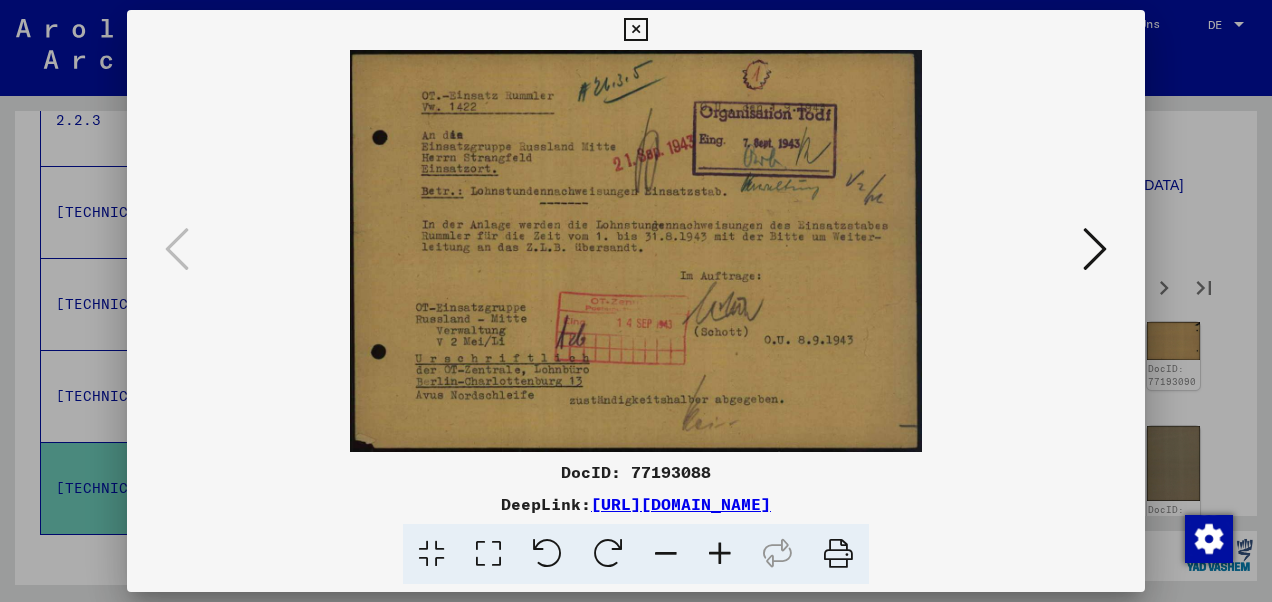 click at bounding box center [1095, 249] 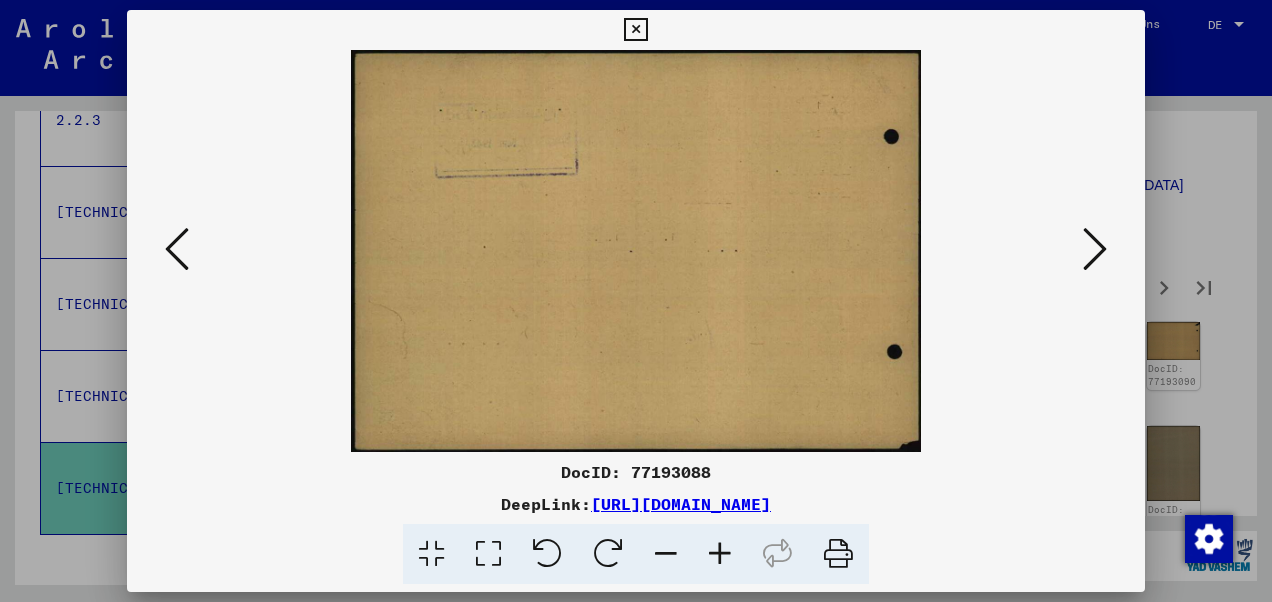 click at bounding box center [1095, 249] 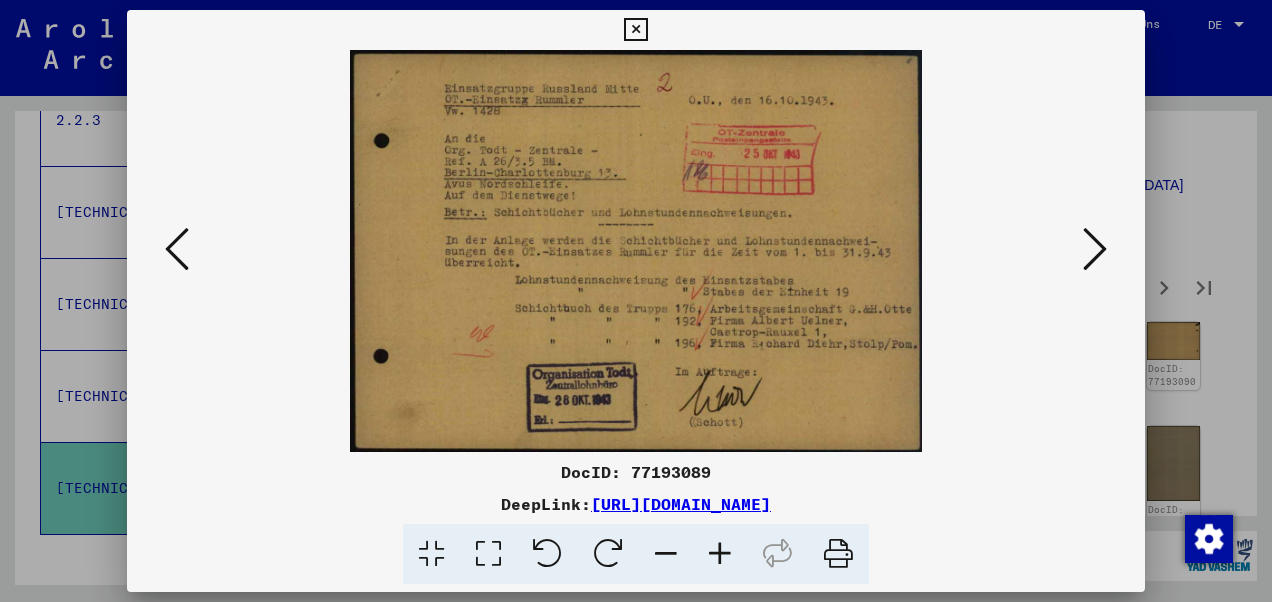 click at bounding box center [1095, 249] 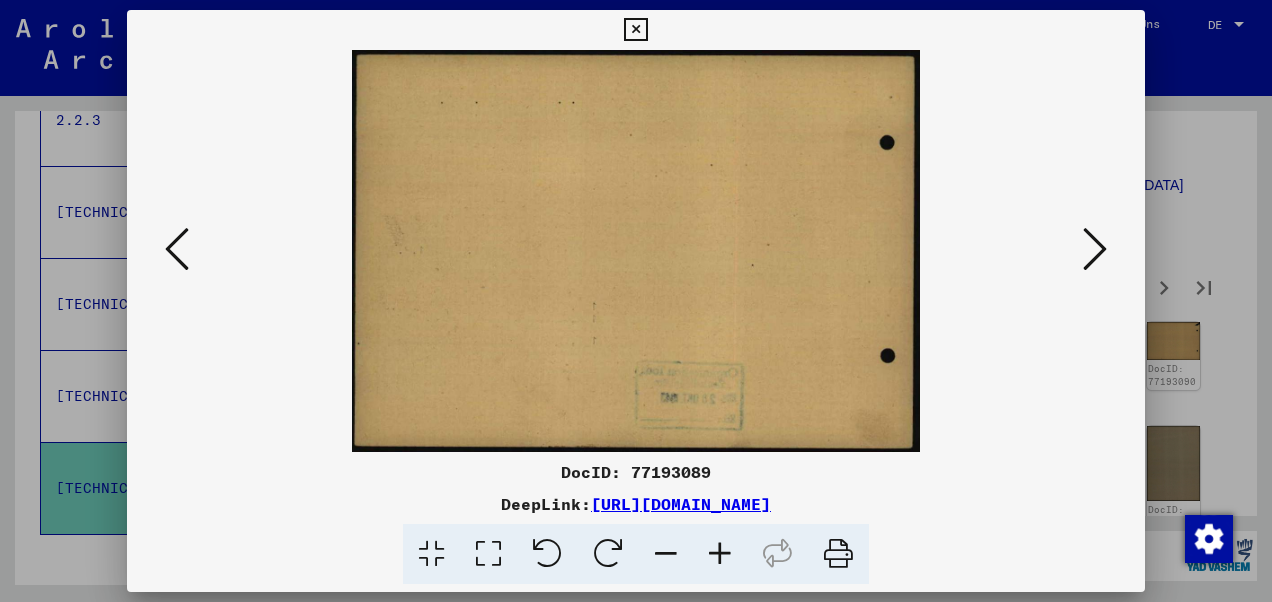 click at bounding box center [1095, 249] 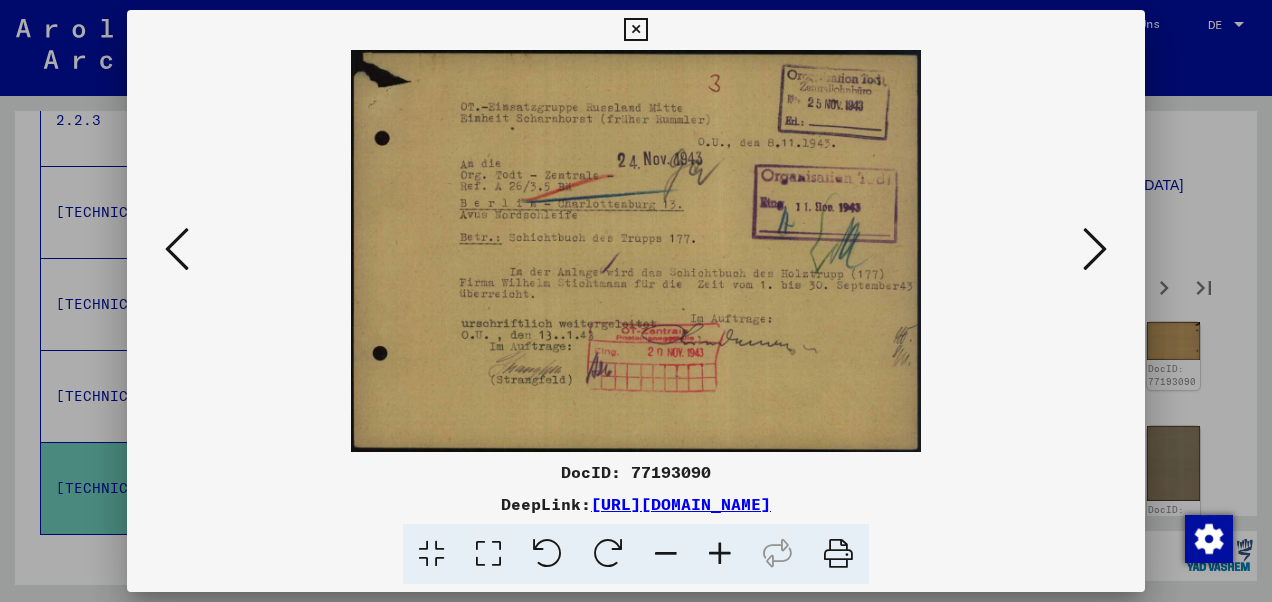 click at bounding box center [1095, 249] 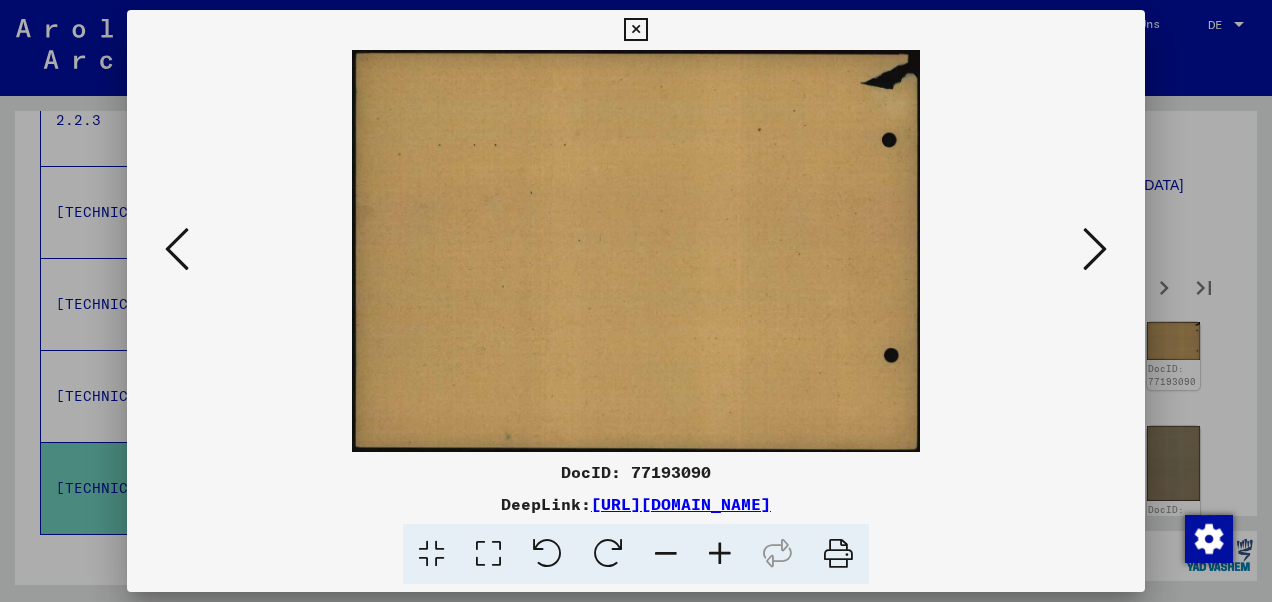 click at bounding box center (1095, 249) 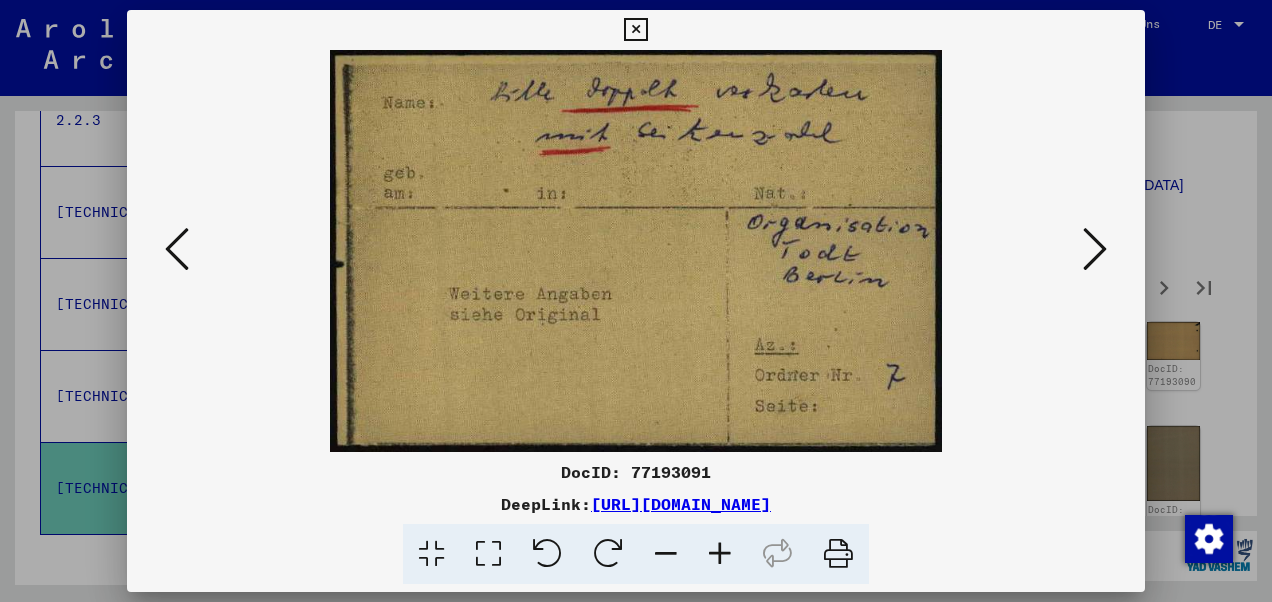 click at bounding box center [636, 301] 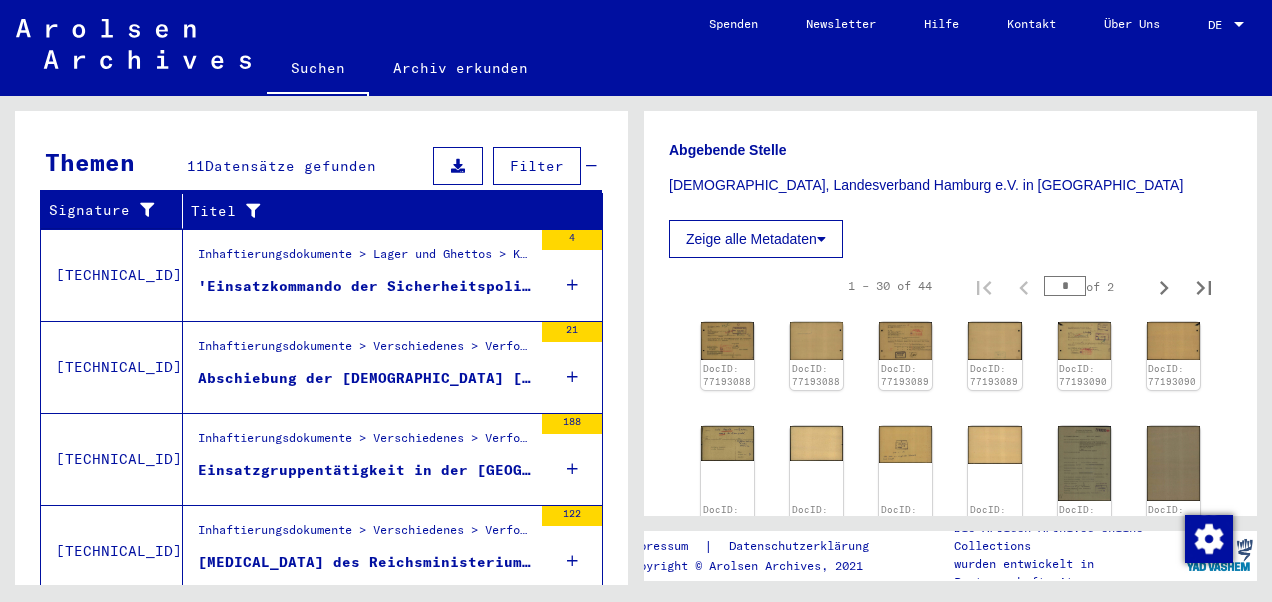 scroll, scrollTop: 434, scrollLeft: 0, axis: vertical 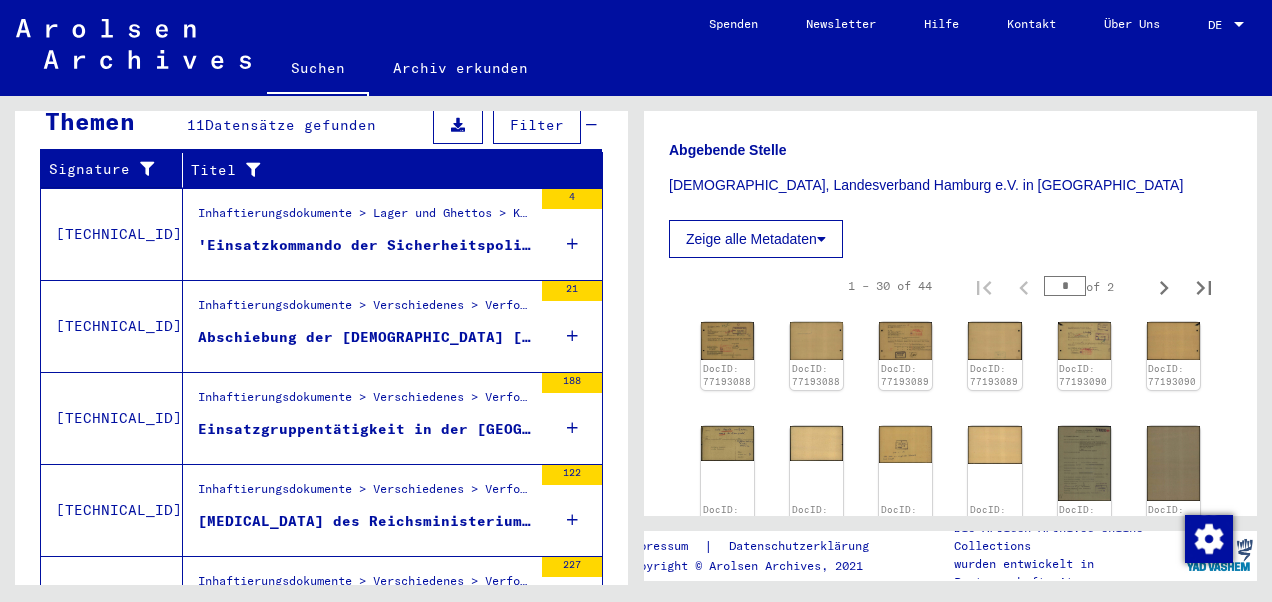 click on "'Einsatzkommando der Sicherheitspolizei und des SD Agram': Überstellung      von 9 Personen in das KL Flossenbürg und Vermittlung an das Arbeitsamt      Weiden ([DATE])" at bounding box center (365, 245) 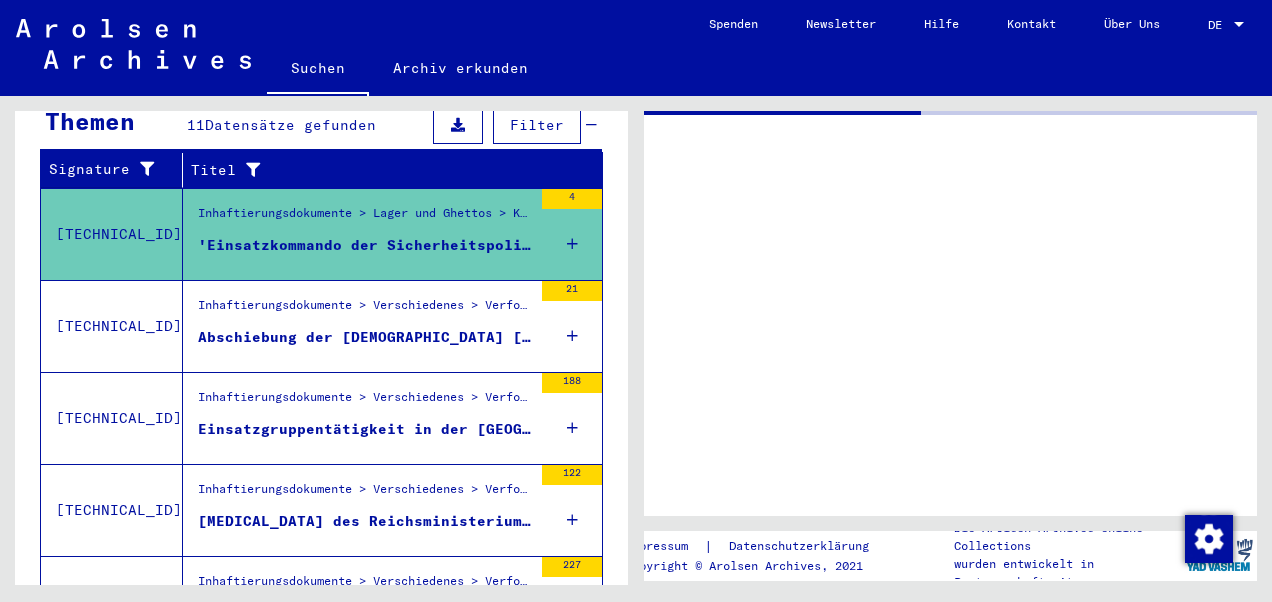 scroll, scrollTop: 0, scrollLeft: 0, axis: both 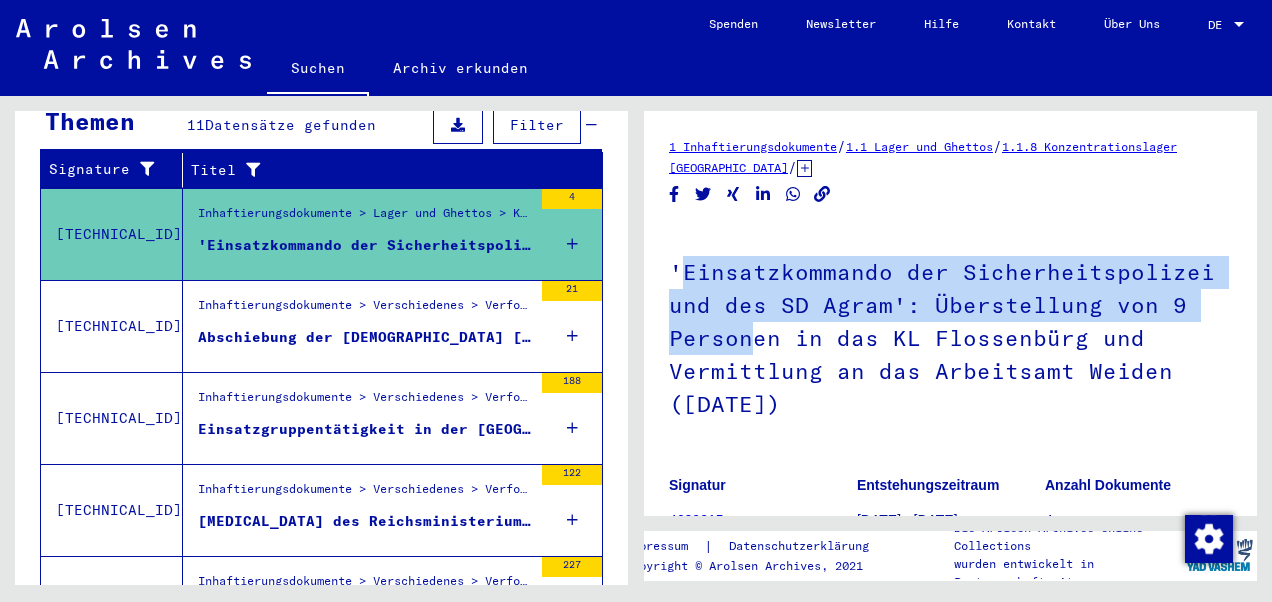 drag, startPoint x: 690, startPoint y: 276, endPoint x: 752, endPoint y: 334, distance: 84.89994 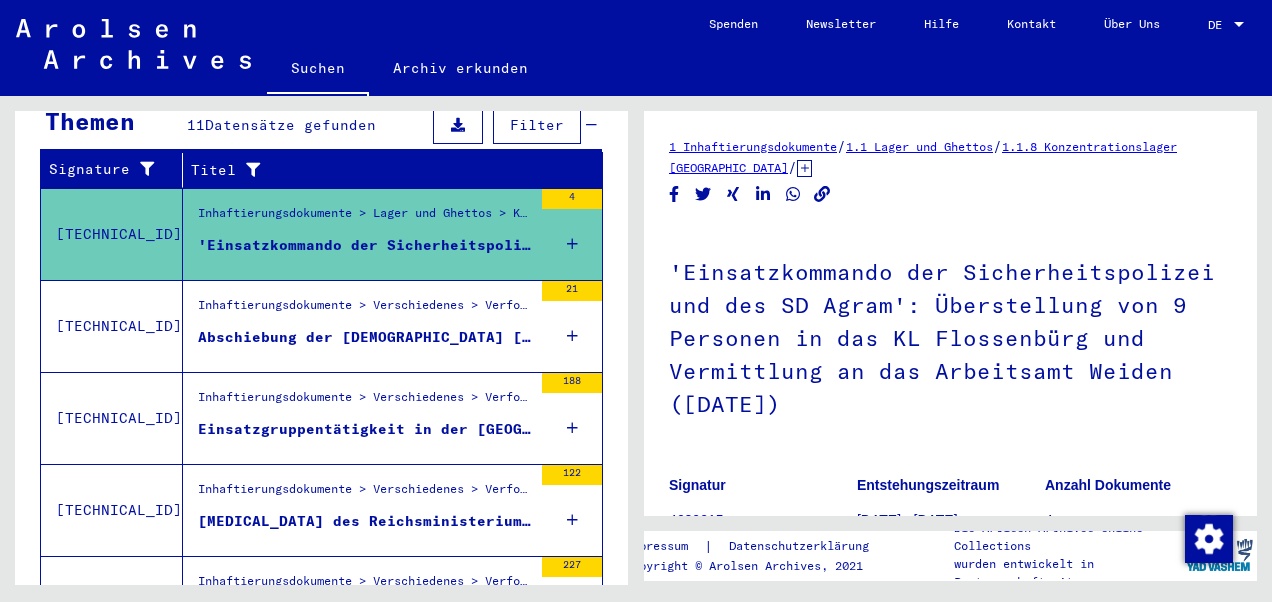click on "Abschiebung der [DEMOGRAPHIC_DATA] [DEMOGRAPHIC_DATA] und Kroatischer Nationalität  - Einsatzgruppen - Tätigkeit" at bounding box center (365, 337) 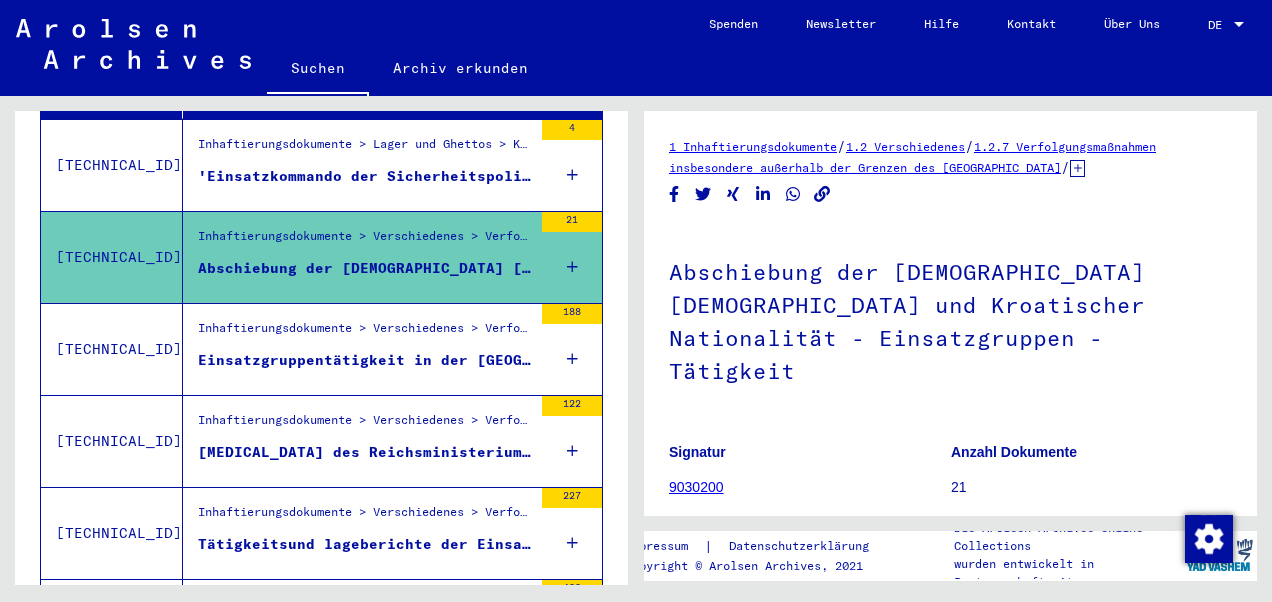 scroll, scrollTop: 534, scrollLeft: 0, axis: vertical 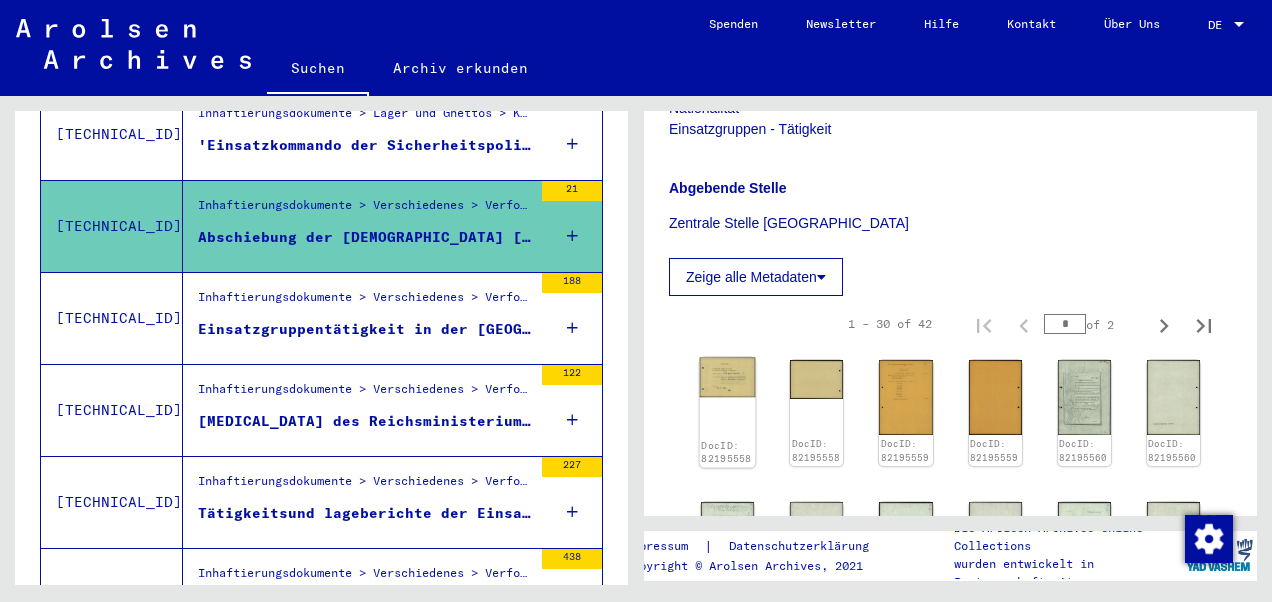 click 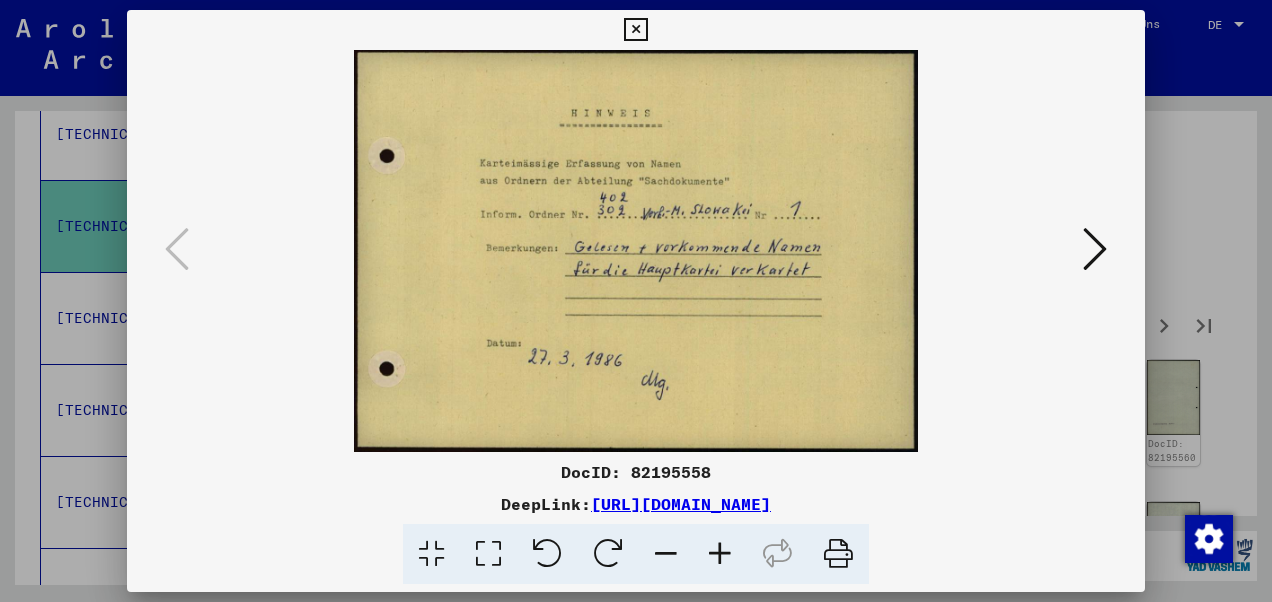 click at bounding box center [636, 251] 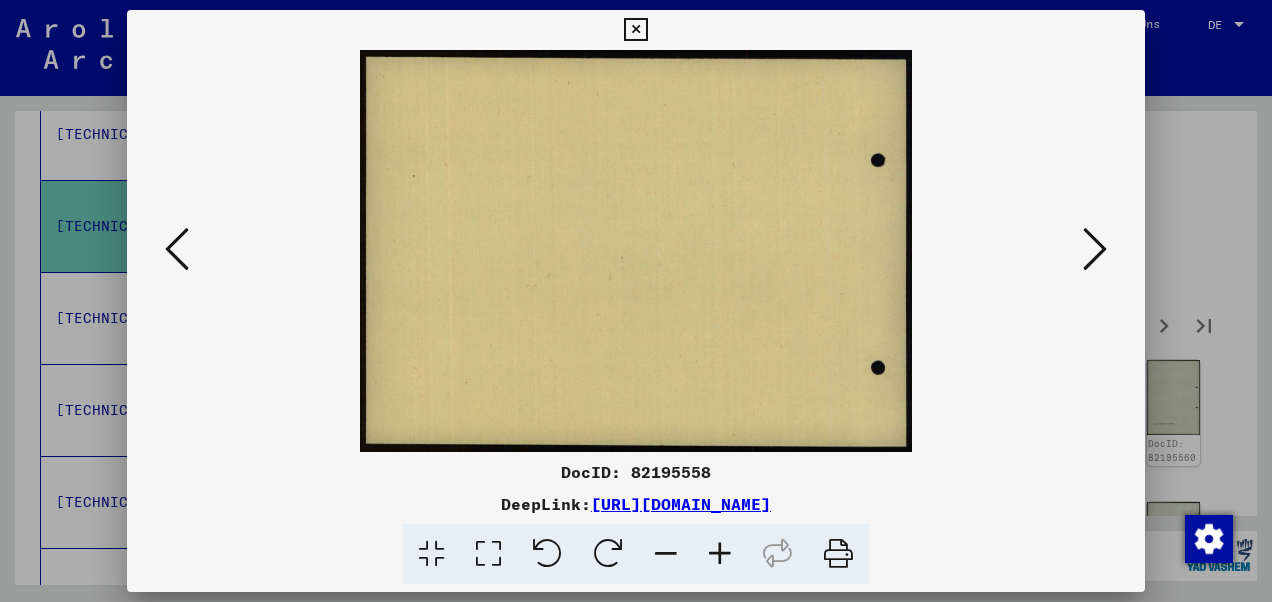 click at bounding box center (1095, 249) 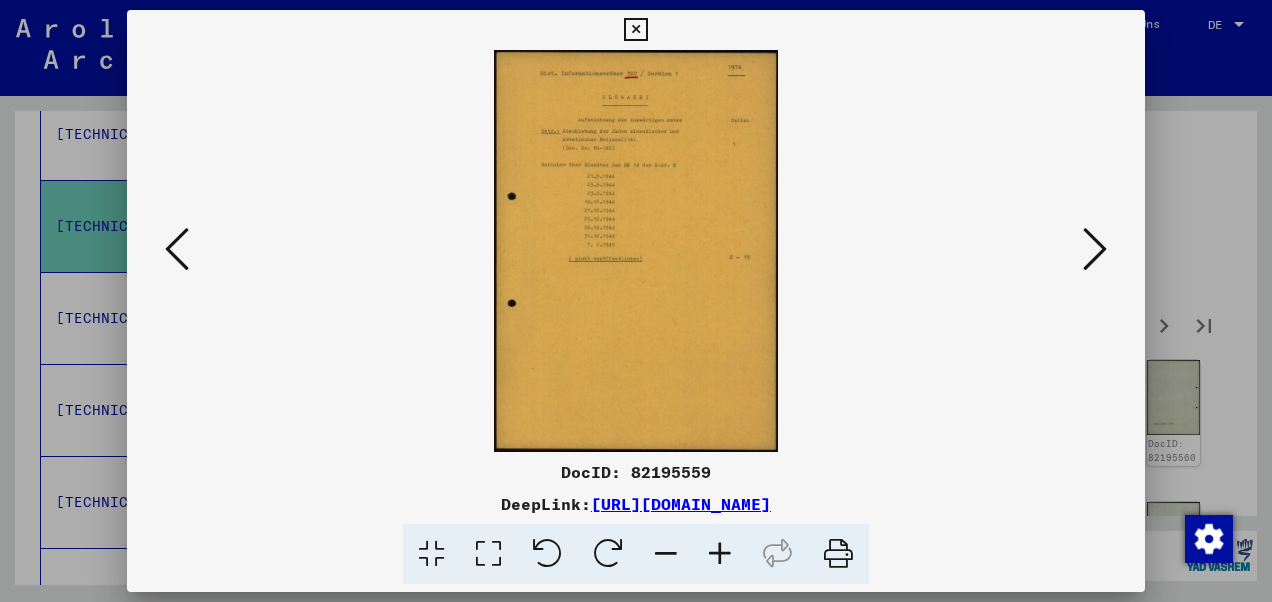 click at bounding box center (1095, 249) 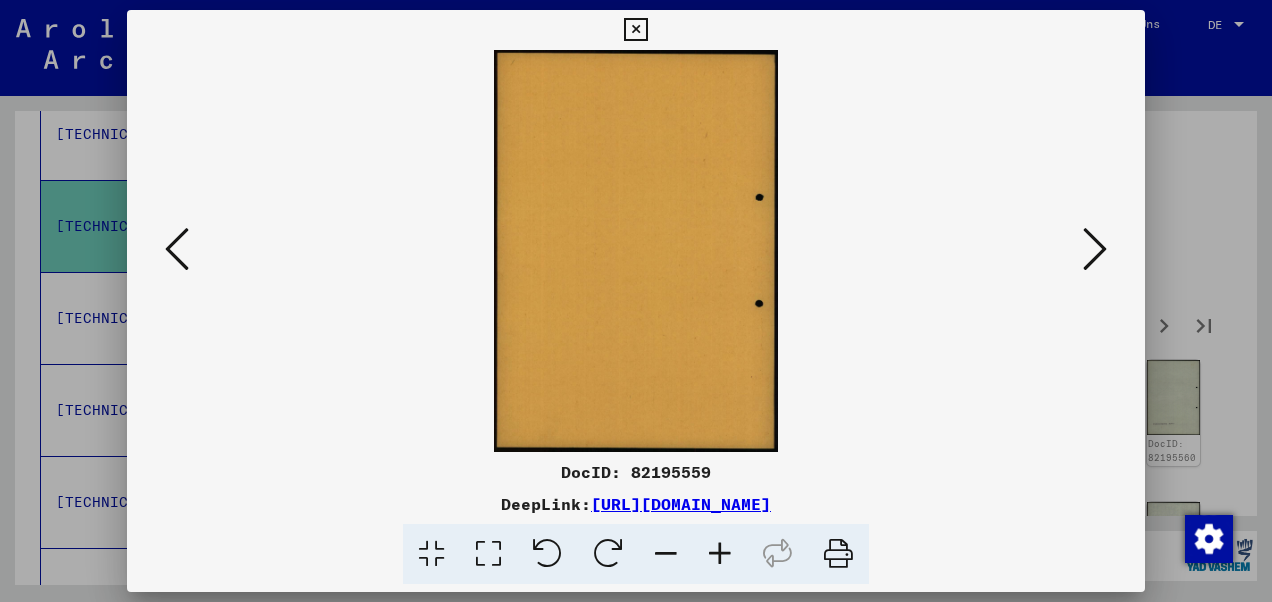 click at bounding box center [1095, 249] 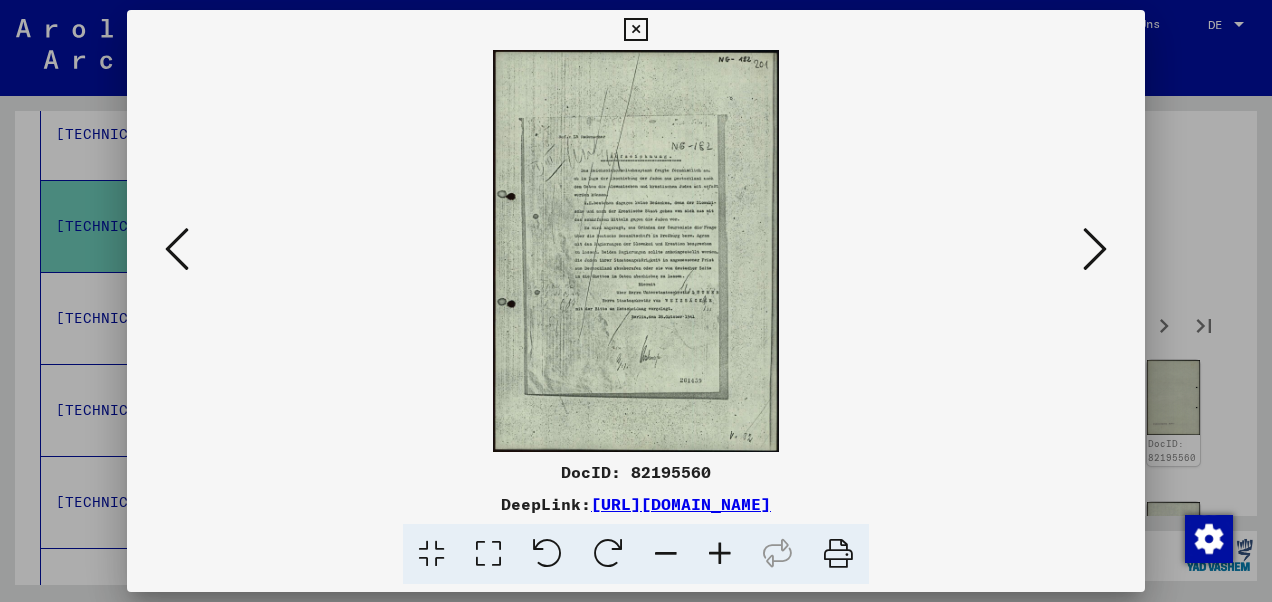 click at bounding box center (1095, 249) 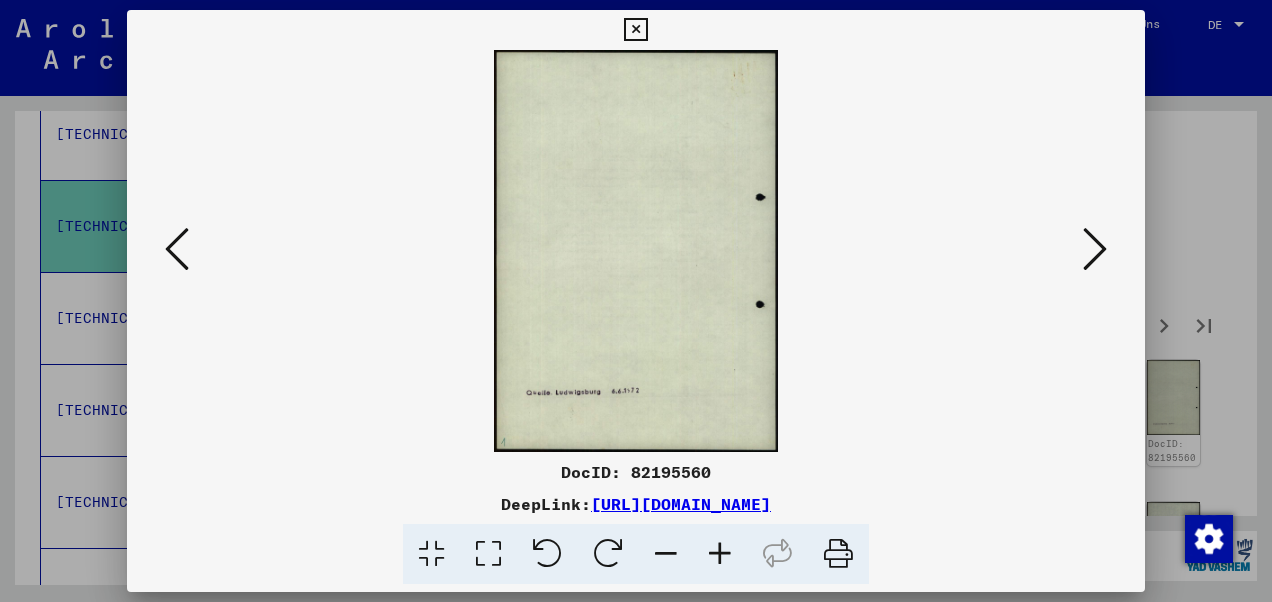 click at bounding box center (1095, 249) 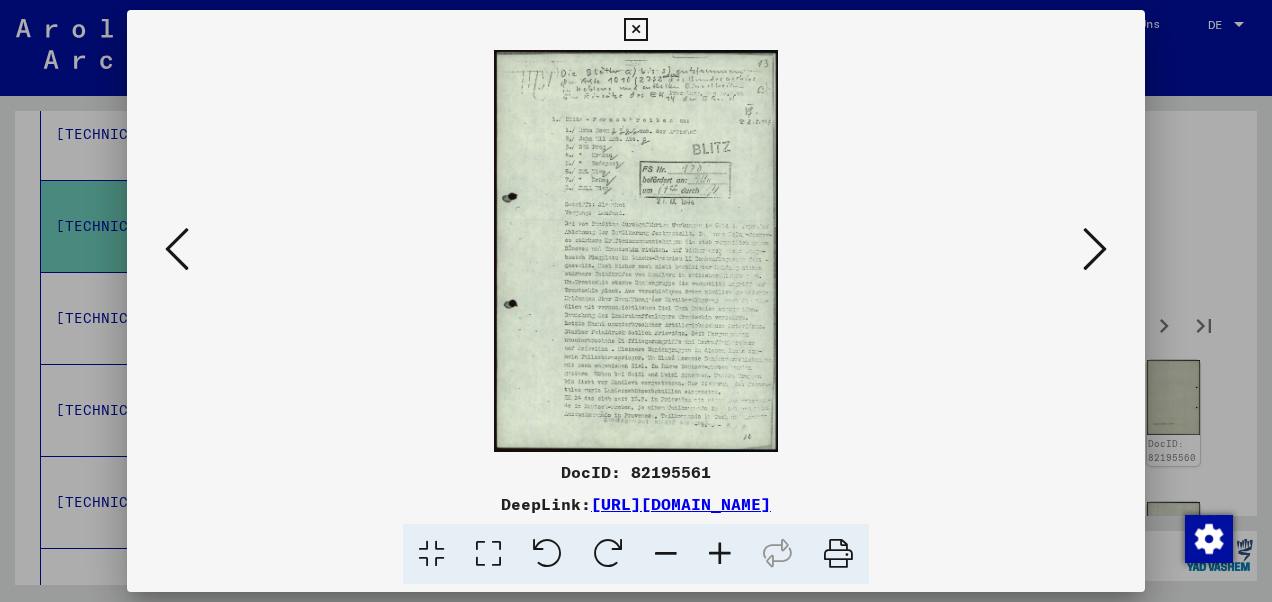 click at bounding box center [1095, 249] 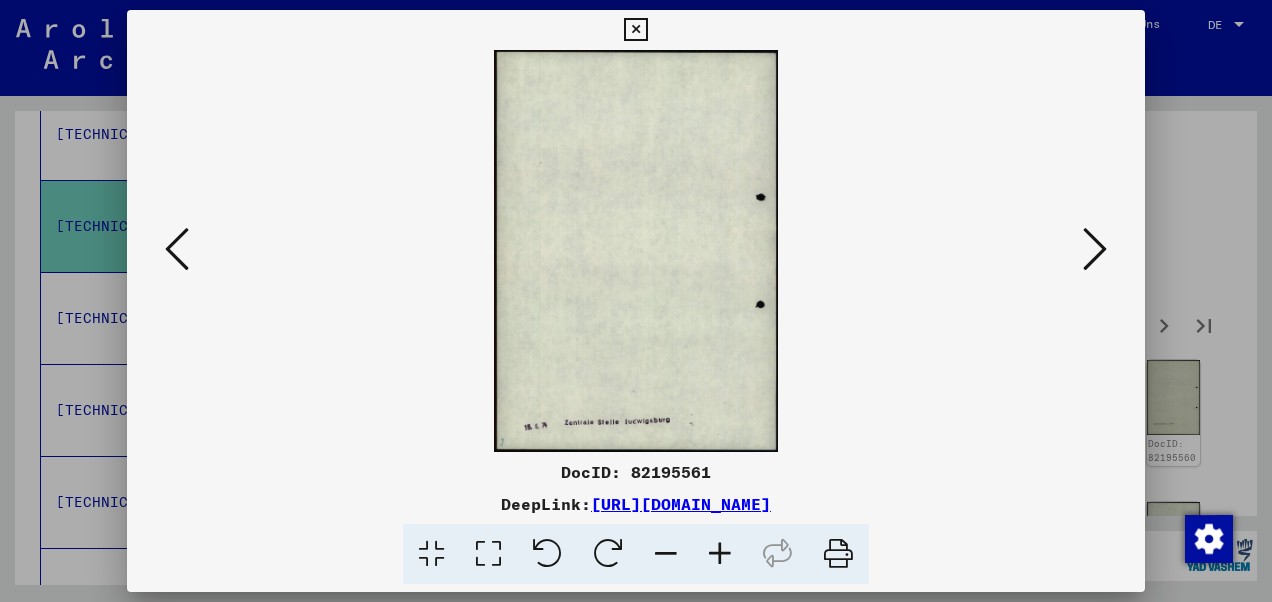 click at bounding box center [1095, 249] 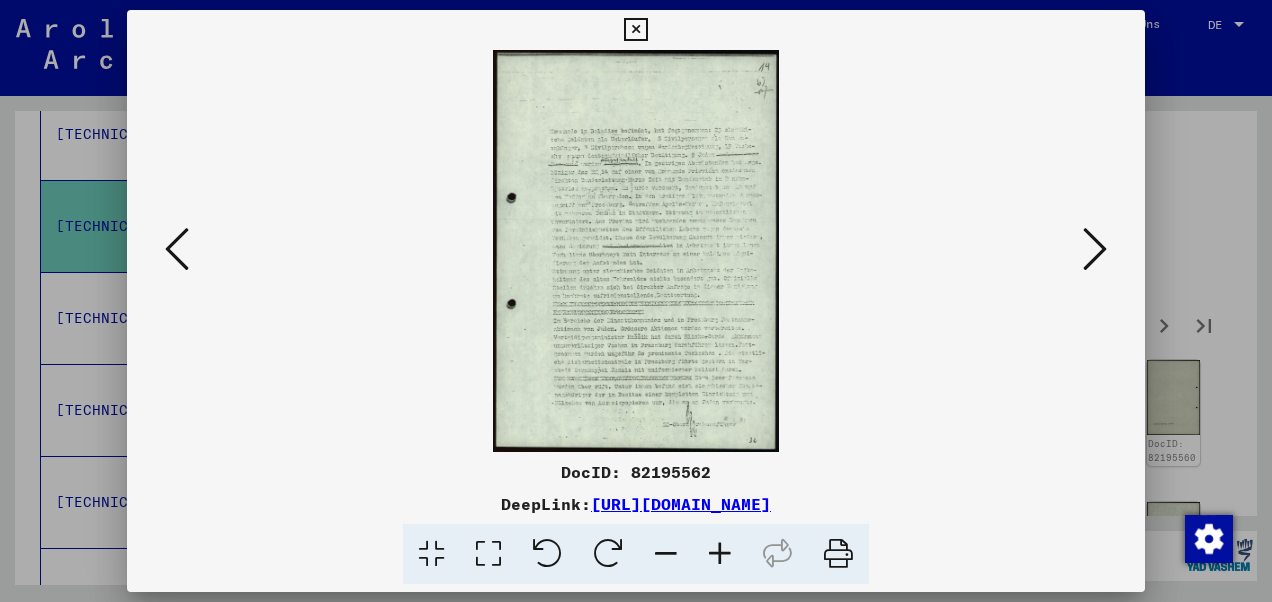 click at bounding box center [1095, 249] 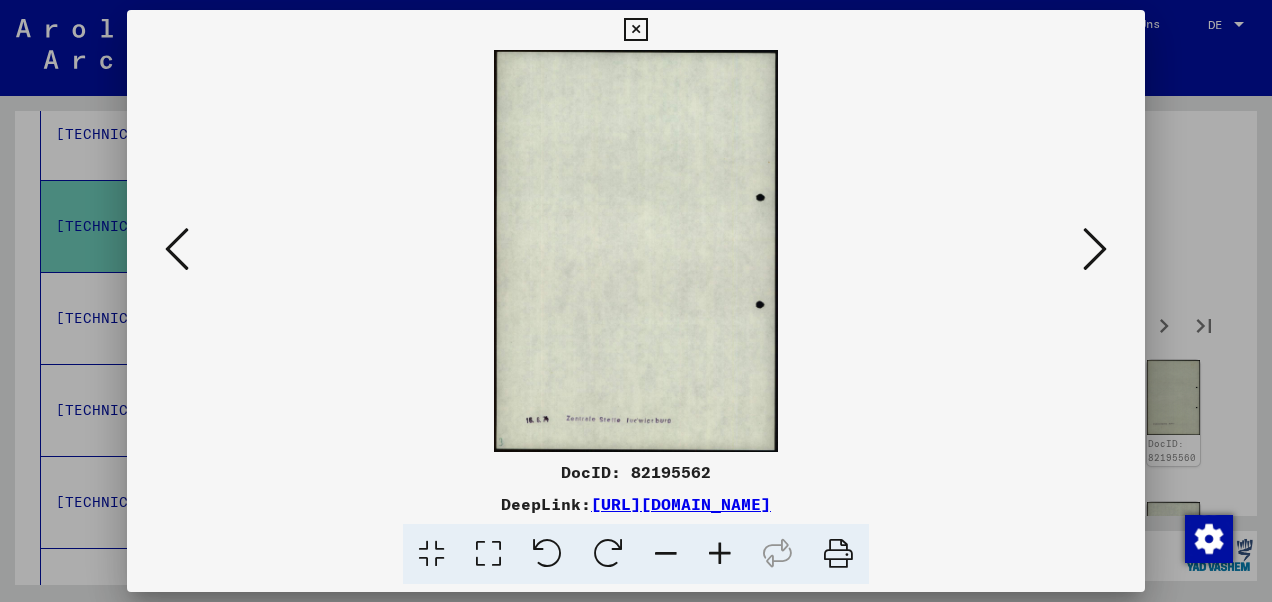 click at bounding box center (1095, 249) 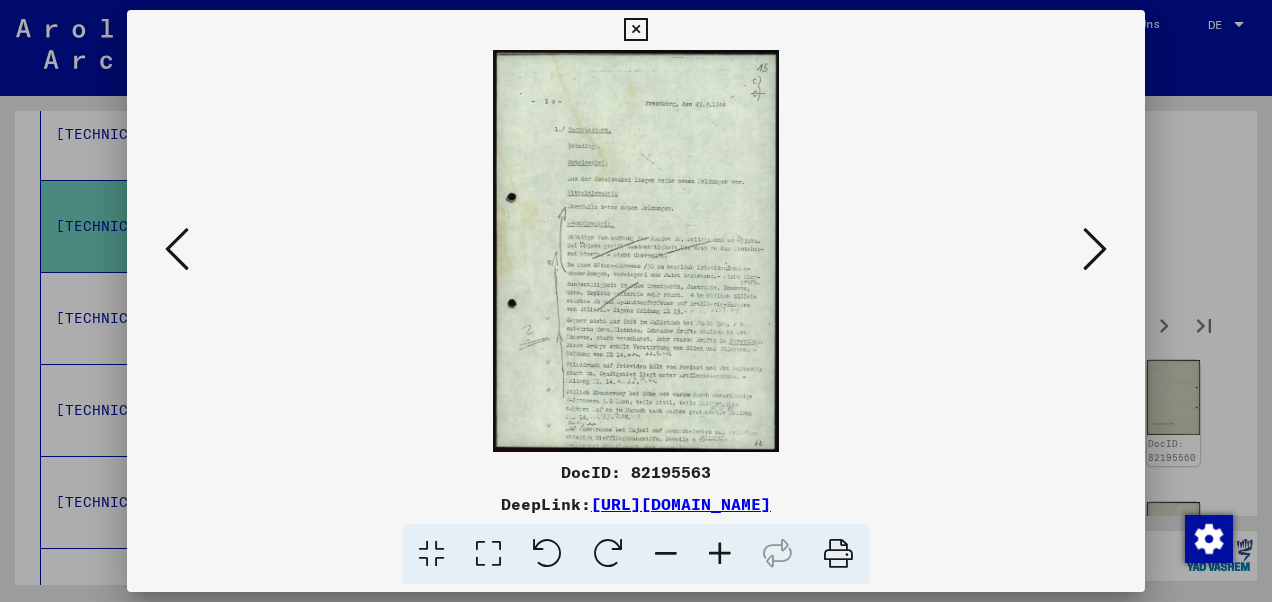click at bounding box center (636, 301) 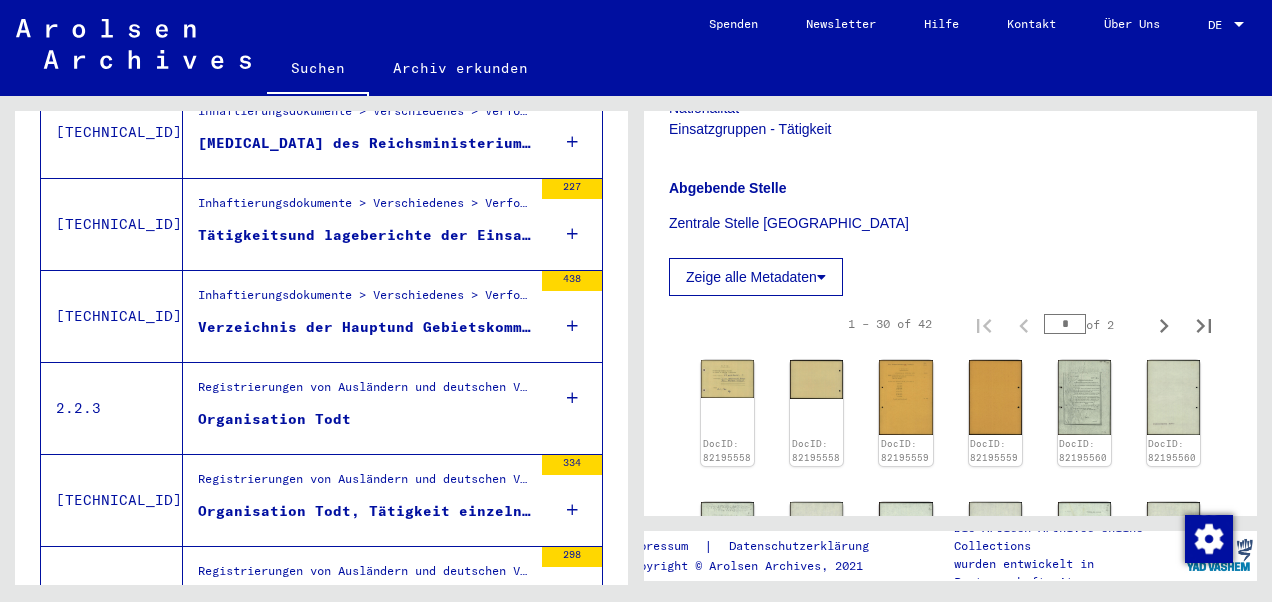 scroll, scrollTop: 1034, scrollLeft: 0, axis: vertical 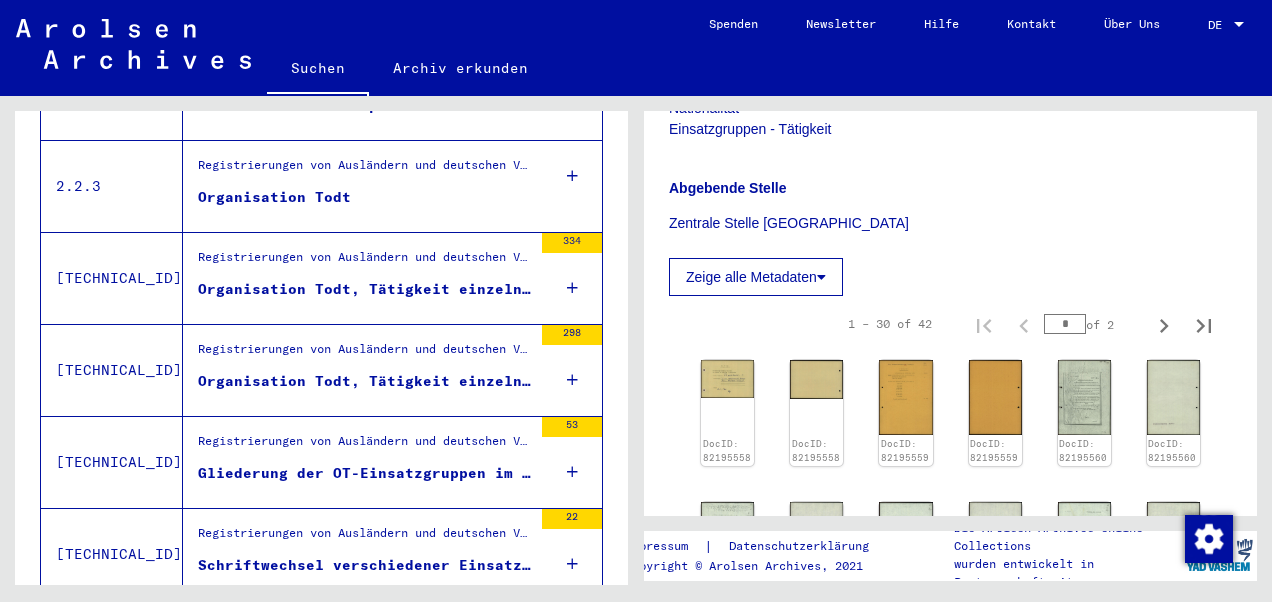 click on "Organisation Todt" at bounding box center (365, 202) 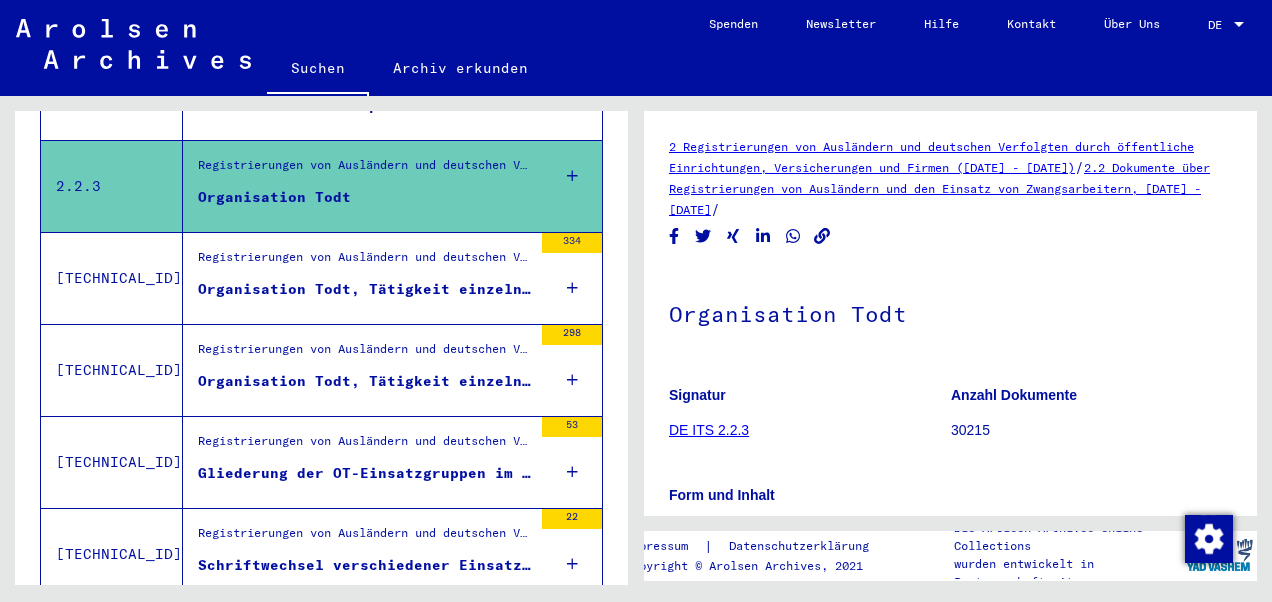 scroll, scrollTop: 209, scrollLeft: 0, axis: vertical 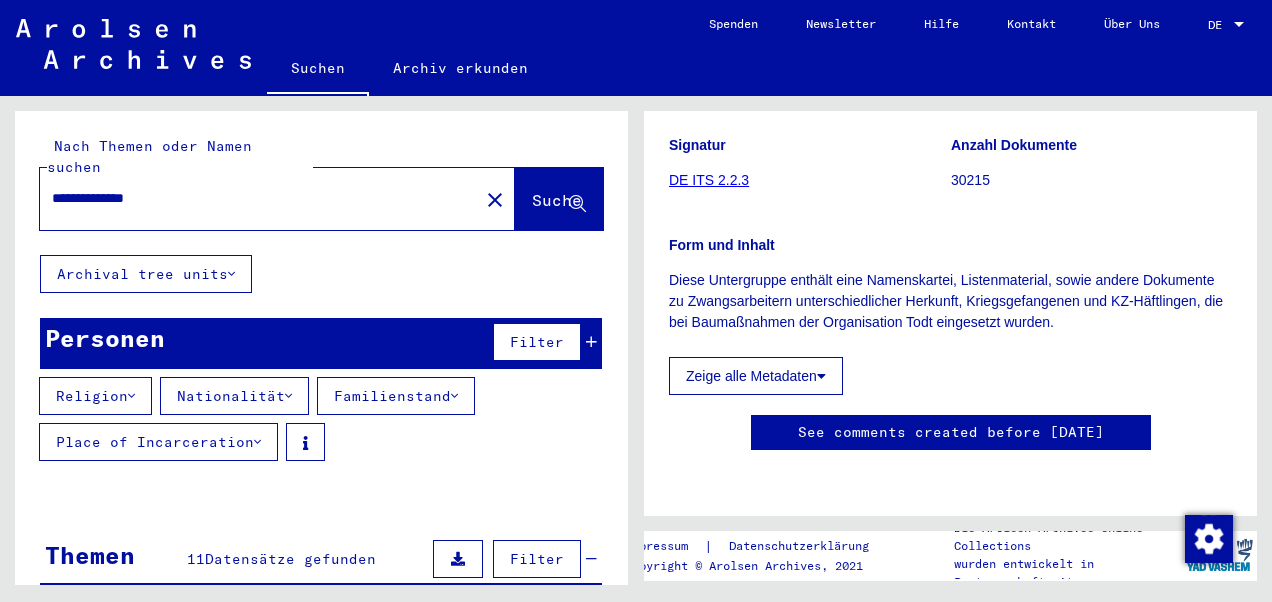click on "Archival tree units" 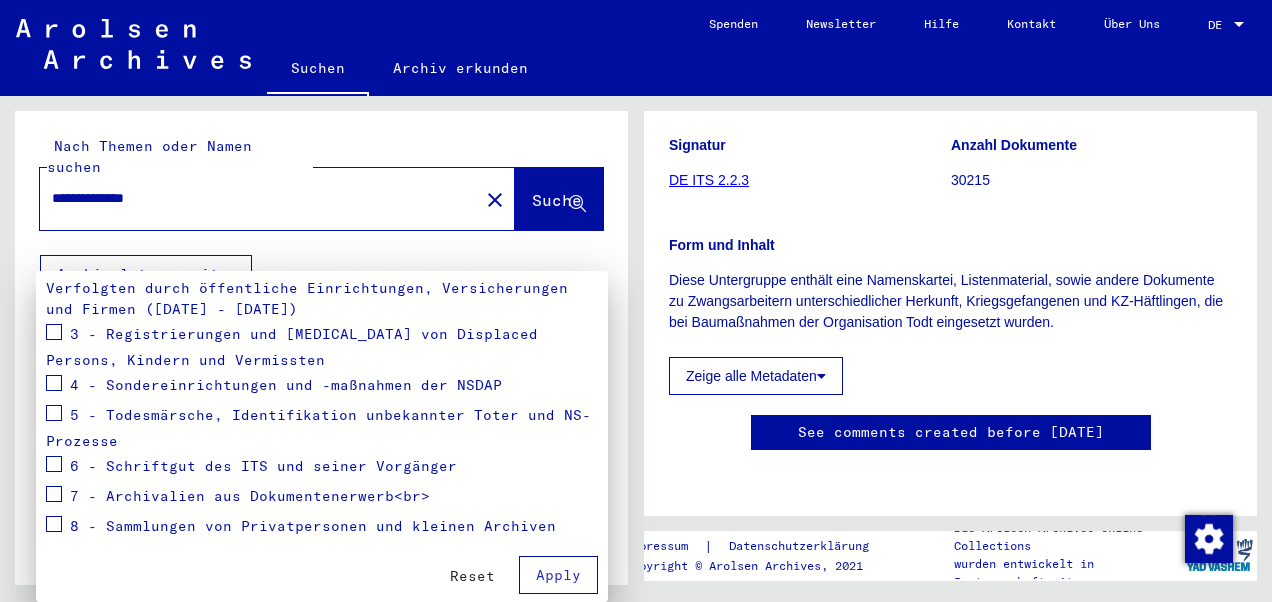 scroll, scrollTop: 0, scrollLeft: 0, axis: both 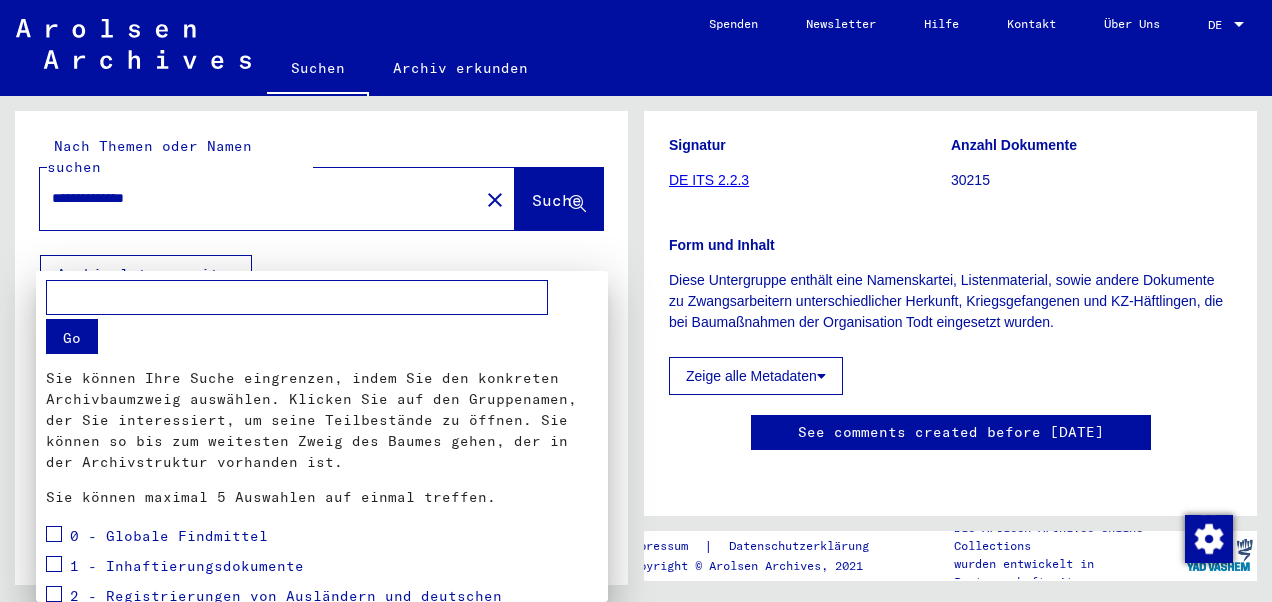 click at bounding box center [636, 301] 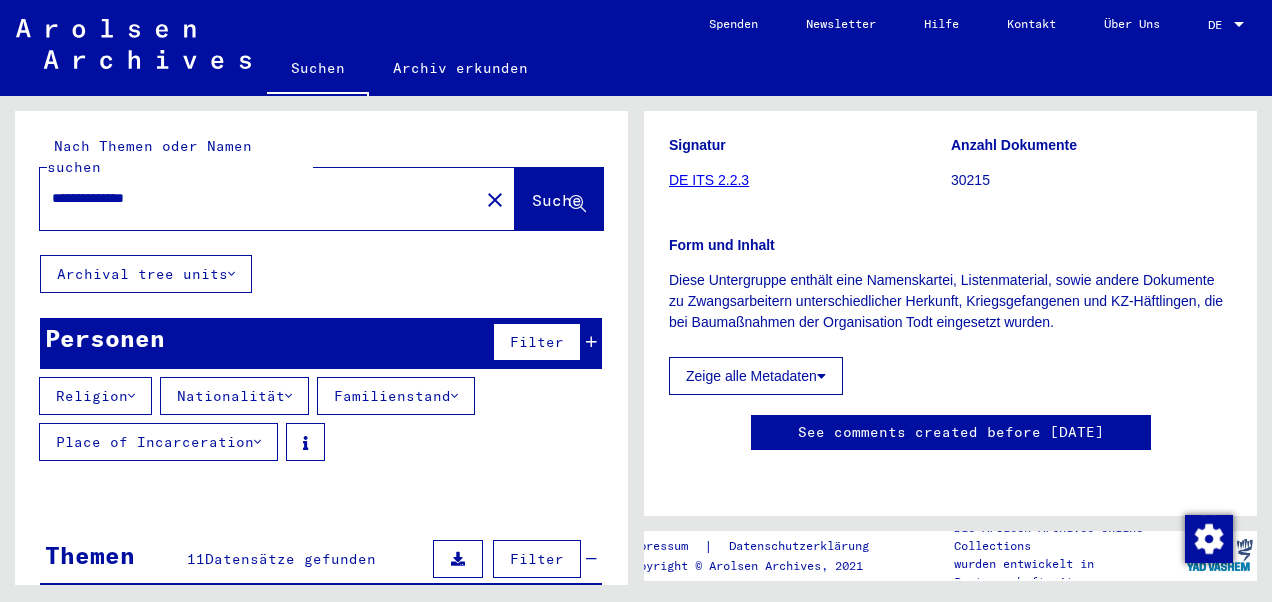 scroll, scrollTop: 0, scrollLeft: 0, axis: both 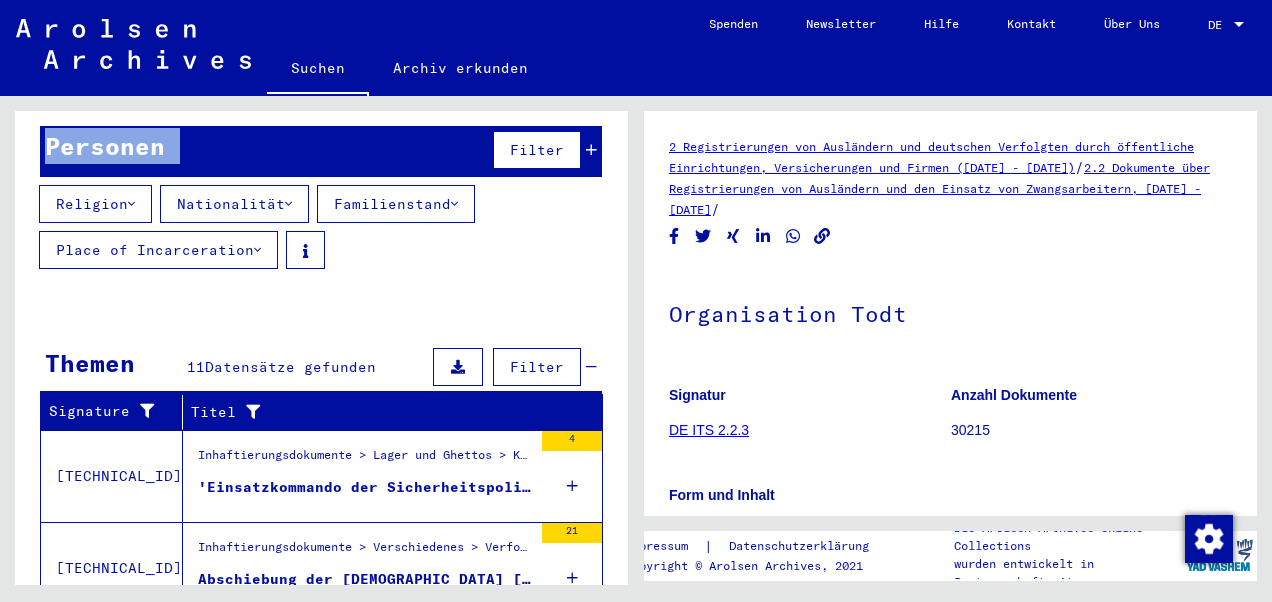 drag, startPoint x: 178, startPoint y: 169, endPoint x: 19, endPoint y: 162, distance: 159.154 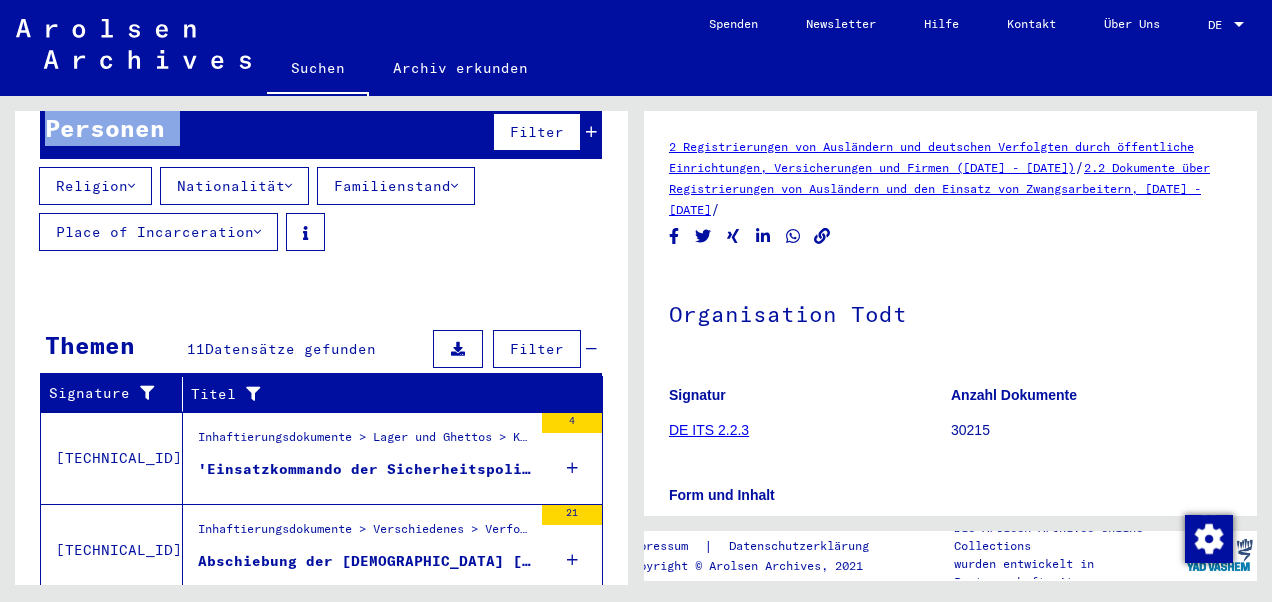 scroll, scrollTop: 0, scrollLeft: 0, axis: both 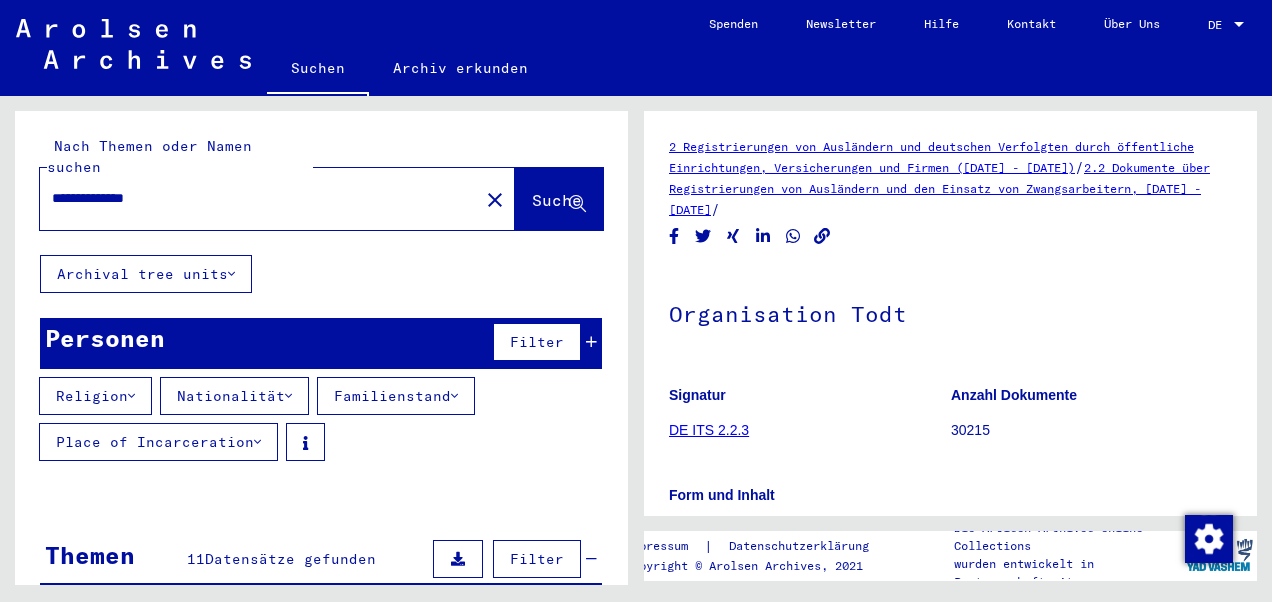 drag, startPoint x: 216, startPoint y: 172, endPoint x: 0, endPoint y: 152, distance: 216.92395 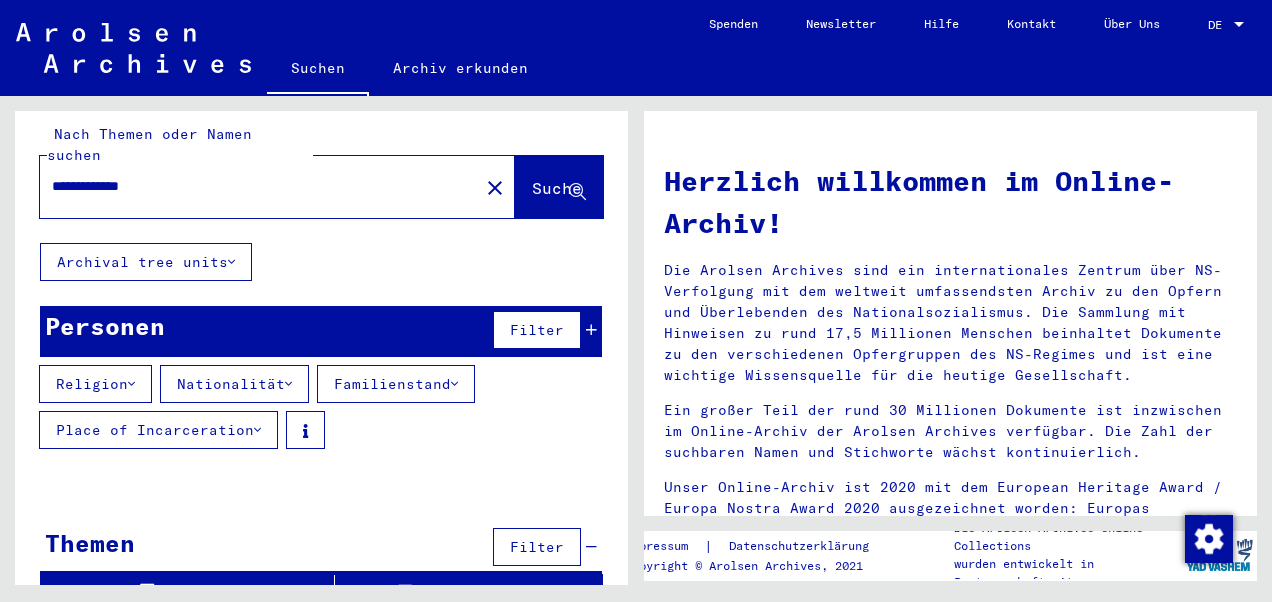 scroll, scrollTop: 12, scrollLeft: 0, axis: vertical 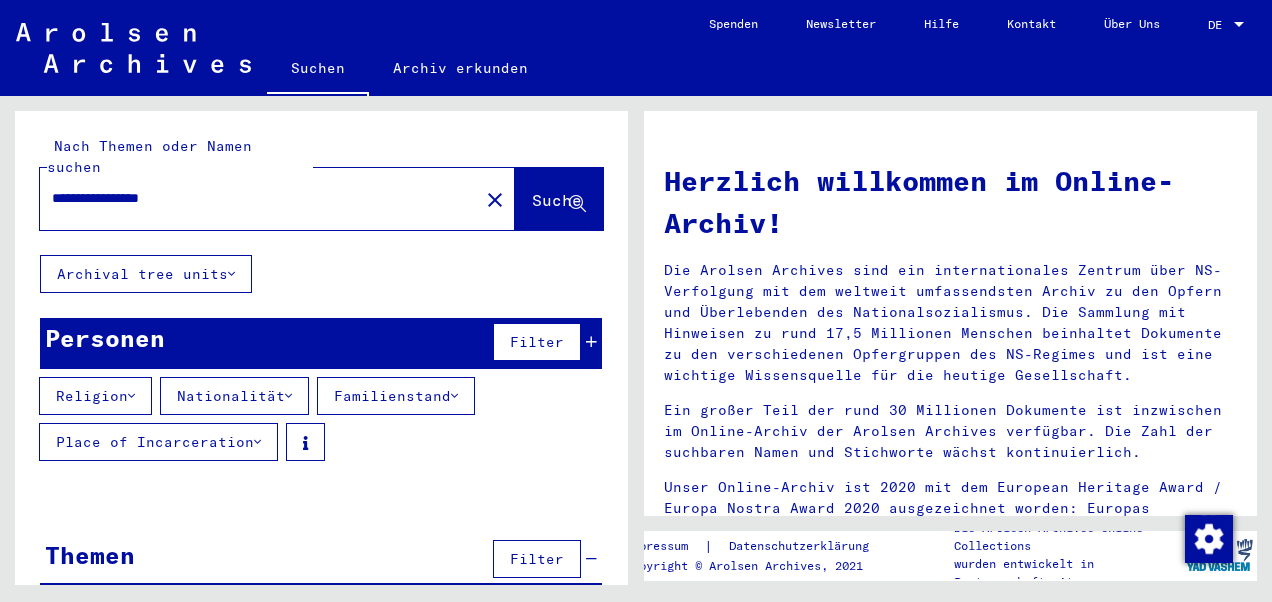 click on "**********" at bounding box center (253, 198) 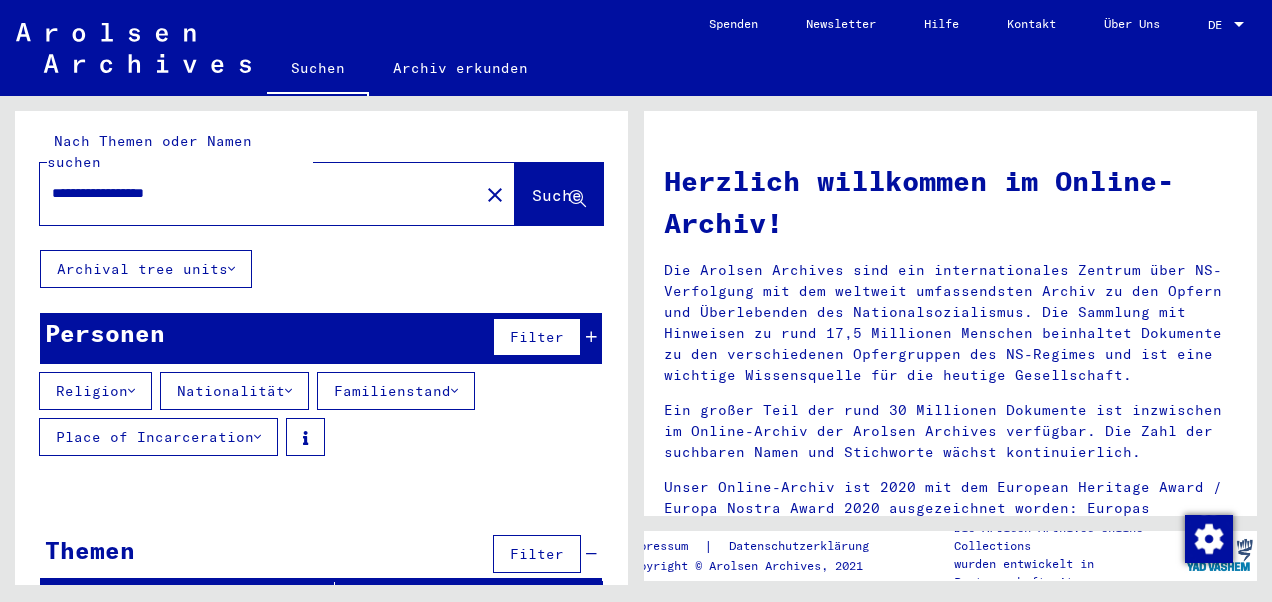 scroll, scrollTop: 12, scrollLeft: 0, axis: vertical 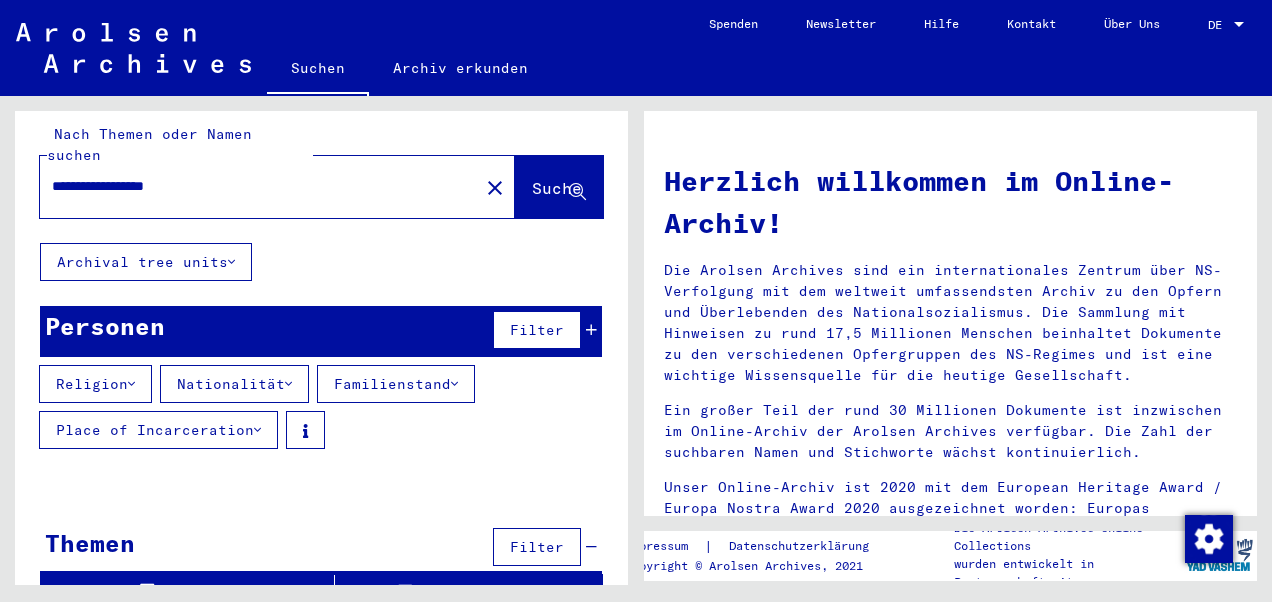 drag, startPoint x: 242, startPoint y: 167, endPoint x: 0, endPoint y: 152, distance: 242.46443 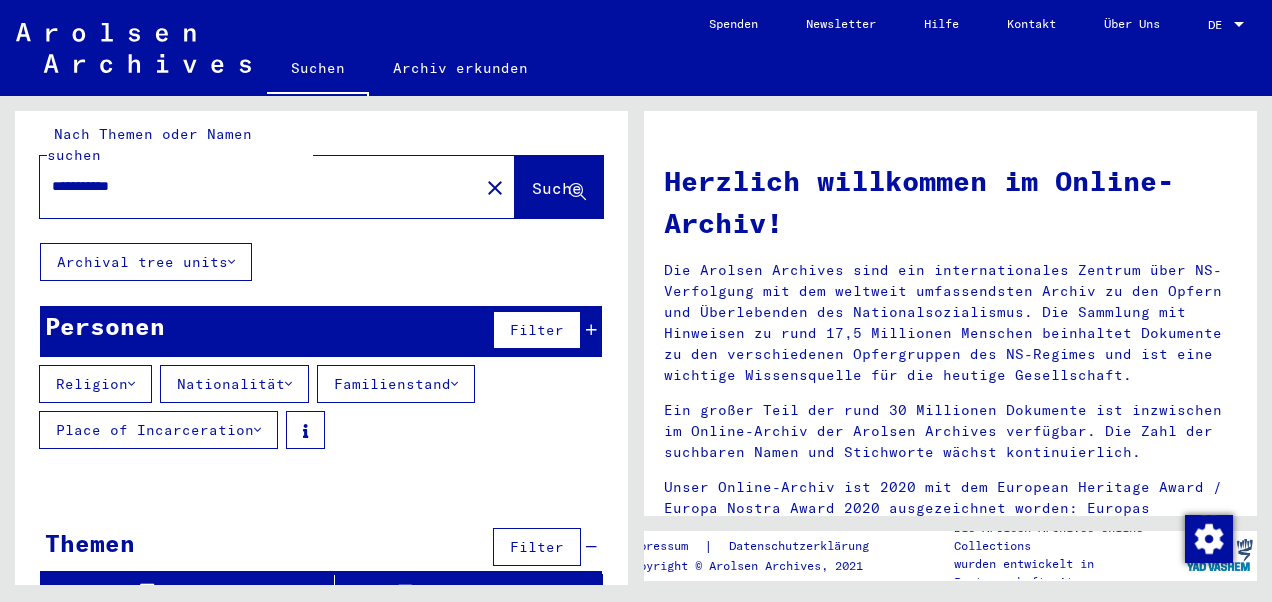 type on "**********" 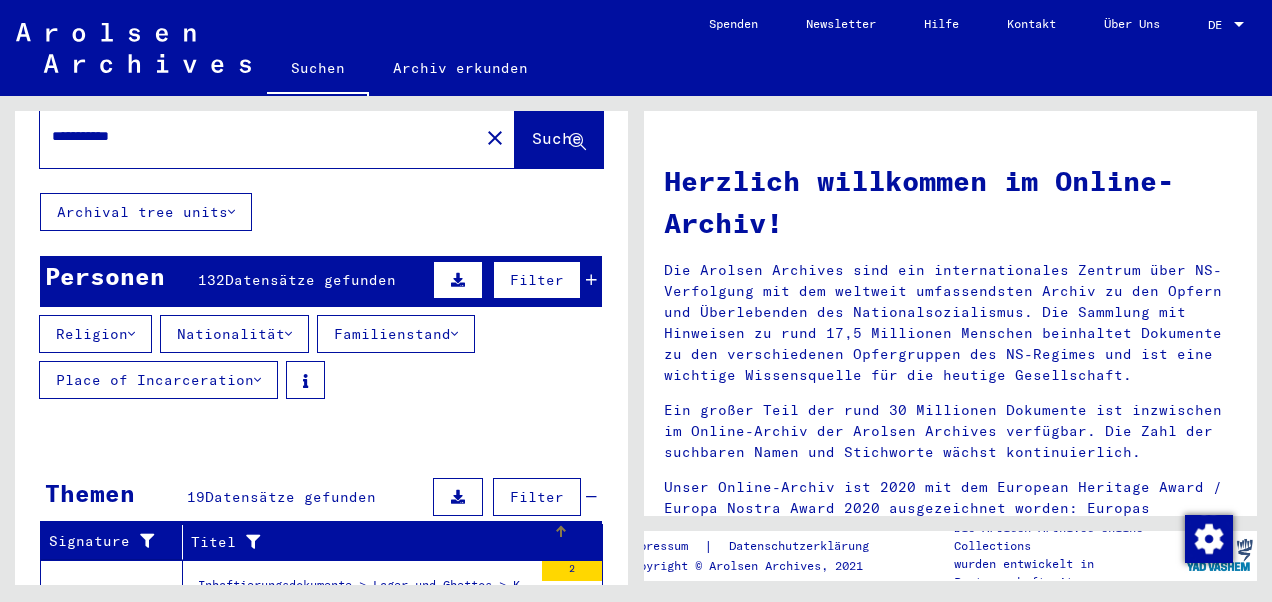 scroll, scrollTop: 0, scrollLeft: 0, axis: both 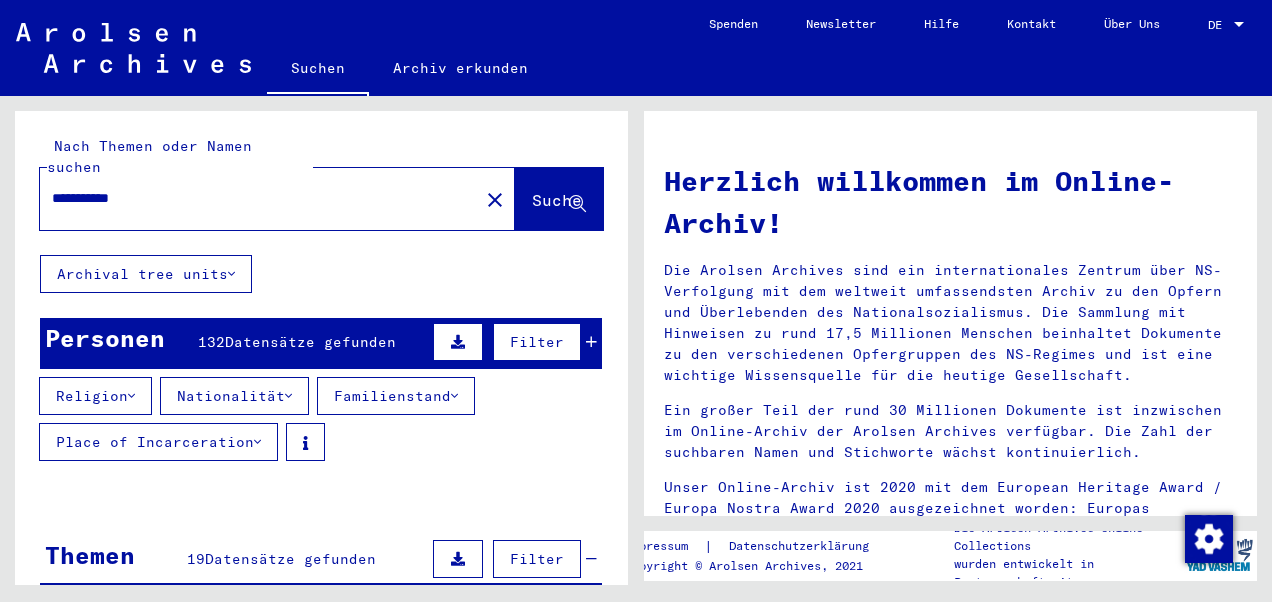click on "**********" 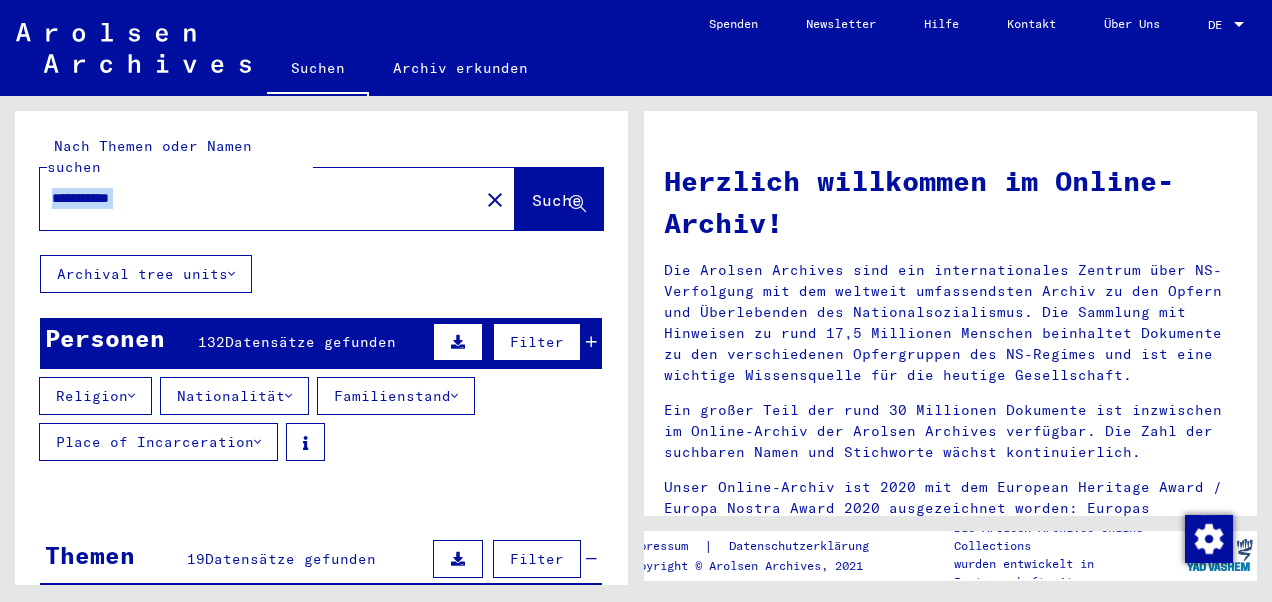 click on "**********" 